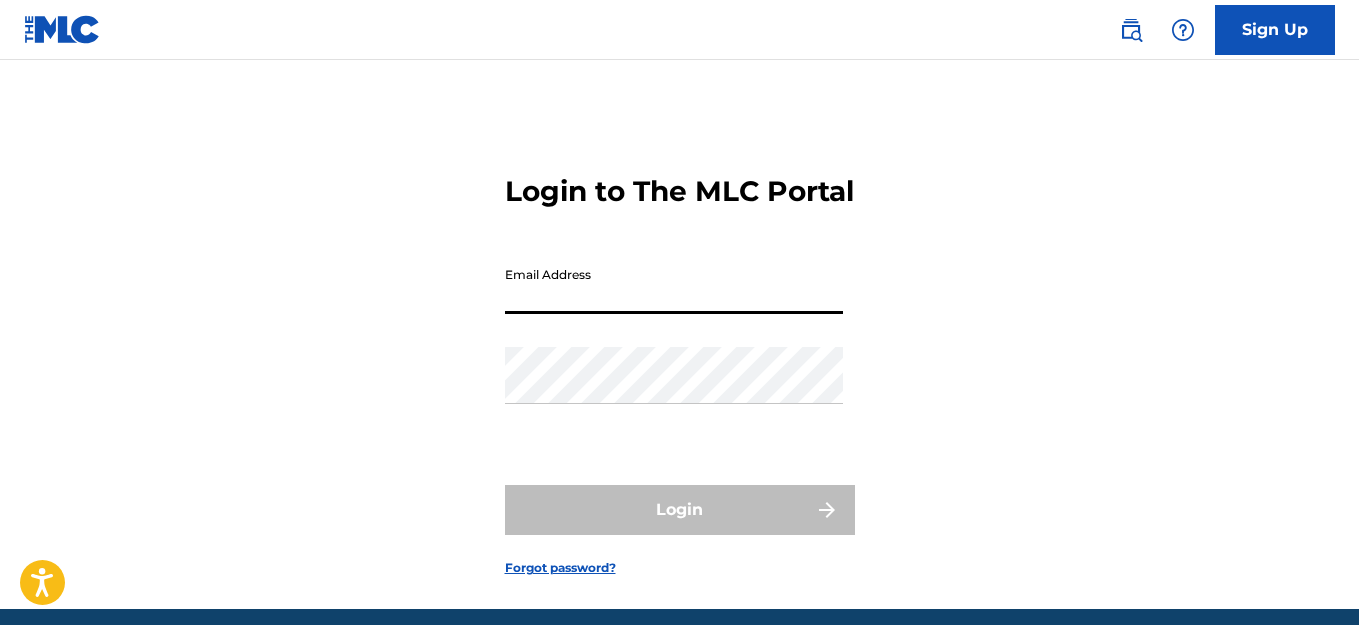 click on "Email Address" at bounding box center [674, 285] 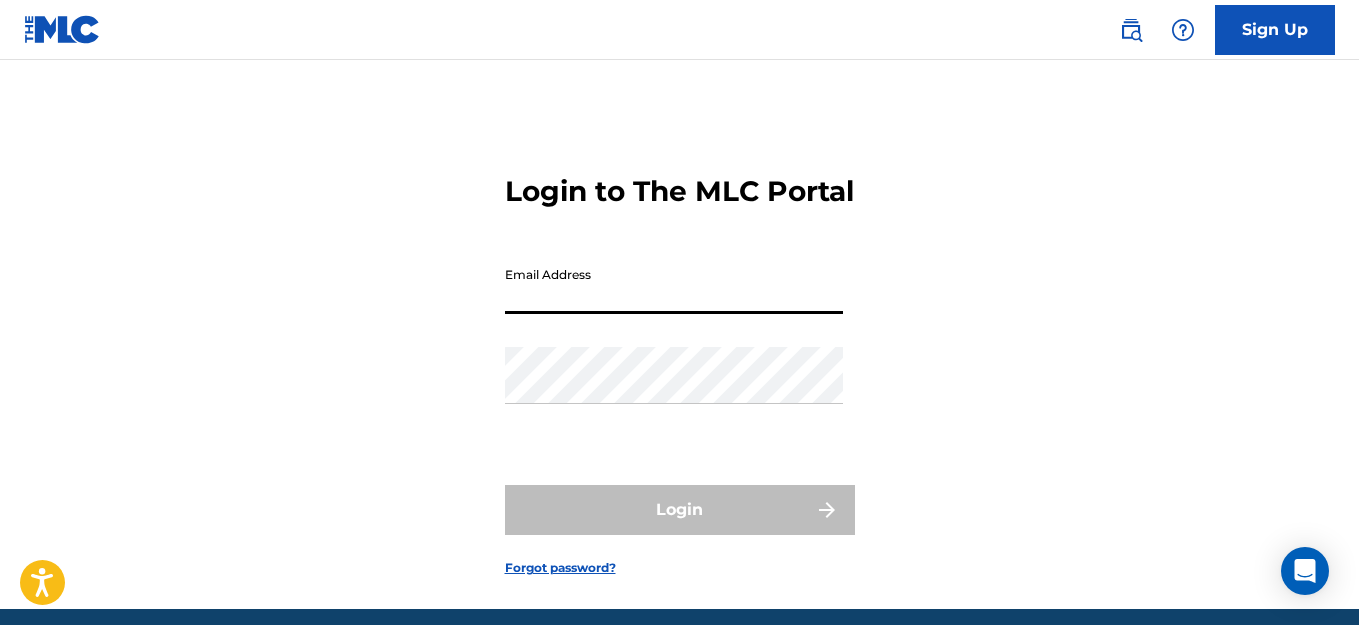scroll, scrollTop: 0, scrollLeft: 0, axis: both 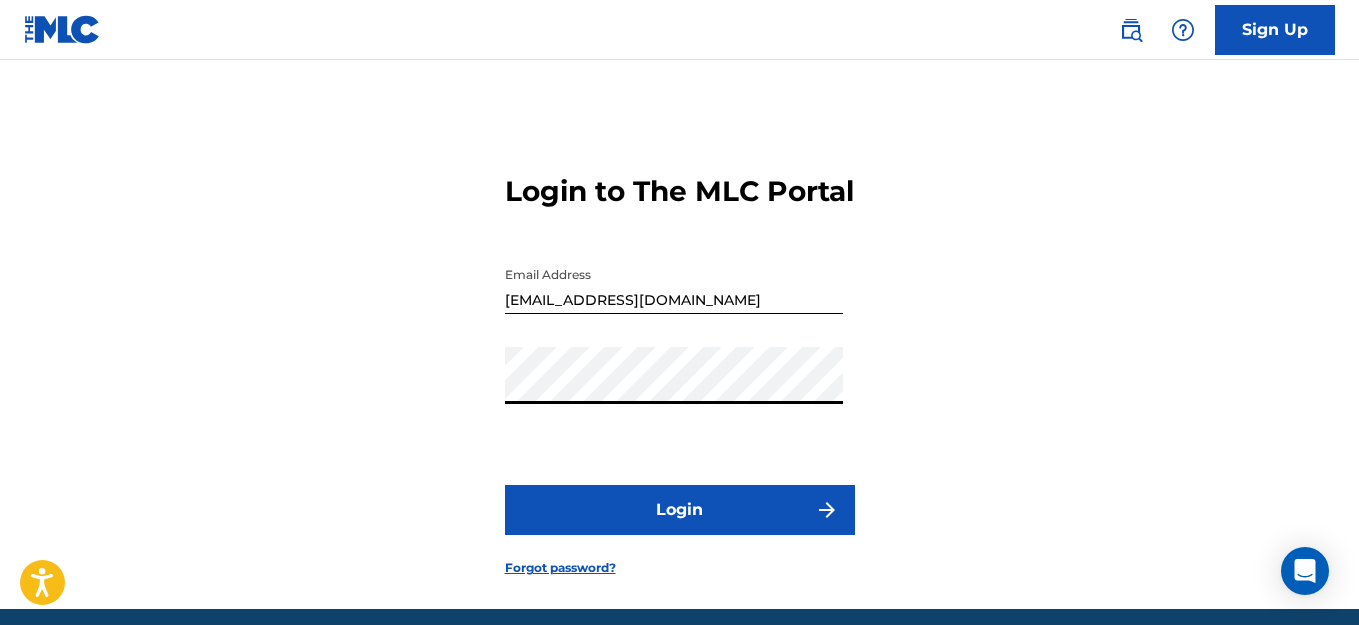 click on "Login" at bounding box center [680, 510] 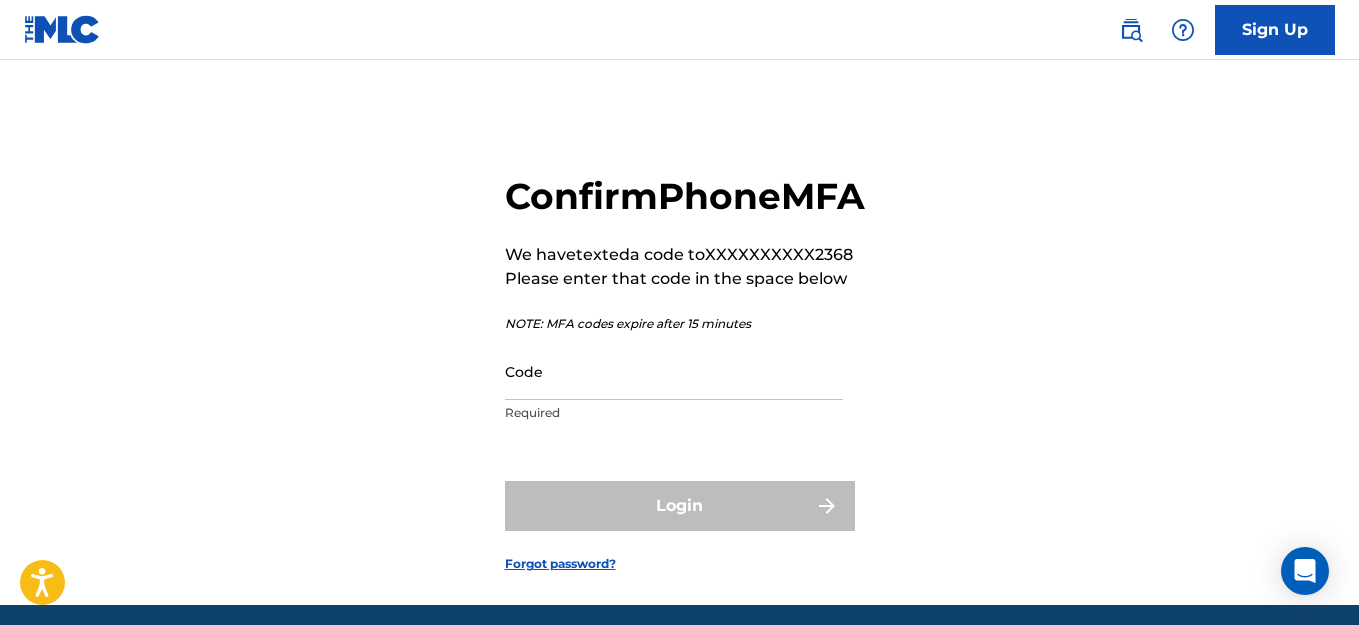 click on "Code" at bounding box center (674, 371) 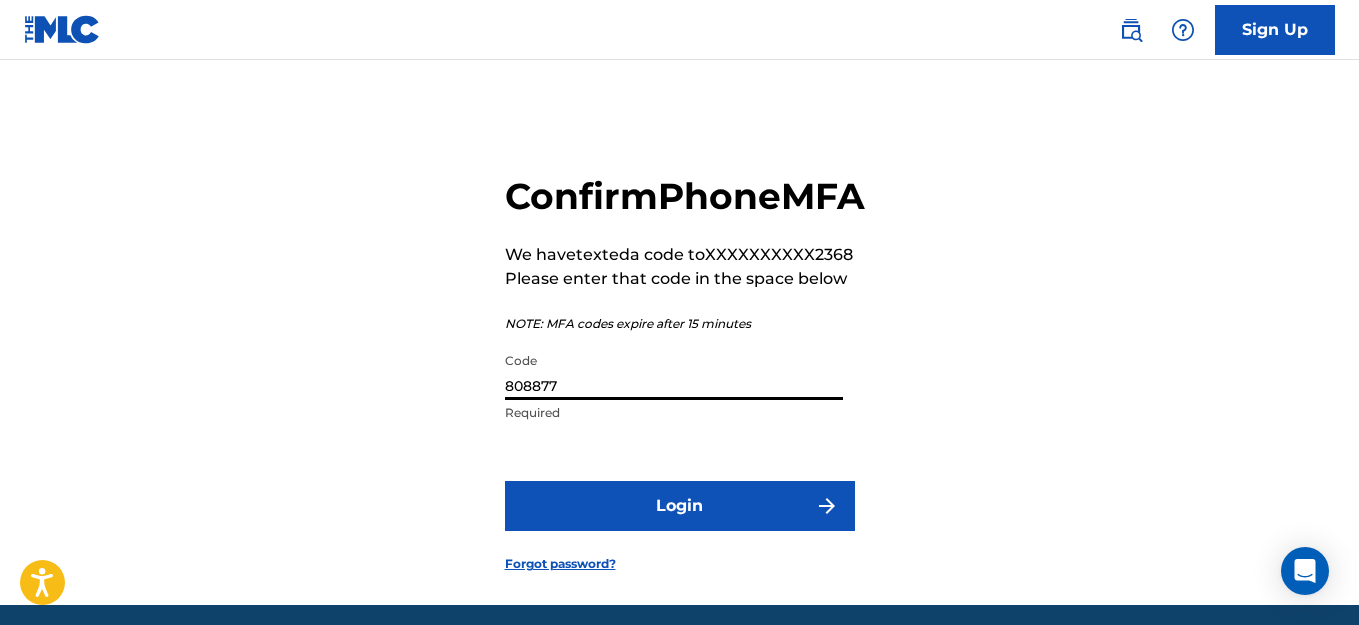 type on "808877" 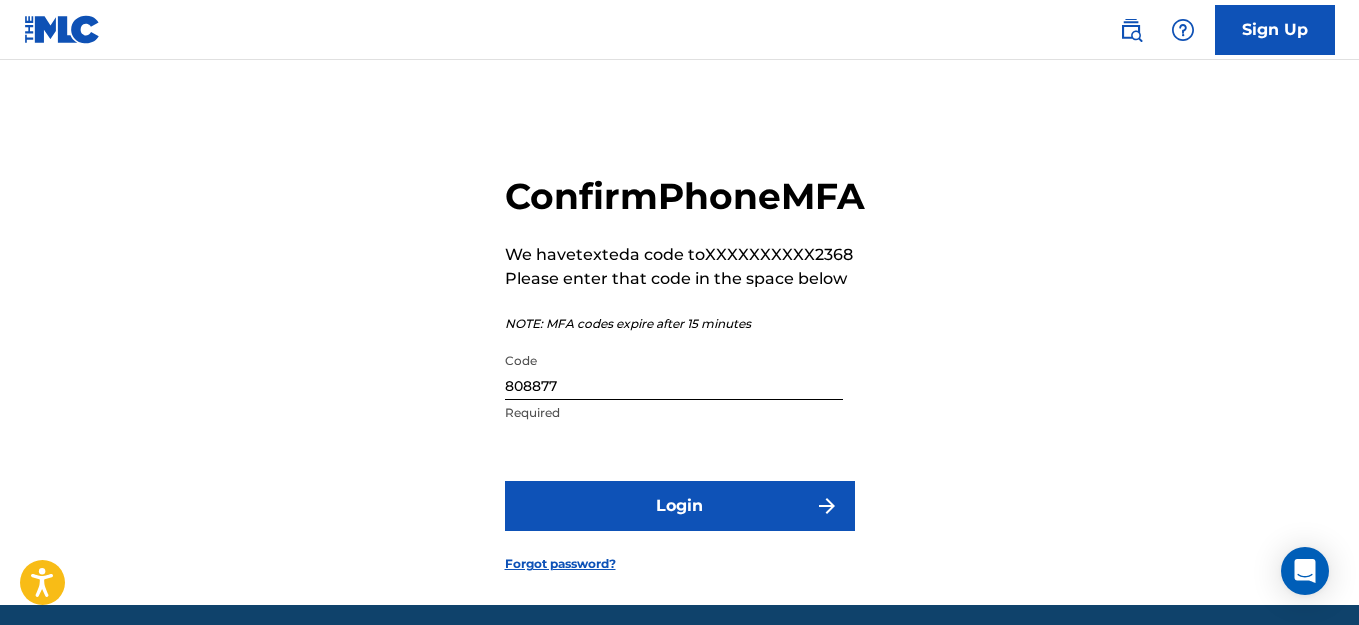 click on "Login" at bounding box center [680, 506] 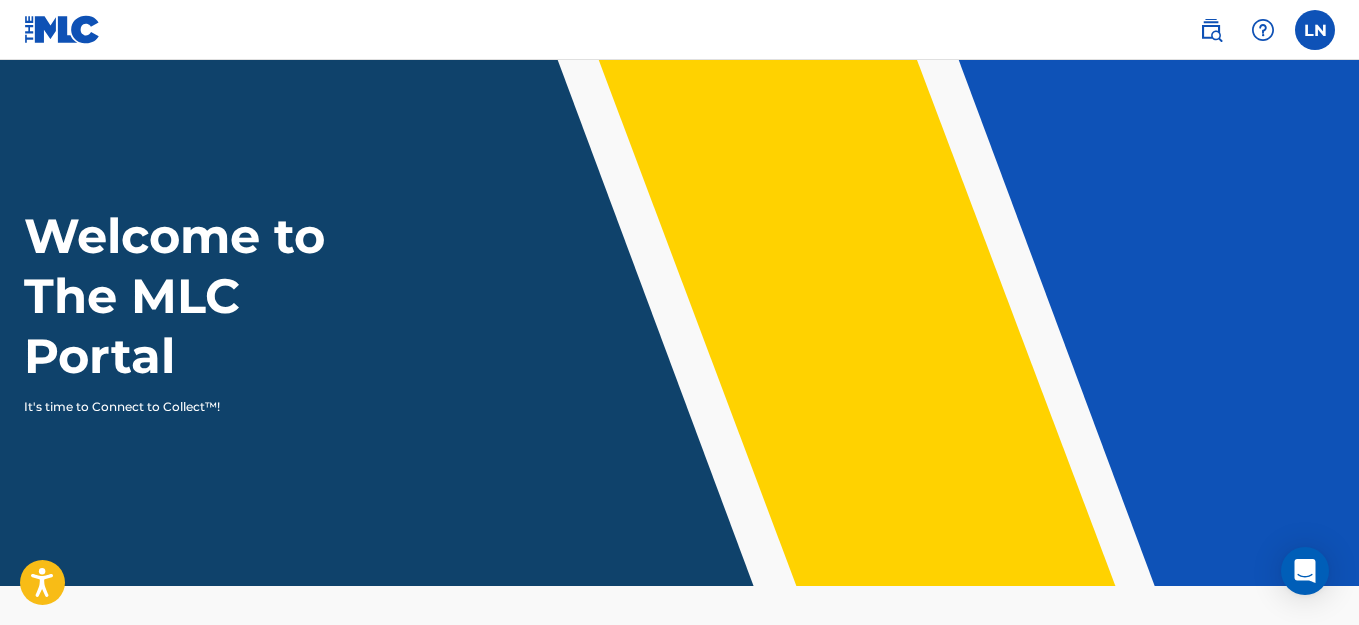 scroll, scrollTop: 0, scrollLeft: 0, axis: both 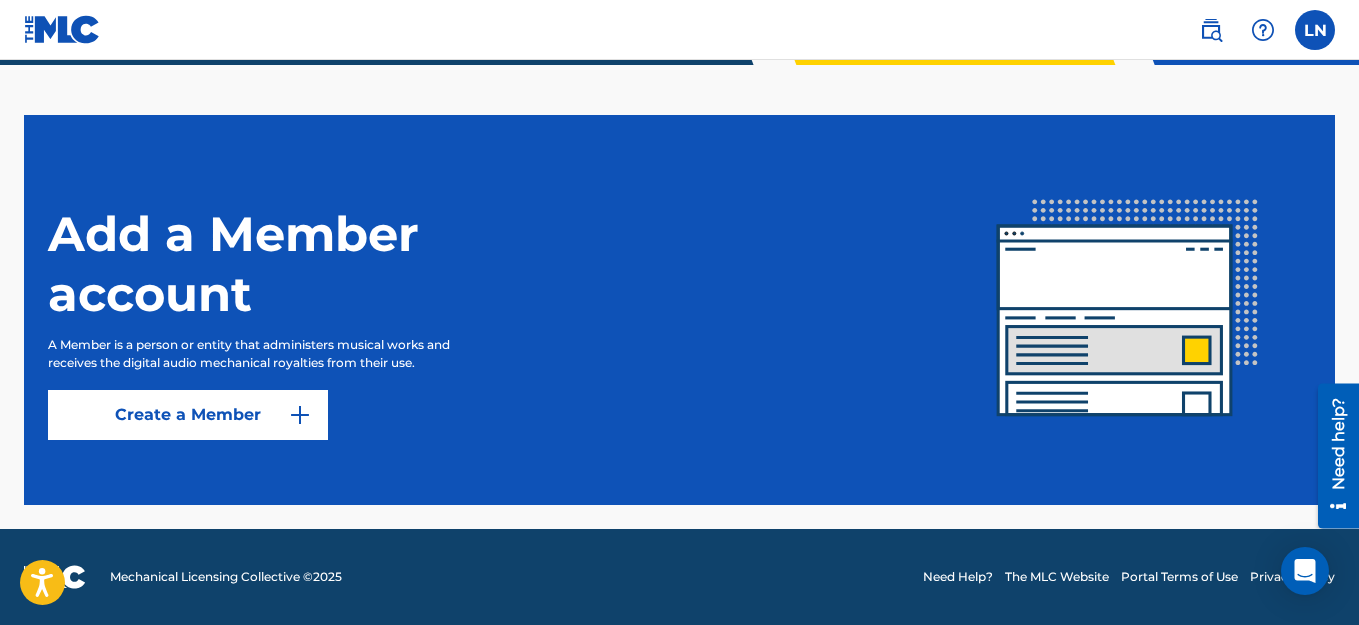 click on "Create a Member" at bounding box center [188, 415] 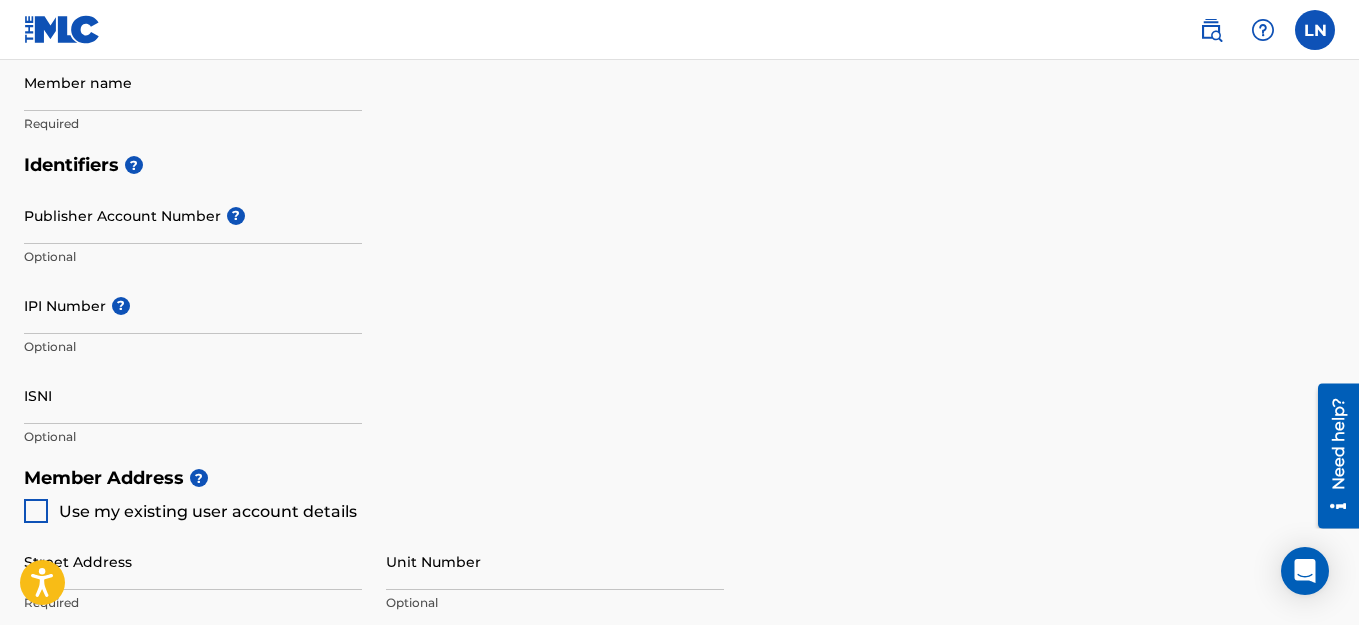 scroll, scrollTop: 0, scrollLeft: 0, axis: both 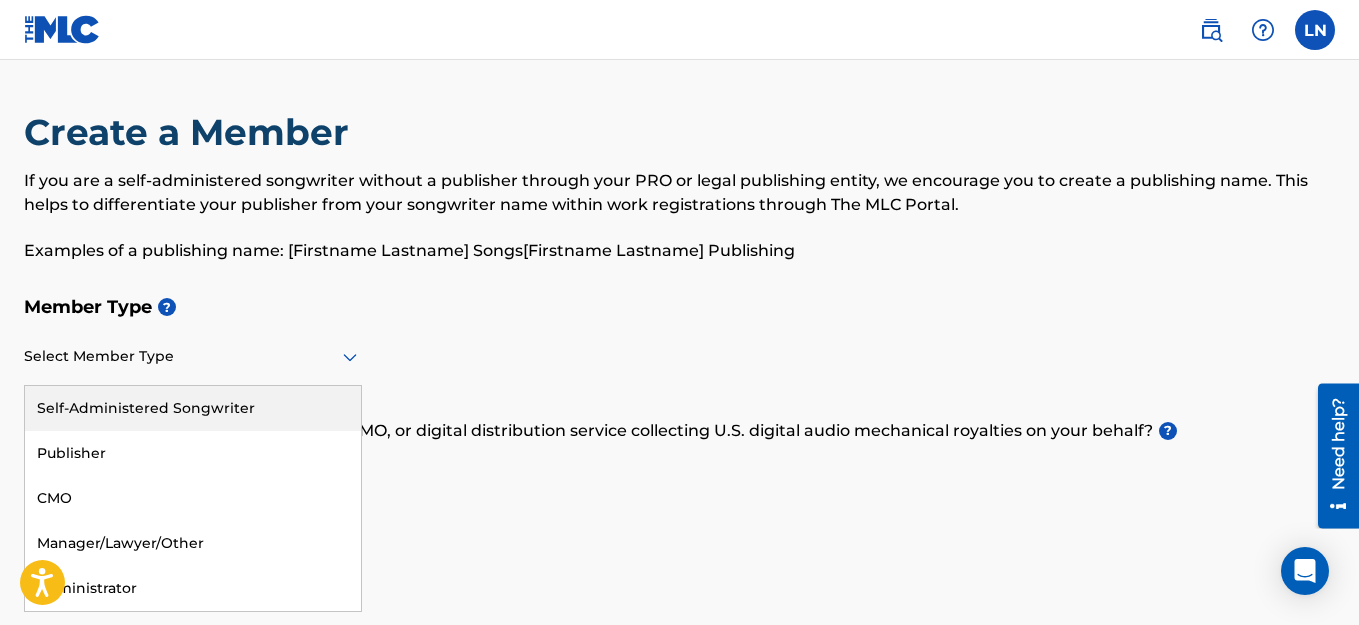 click at bounding box center (193, 356) 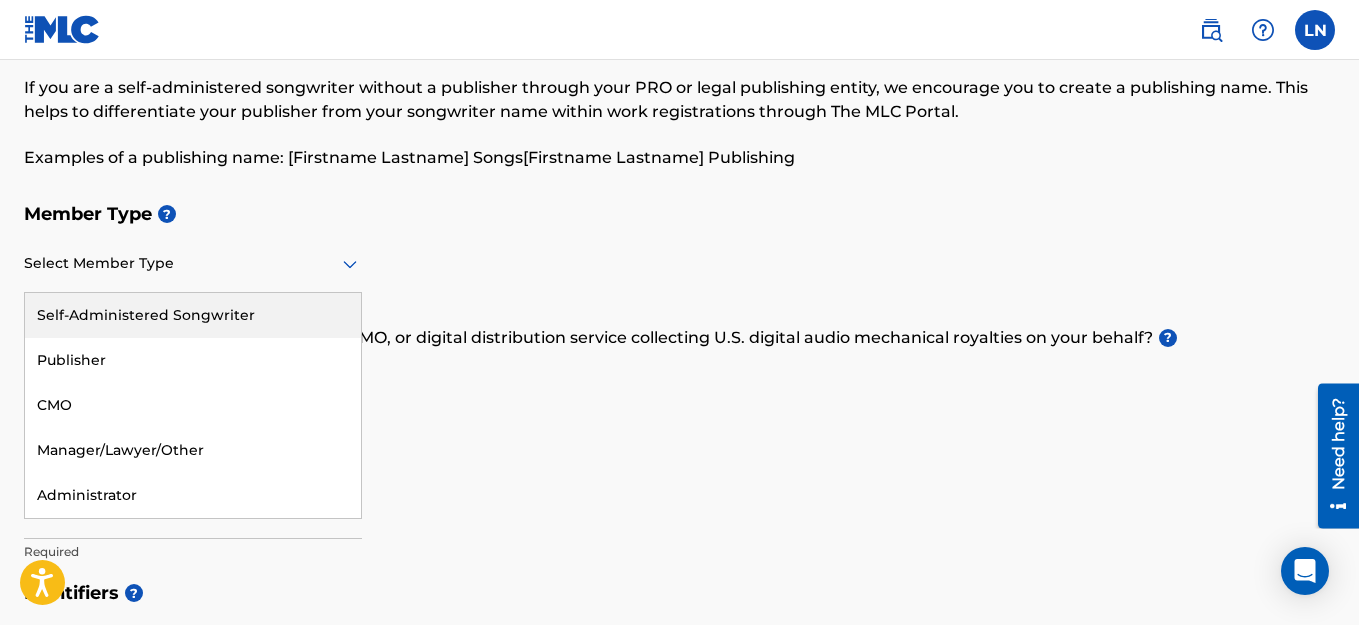 scroll, scrollTop: 100, scrollLeft: 0, axis: vertical 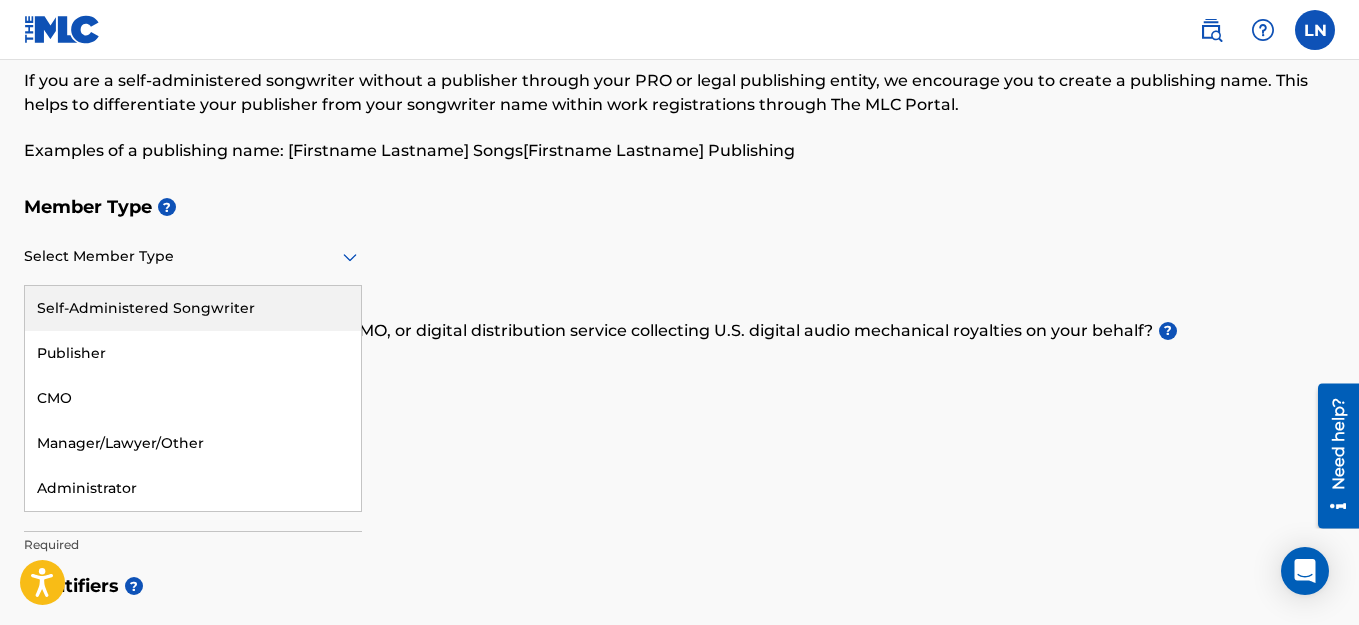 click on "Self-Administered Songwriter" at bounding box center [193, 308] 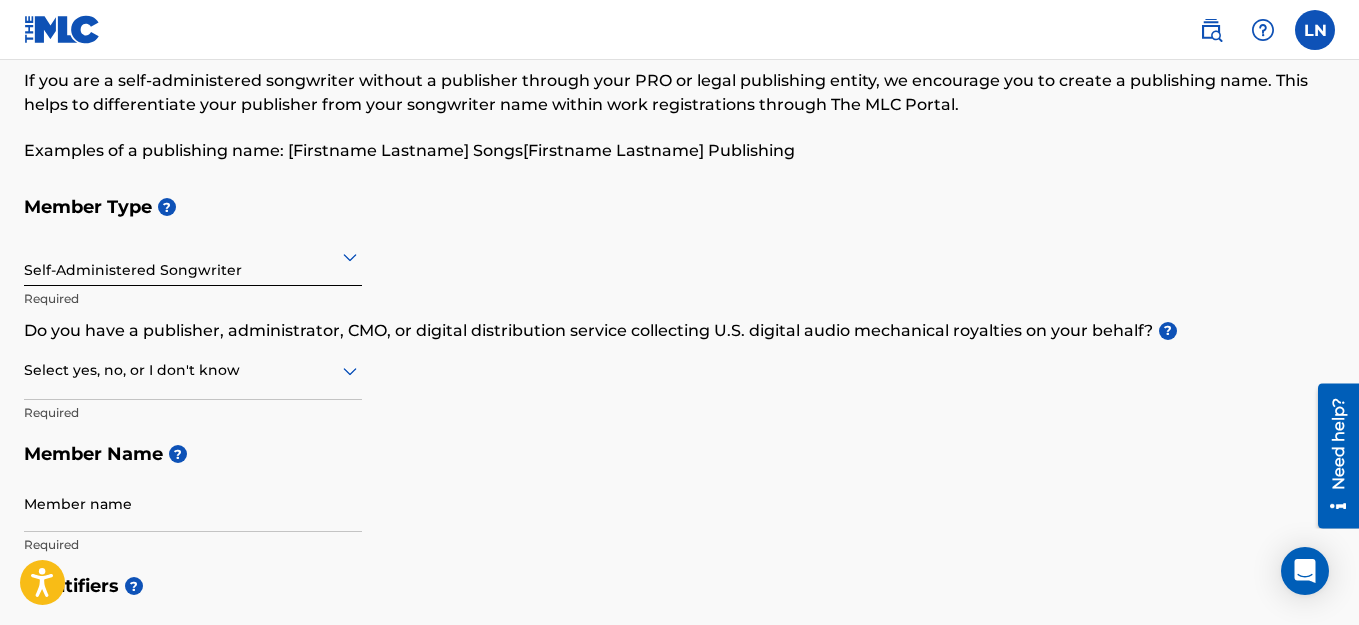 click at bounding box center [193, 370] 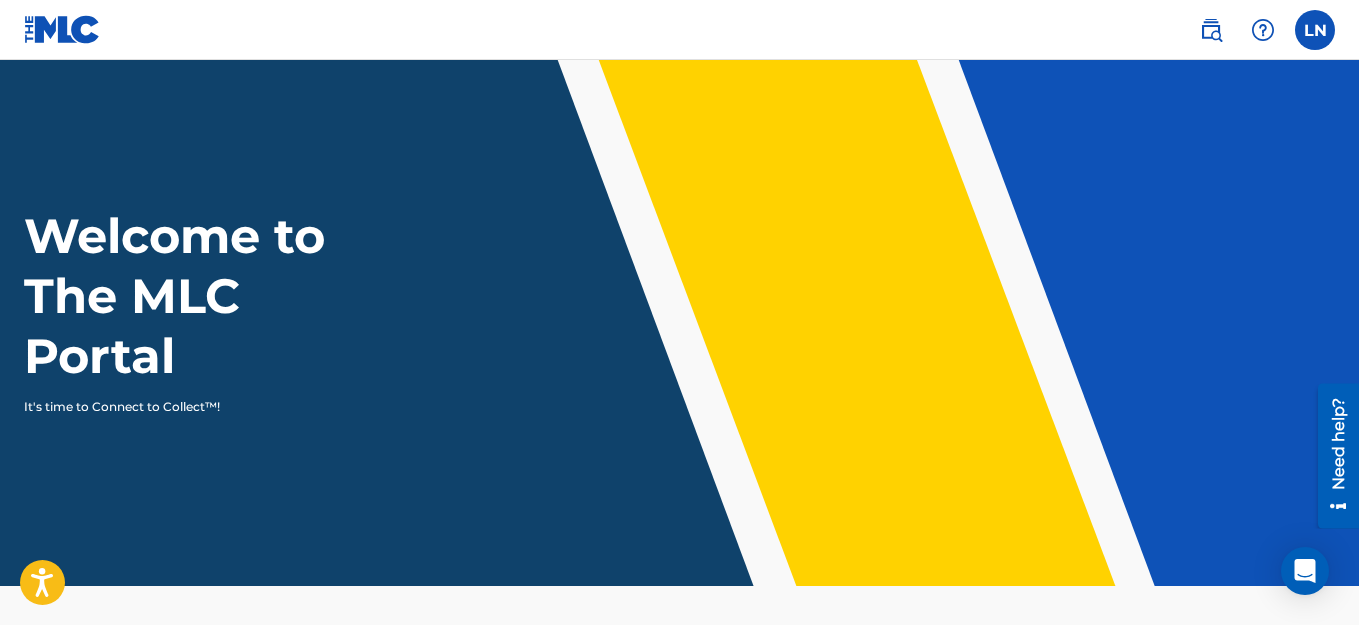 scroll, scrollTop: 521, scrollLeft: 0, axis: vertical 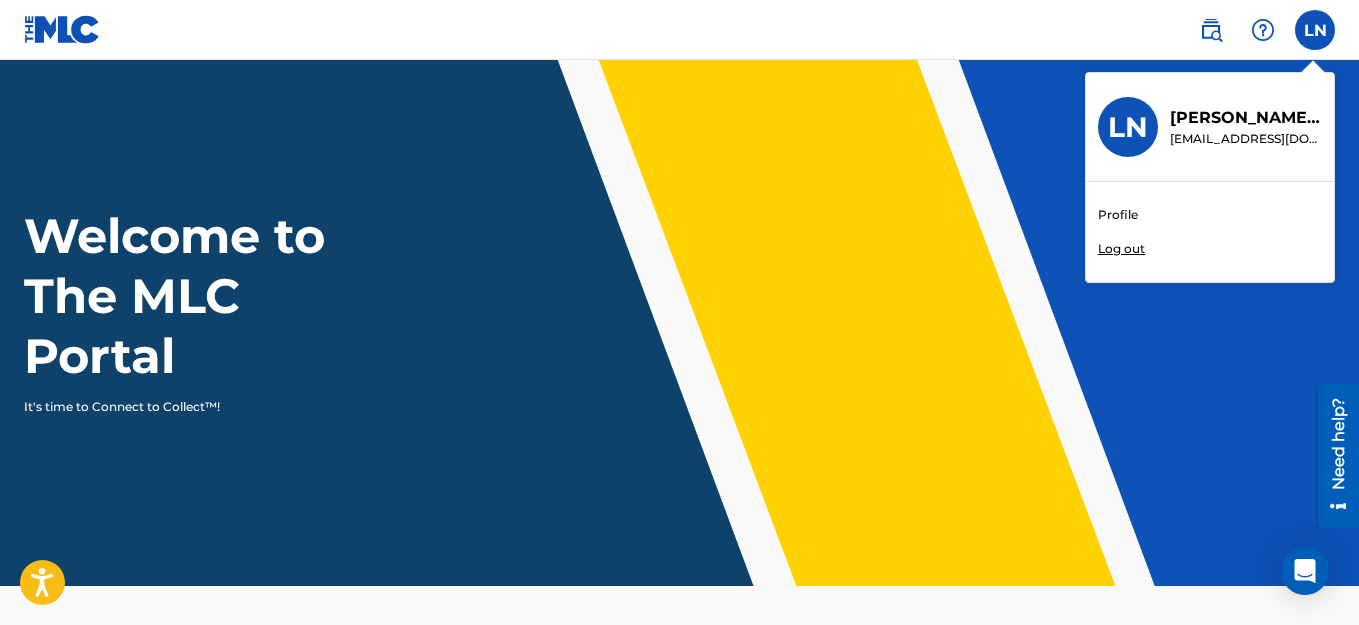 click on "Profile" at bounding box center (1118, 215) 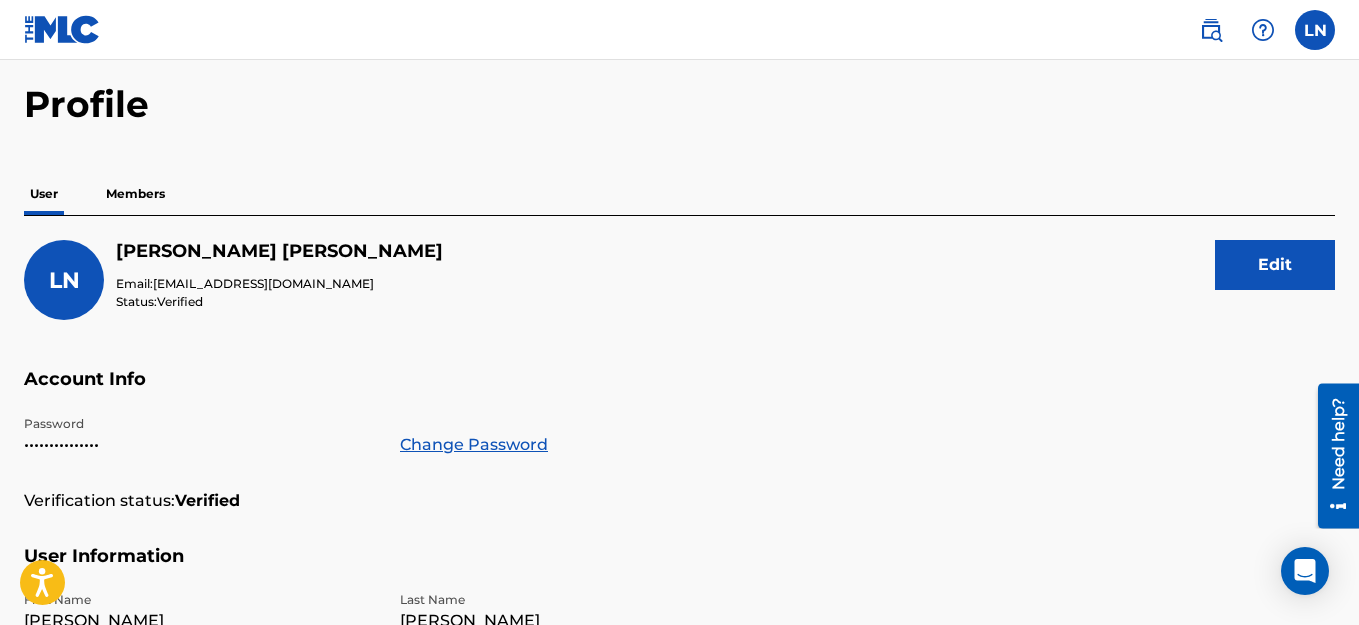 scroll, scrollTop: 43, scrollLeft: 0, axis: vertical 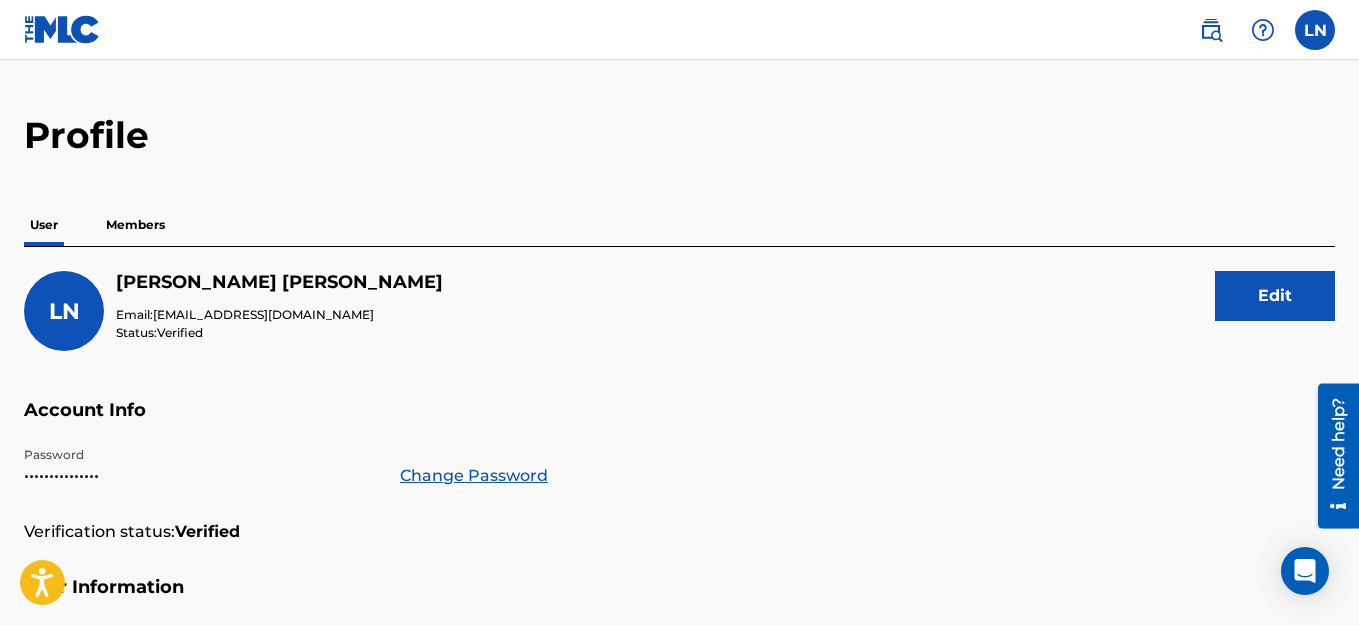 click on "Members" at bounding box center (135, 225) 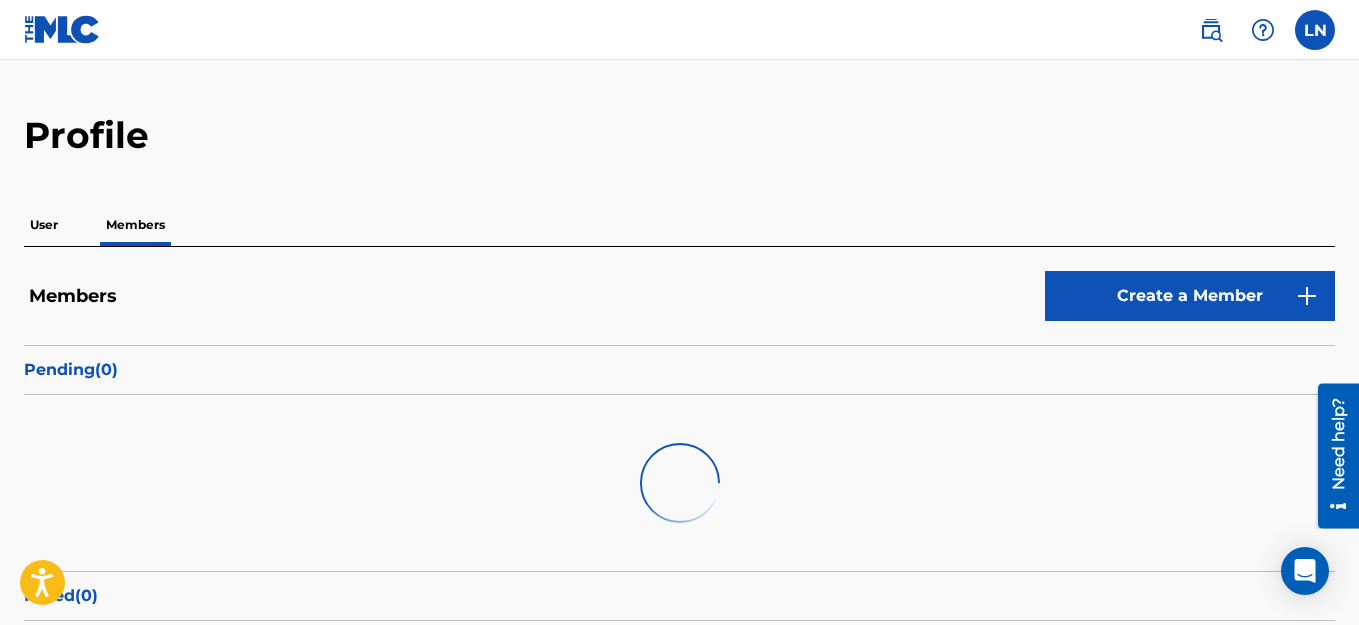 scroll, scrollTop: 0, scrollLeft: 0, axis: both 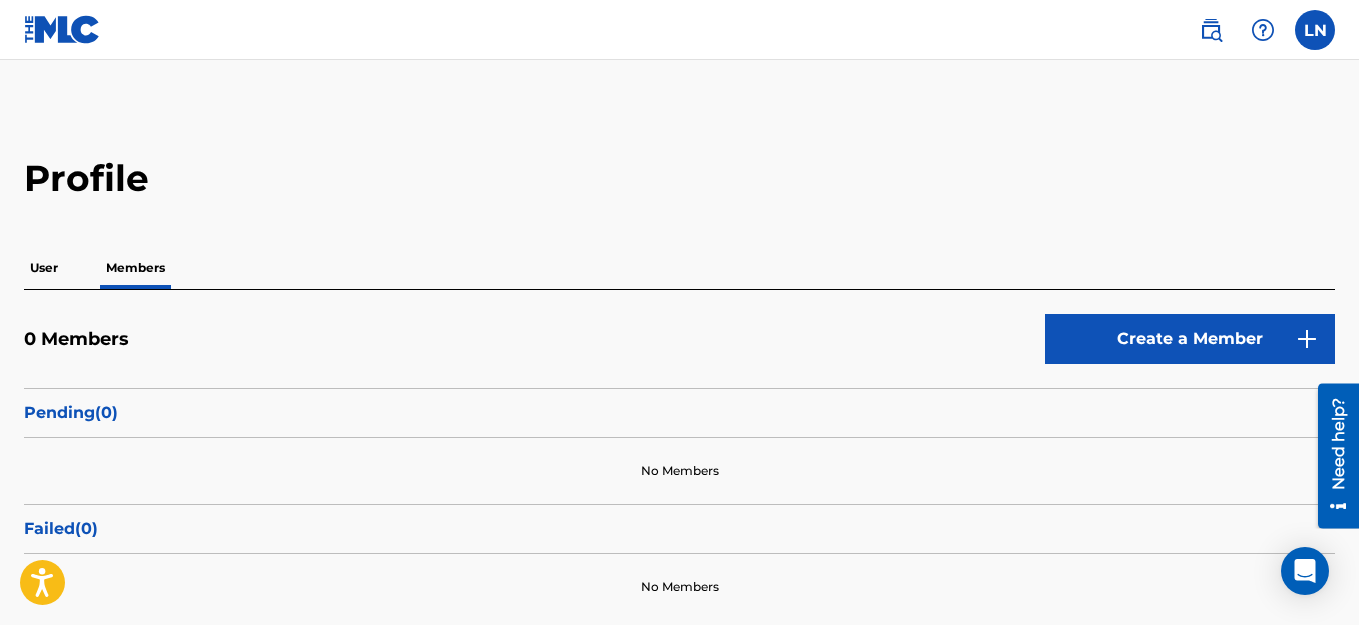 click on "User" at bounding box center [44, 268] 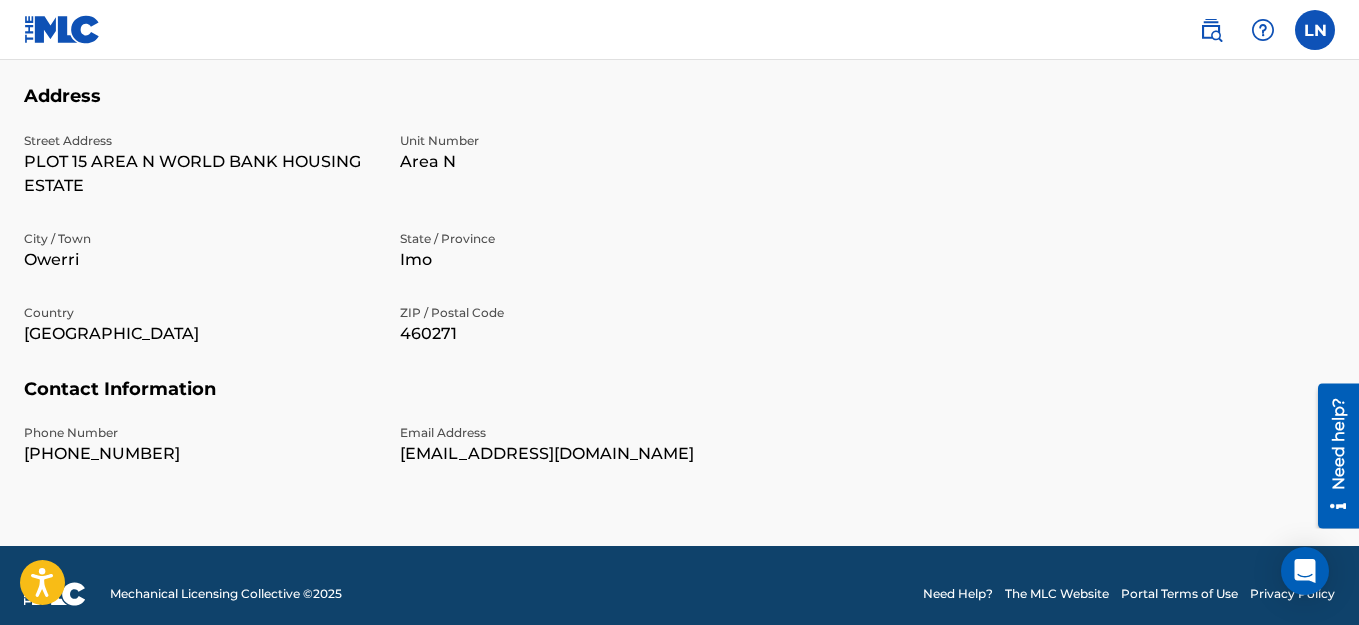 scroll, scrollTop: 745, scrollLeft: 0, axis: vertical 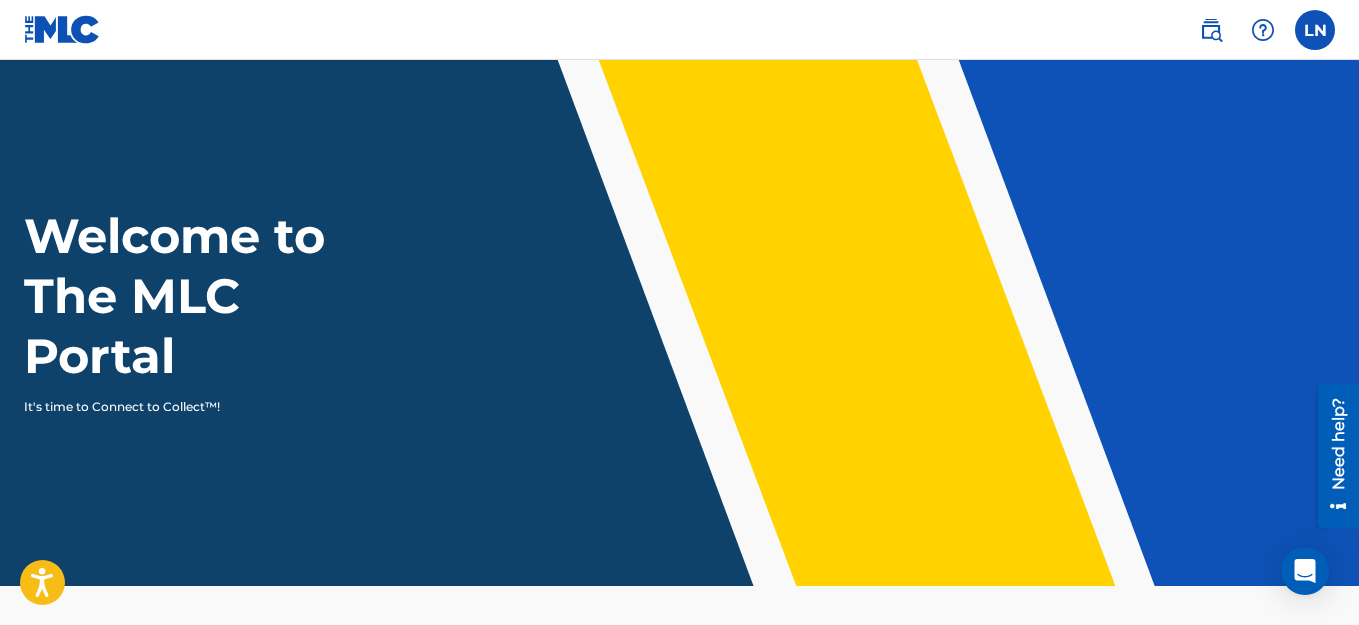 click at bounding box center (1211, 30) 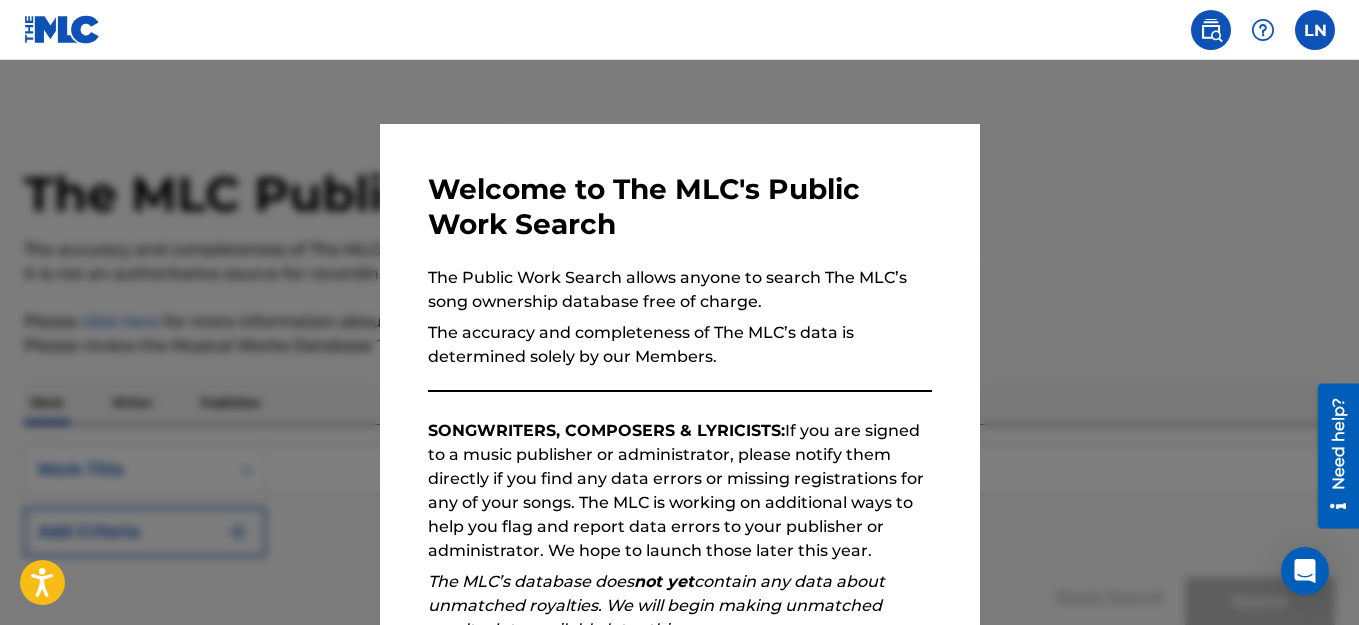 click at bounding box center [679, 372] 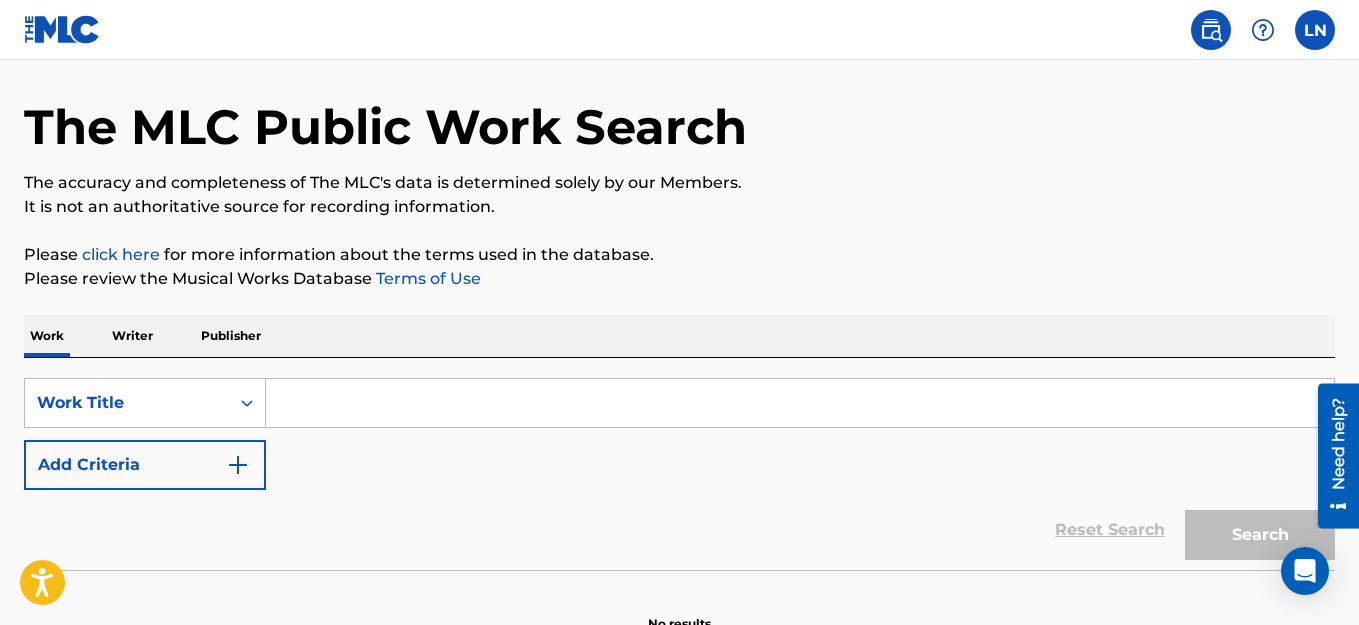 scroll, scrollTop: 82, scrollLeft: 0, axis: vertical 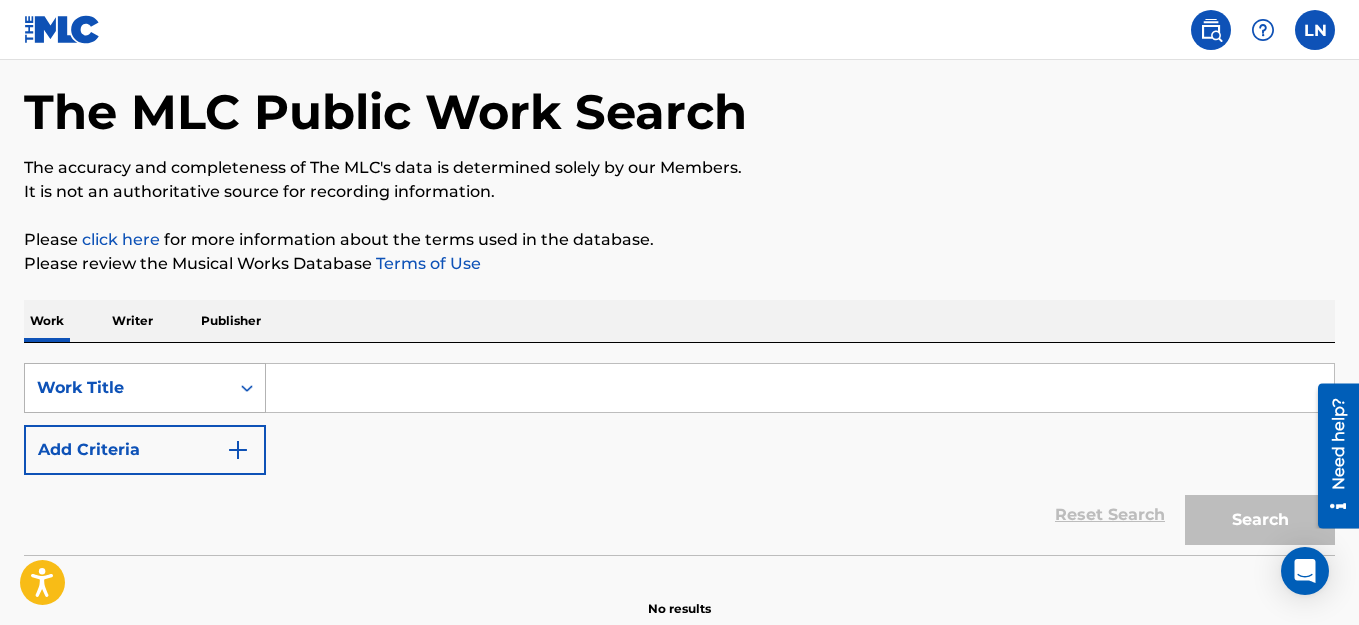 click on "Work Title" at bounding box center (127, 388) 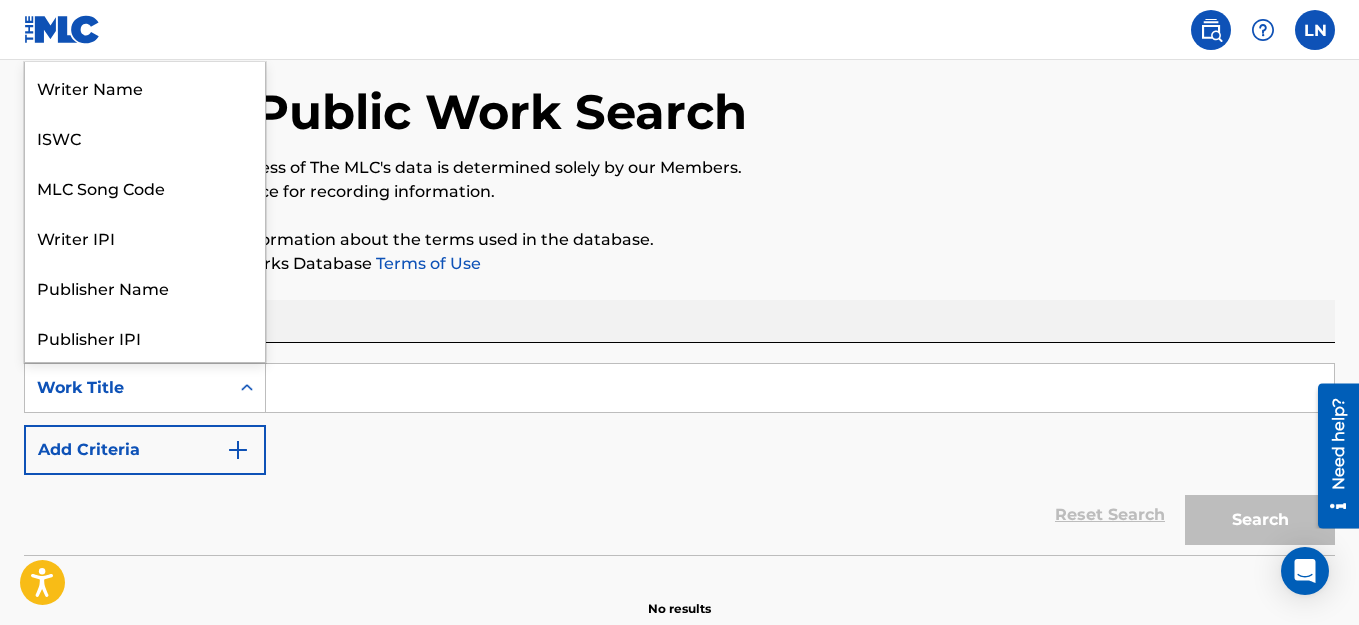scroll, scrollTop: 100, scrollLeft: 0, axis: vertical 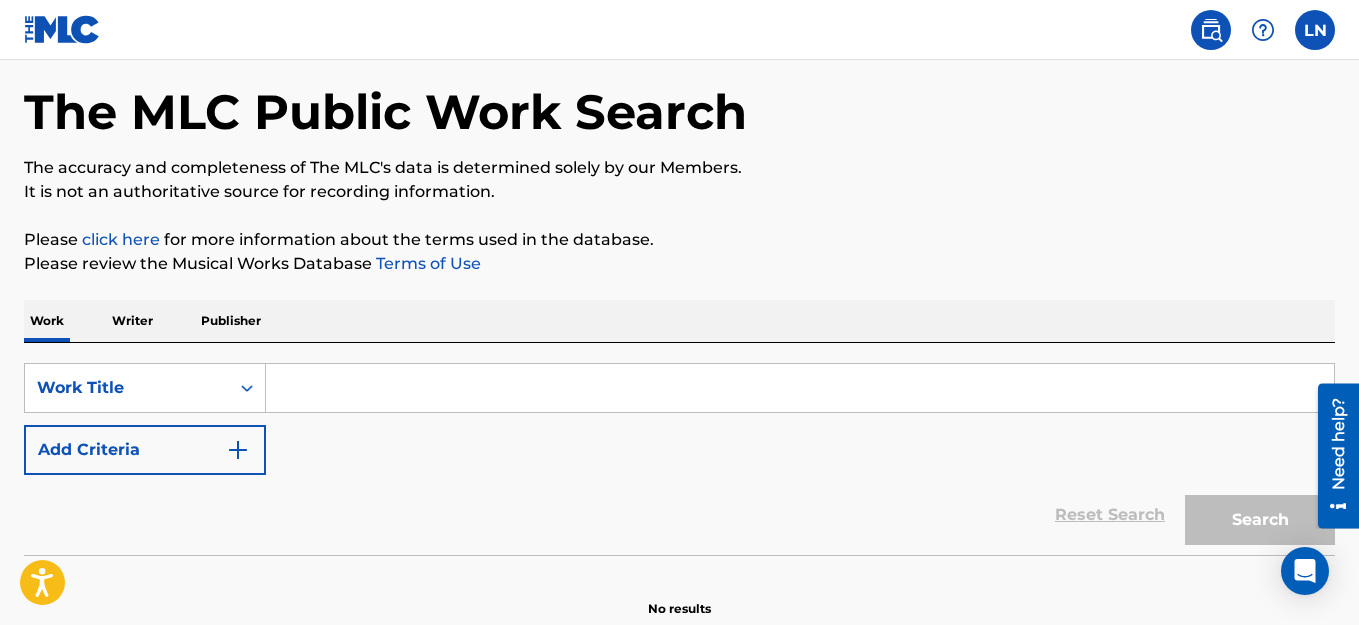 click on "SearchWithCriteria2ff6a136-2dca-461e-adf3-412726f9c718 Work Title Add Criteria" at bounding box center [679, 419] 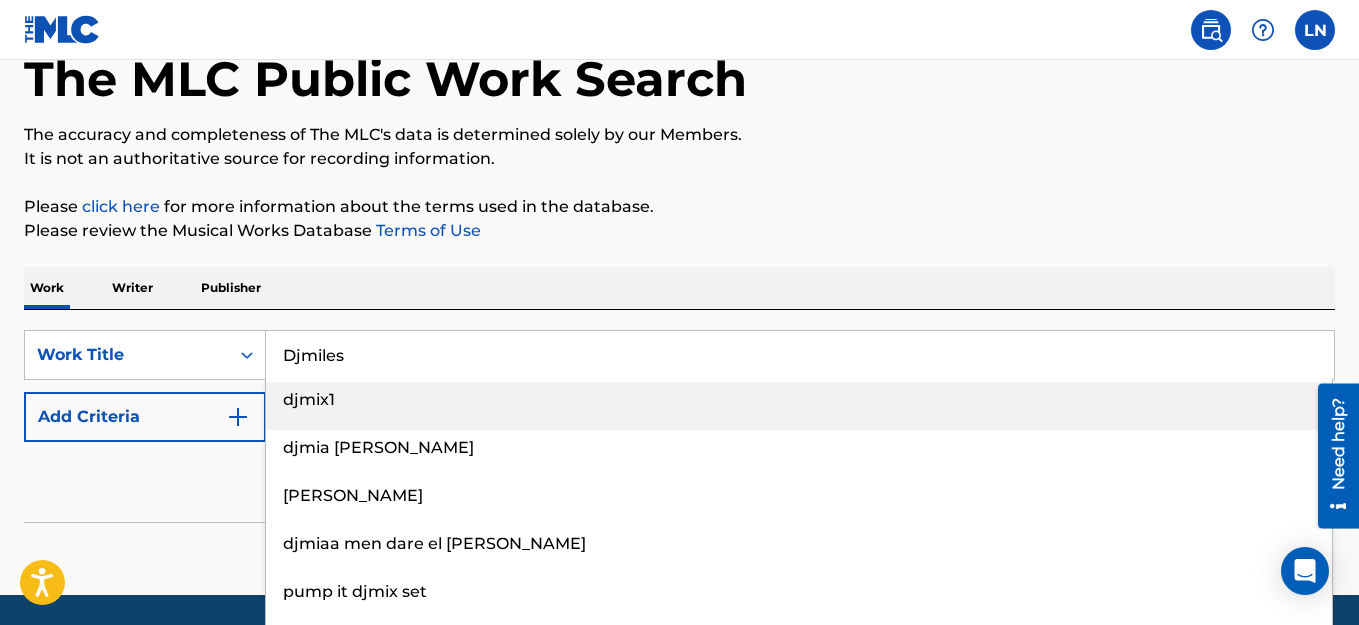 scroll, scrollTop: 112, scrollLeft: 0, axis: vertical 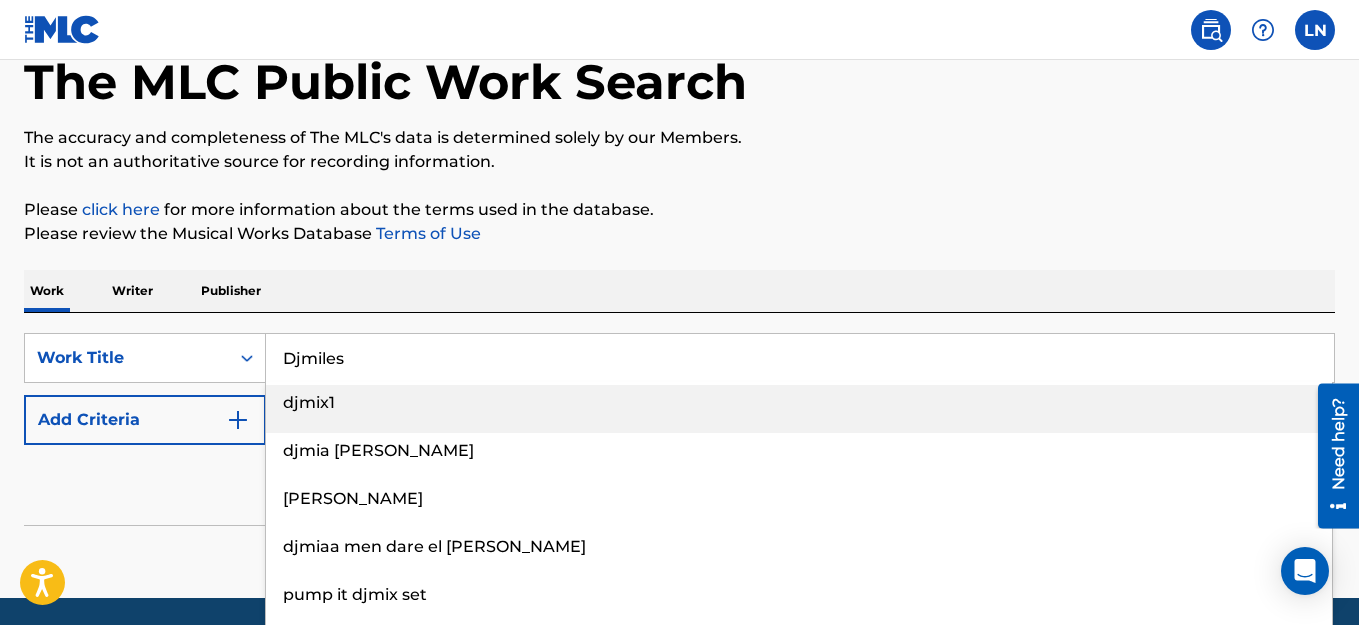 type on "Djmiles" 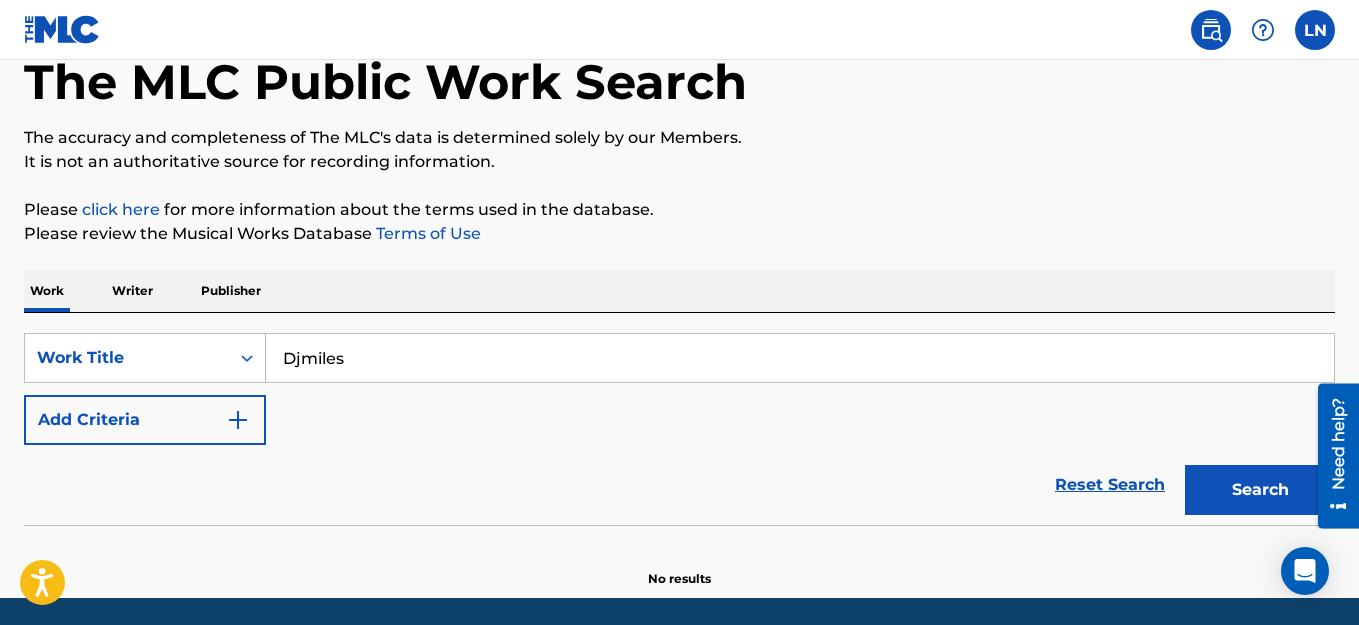 click on "Terms of Use" at bounding box center (426, 233) 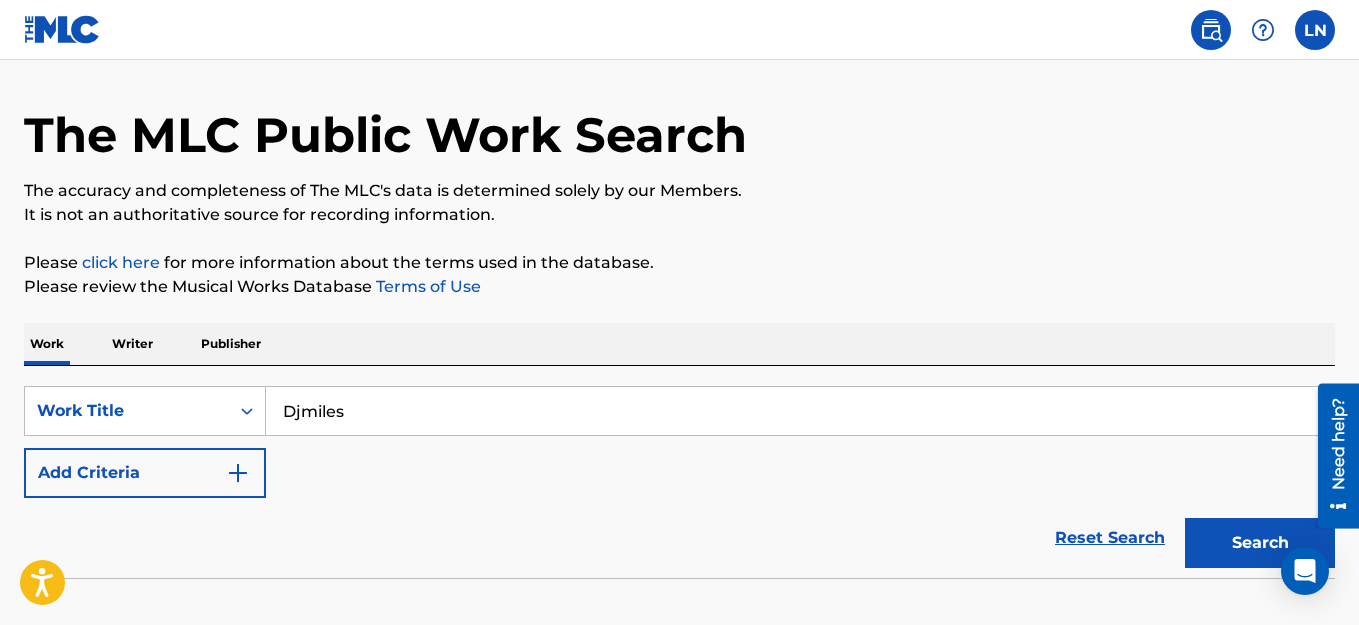 scroll, scrollTop: 0, scrollLeft: 0, axis: both 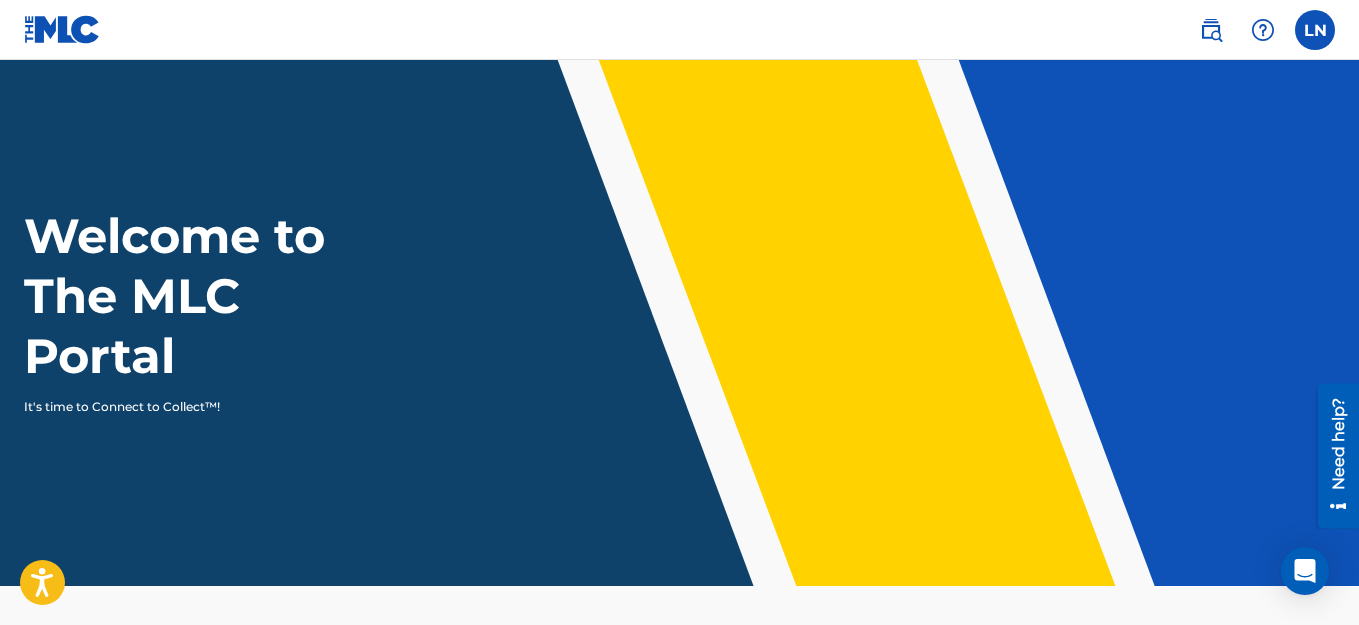 click at bounding box center [1315, 30] 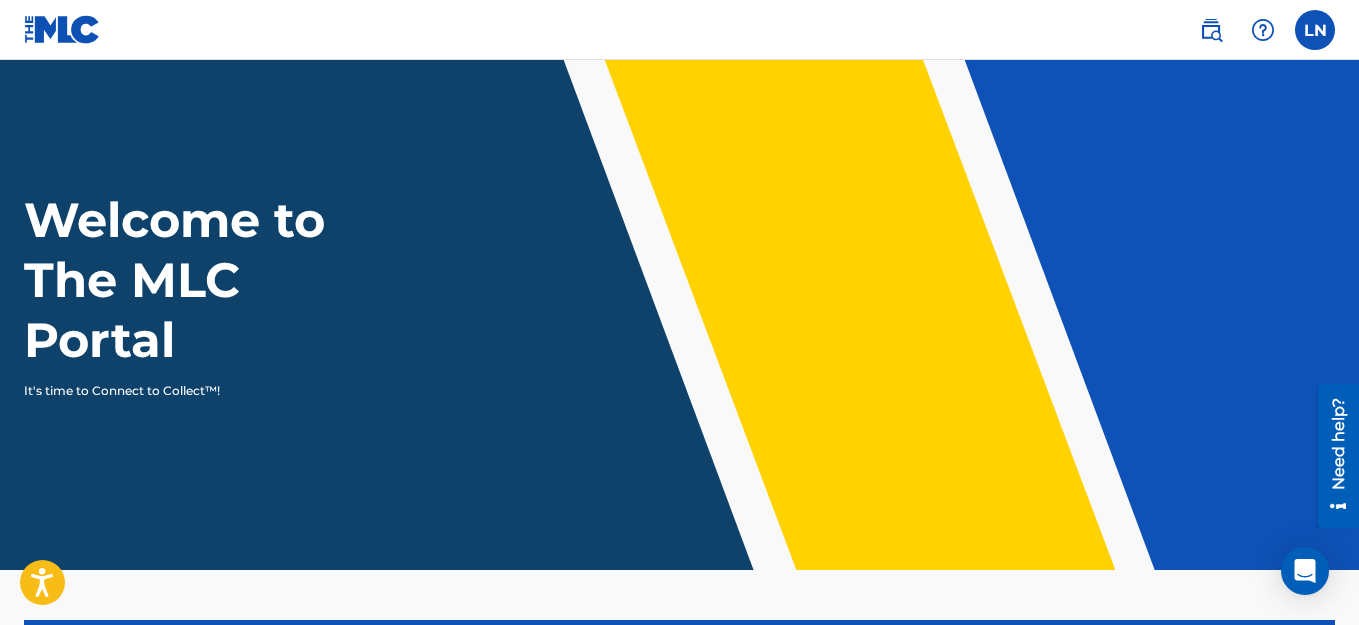 scroll, scrollTop: 0, scrollLeft: 0, axis: both 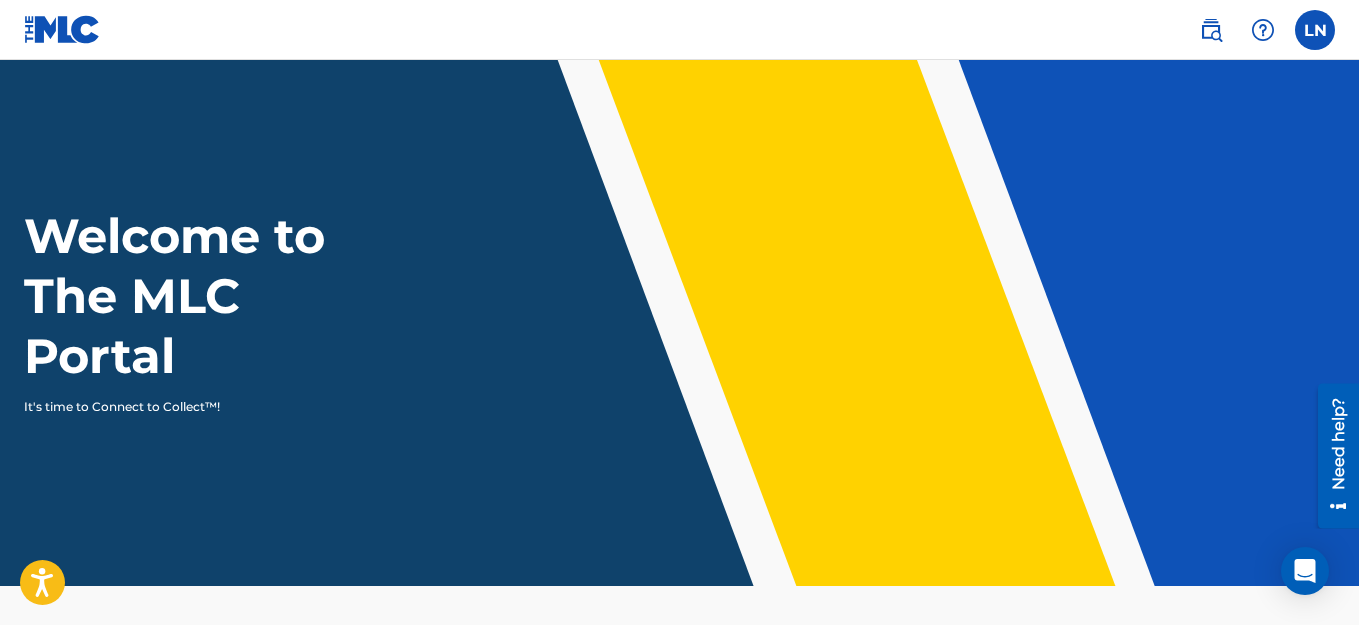 click on "Welcome to The MLC Portal" at bounding box center [211, 296] 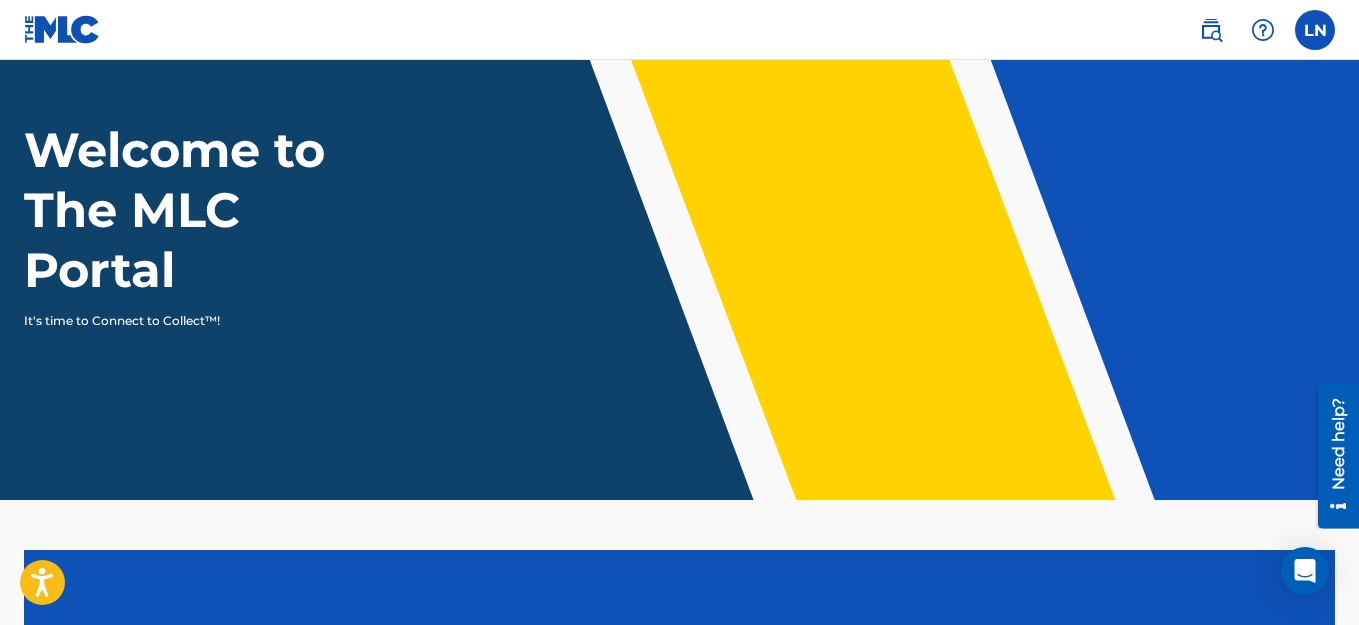 scroll, scrollTop: 473, scrollLeft: 0, axis: vertical 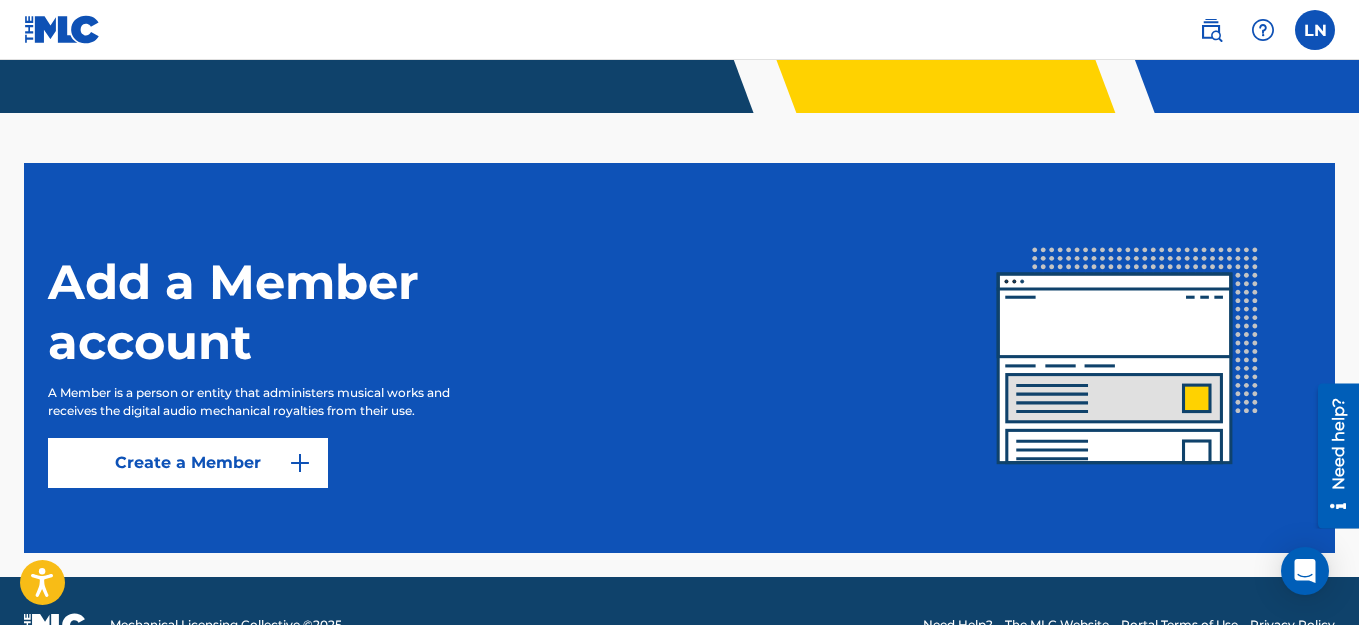 click on "Create a Member" at bounding box center [188, 463] 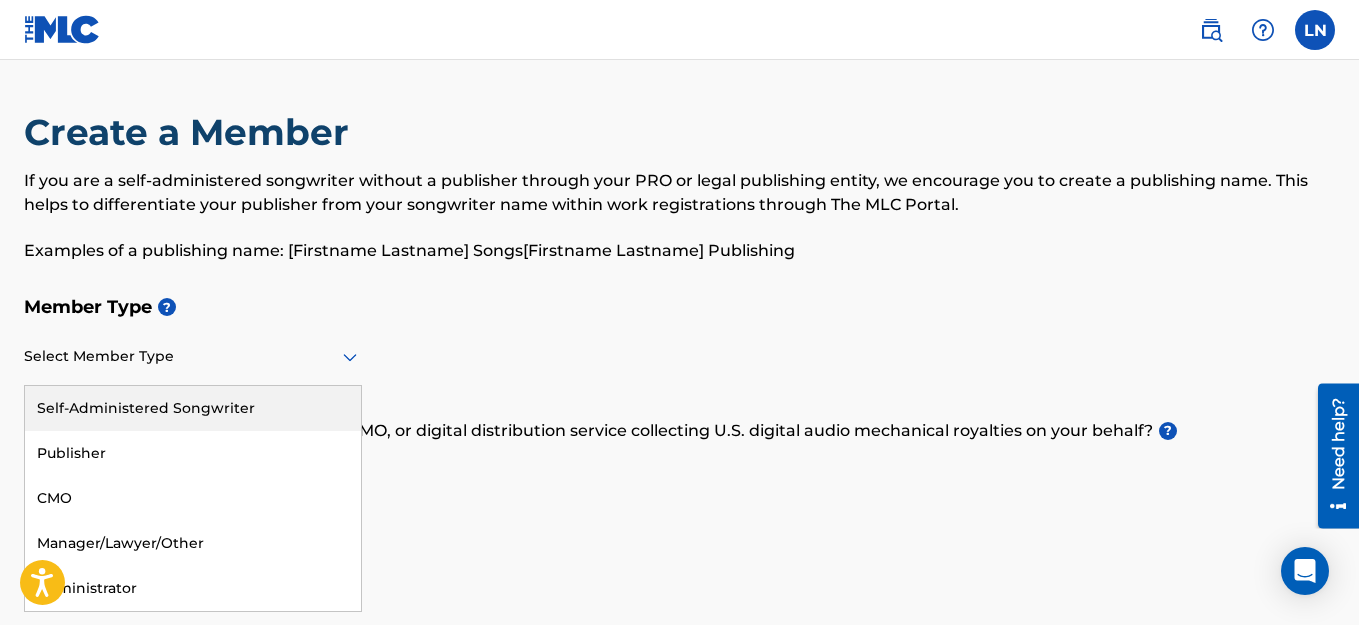 click at bounding box center (193, 356) 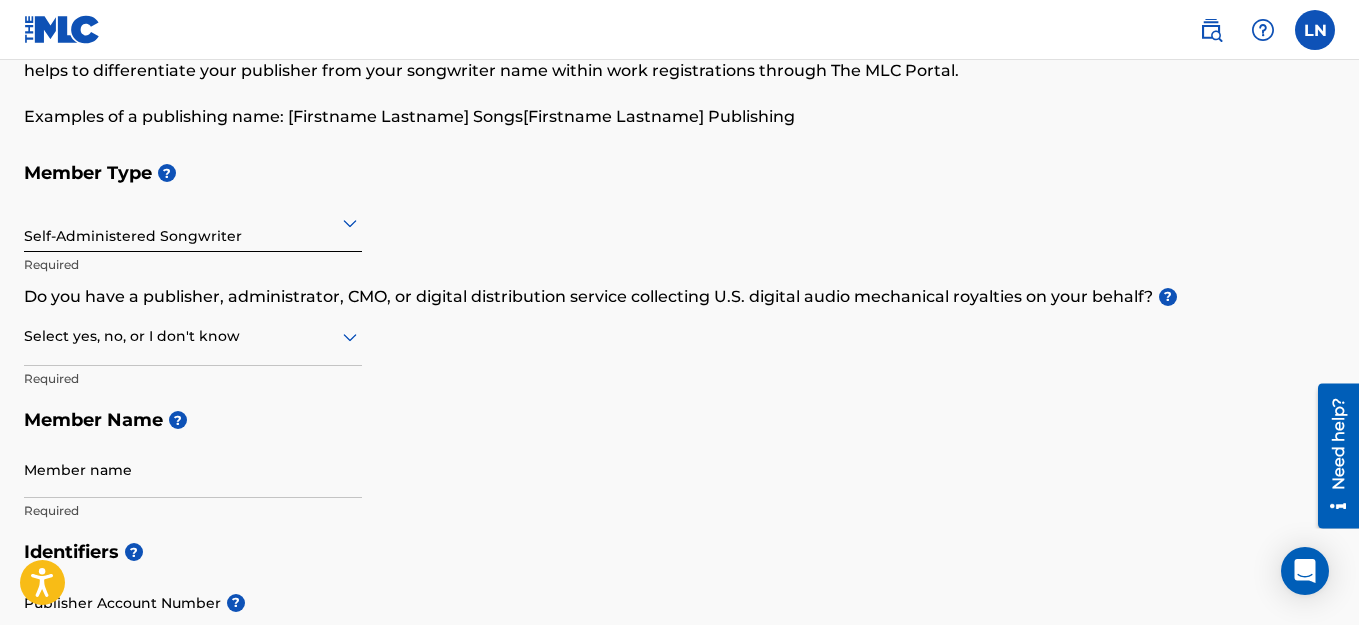 scroll, scrollTop: 259, scrollLeft: 0, axis: vertical 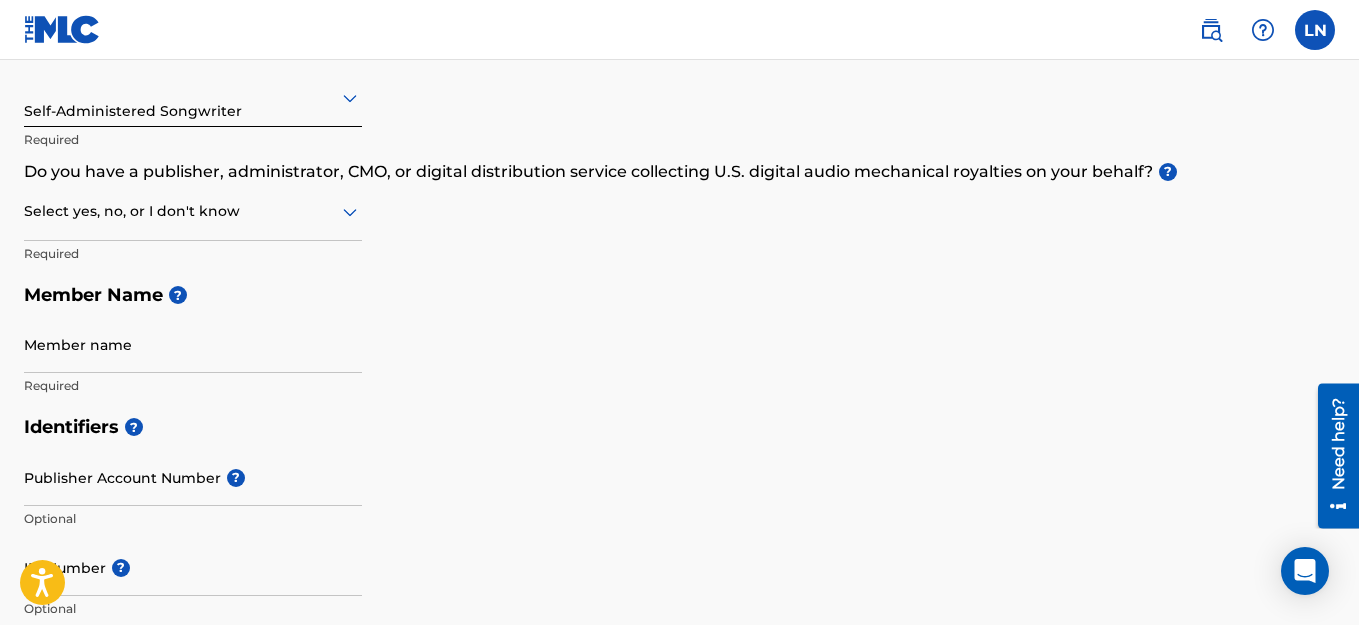 click on "Member Type ? Self-Administered Songwriter Required Do you have a publisher, administrator, CMO, or digital distribution service collecting U.S. digital audio mechanical royalties on your behalf? ? Select yes, no, or I don't know Required Member Name ? Member name Required" at bounding box center (679, 216) 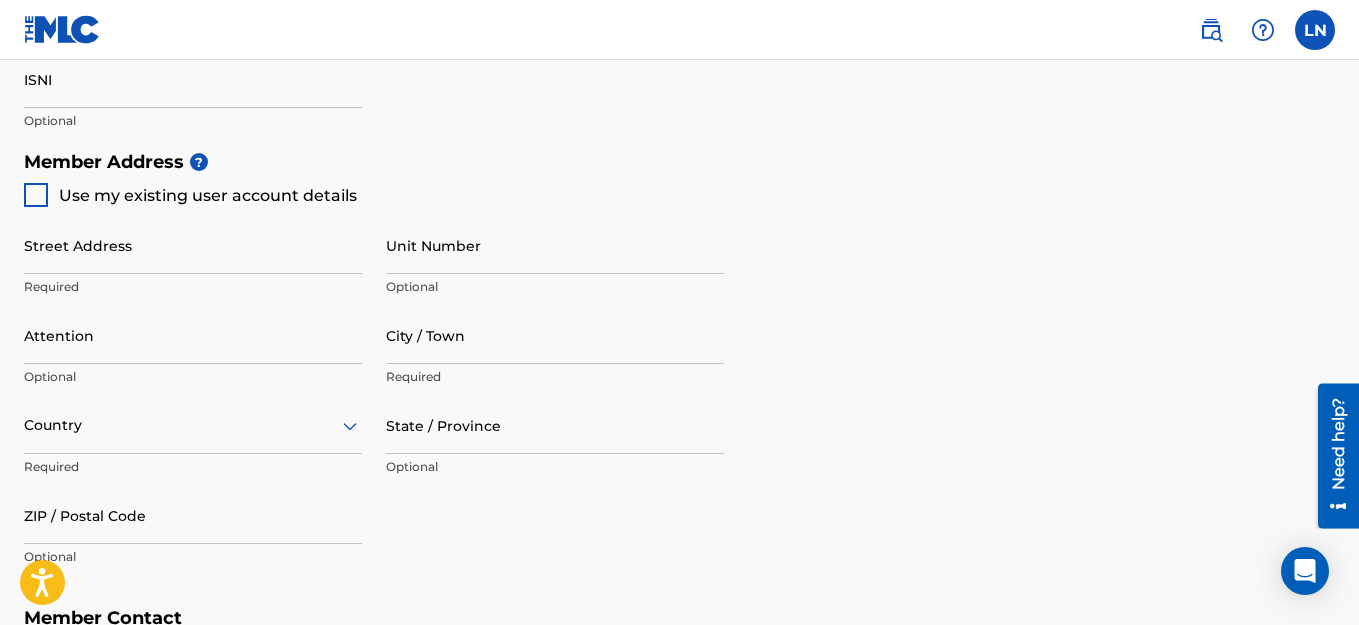 scroll, scrollTop: 793, scrollLeft: 0, axis: vertical 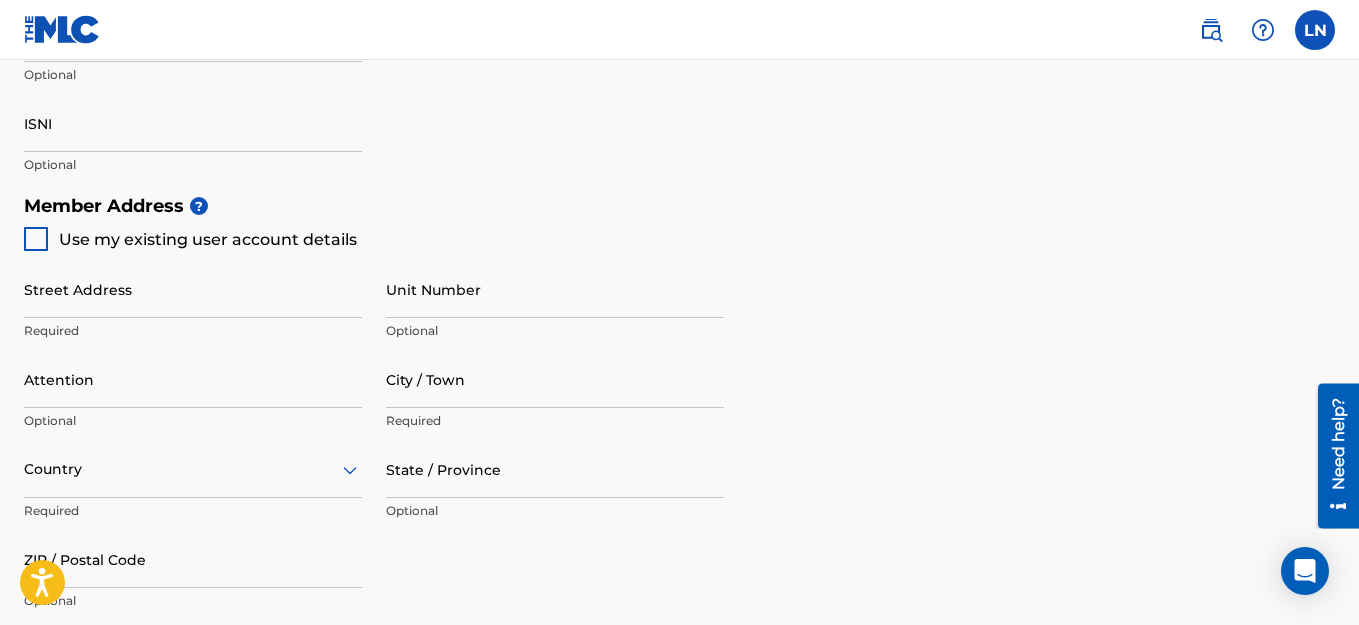 click on "Use my existing user account details" at bounding box center (208, 239) 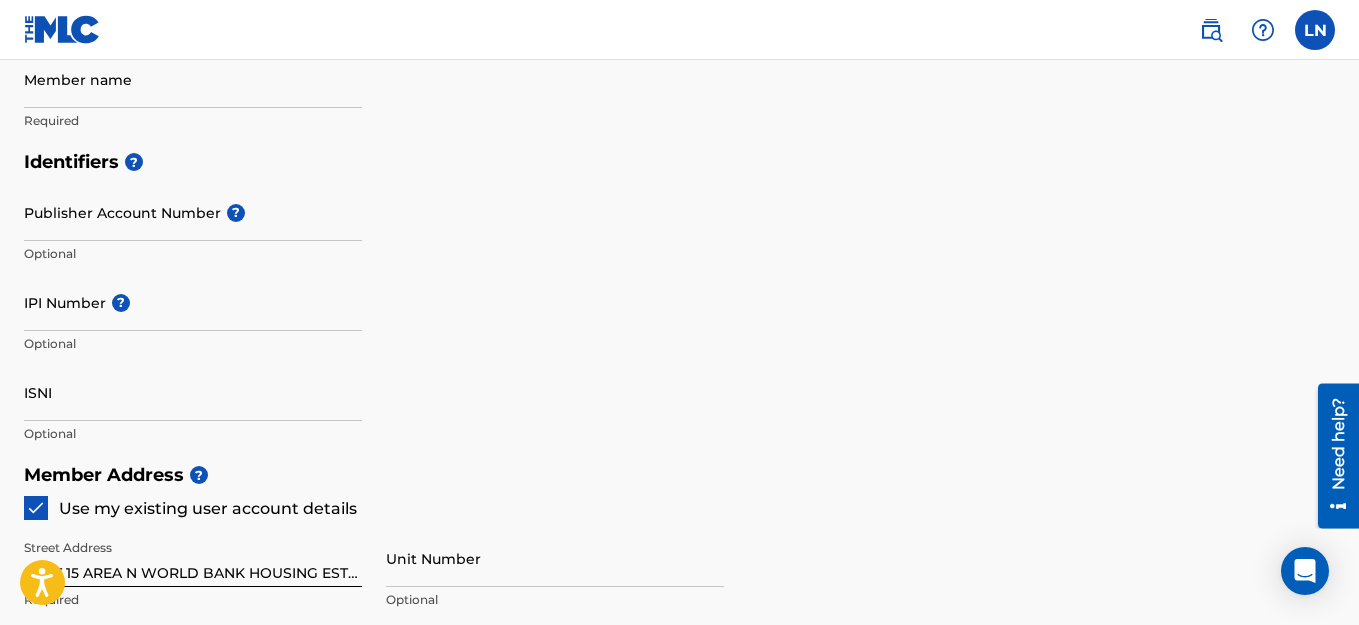 scroll, scrollTop: 621, scrollLeft: 0, axis: vertical 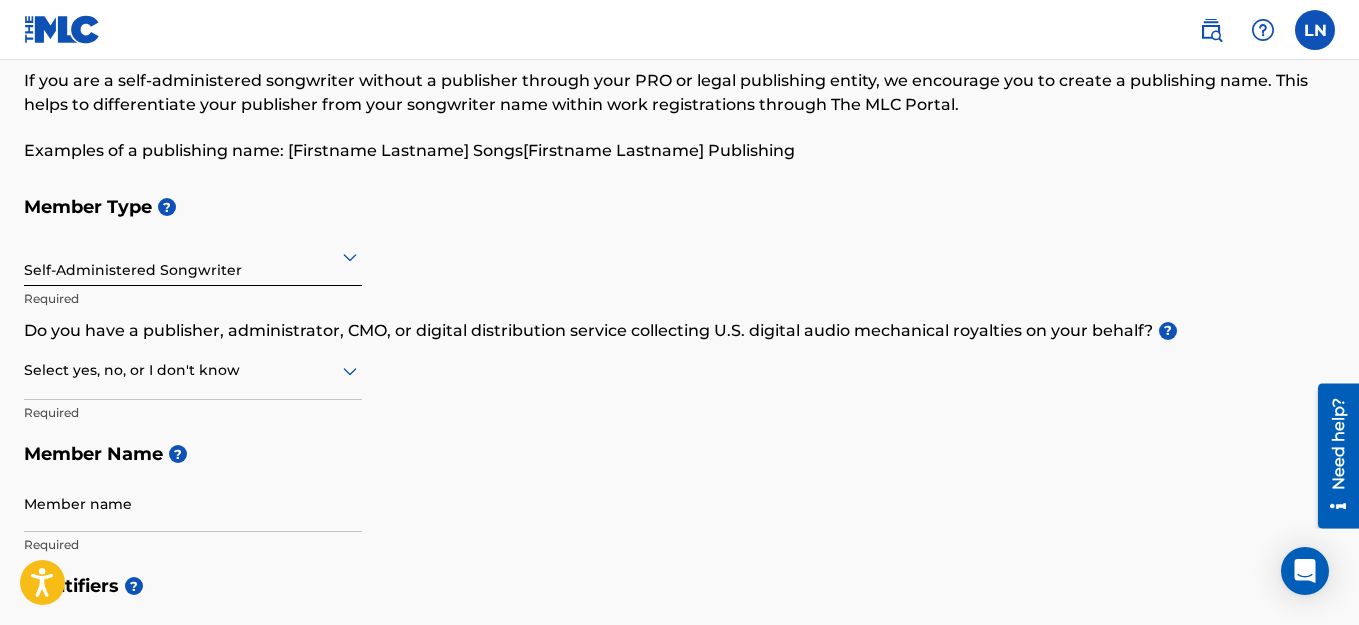 click 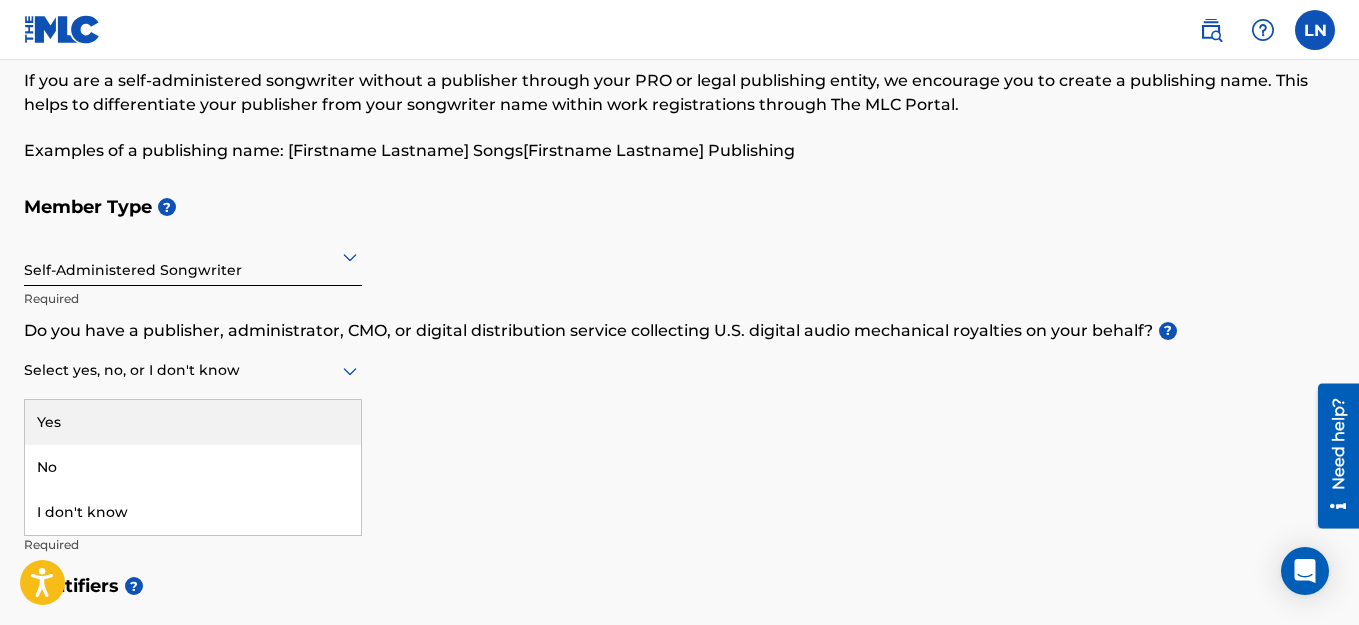 click on "Yes" at bounding box center (193, 422) 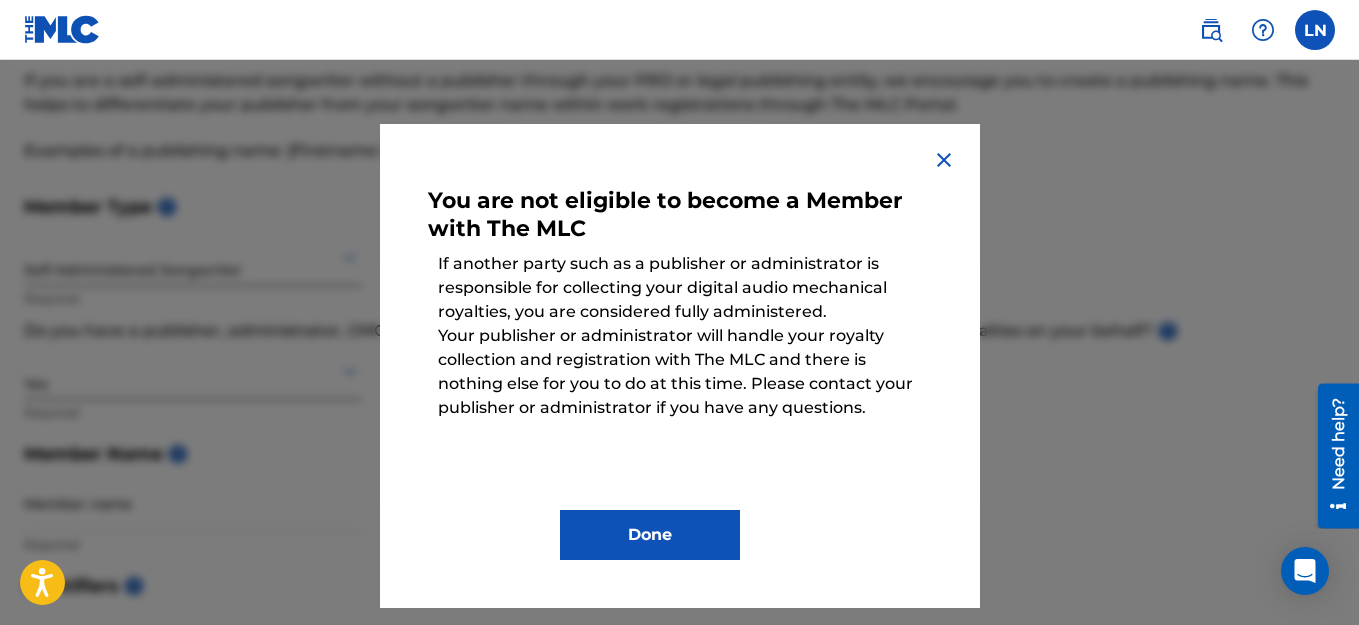 click at bounding box center [944, 160] 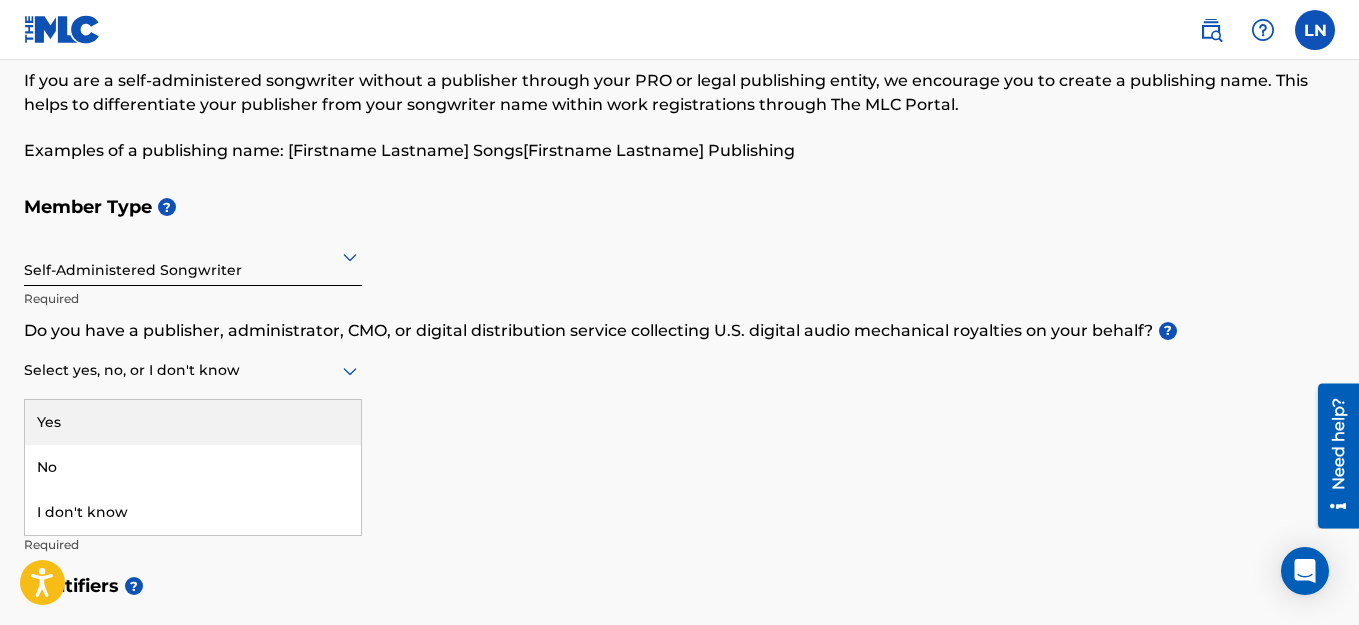 click at bounding box center (193, 370) 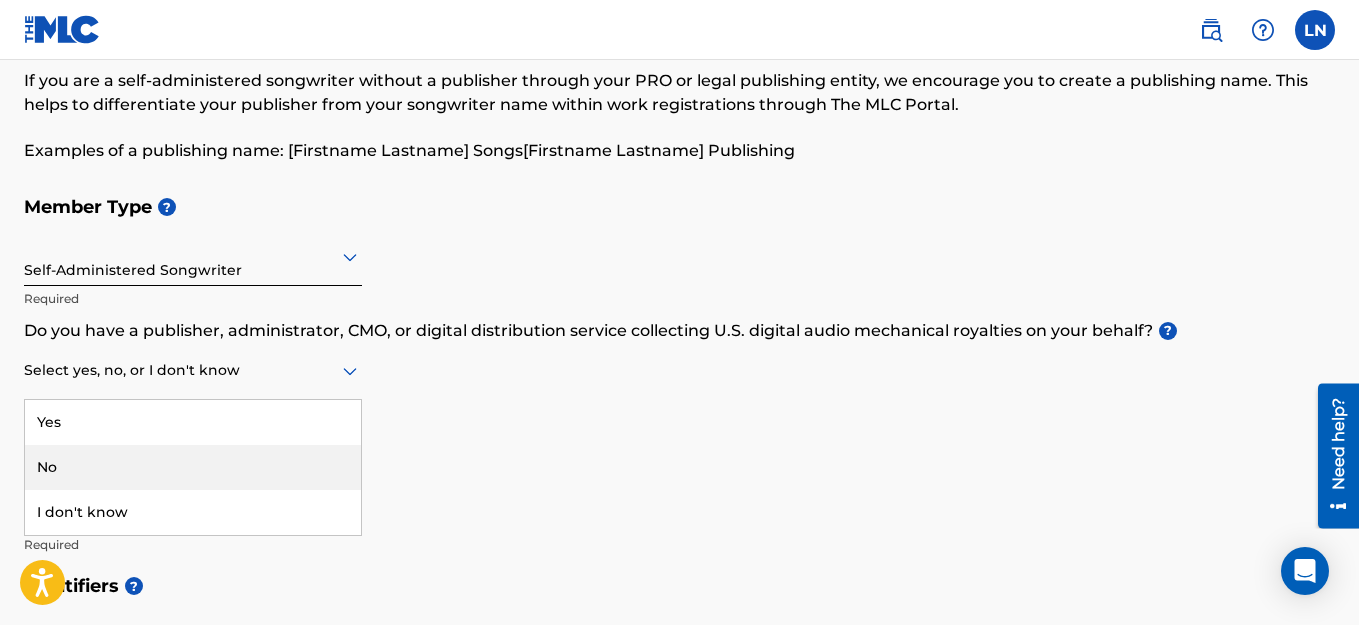 click on "No" at bounding box center [193, 467] 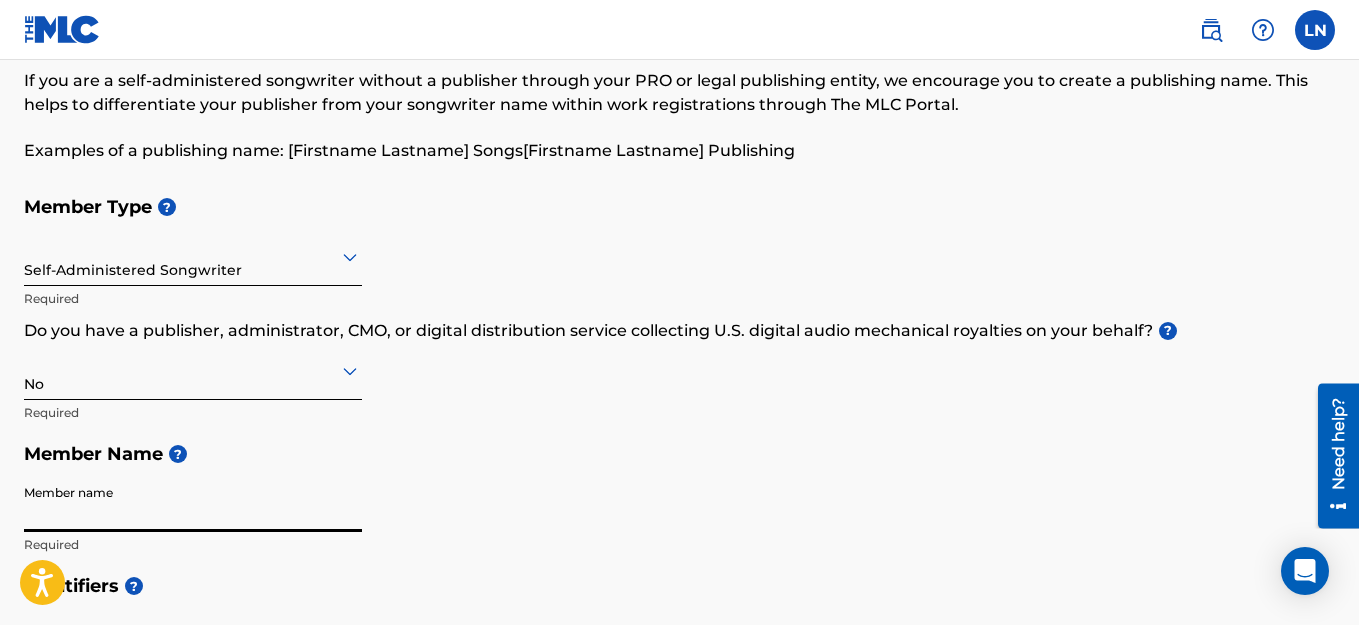click on "Member name" at bounding box center [193, 503] 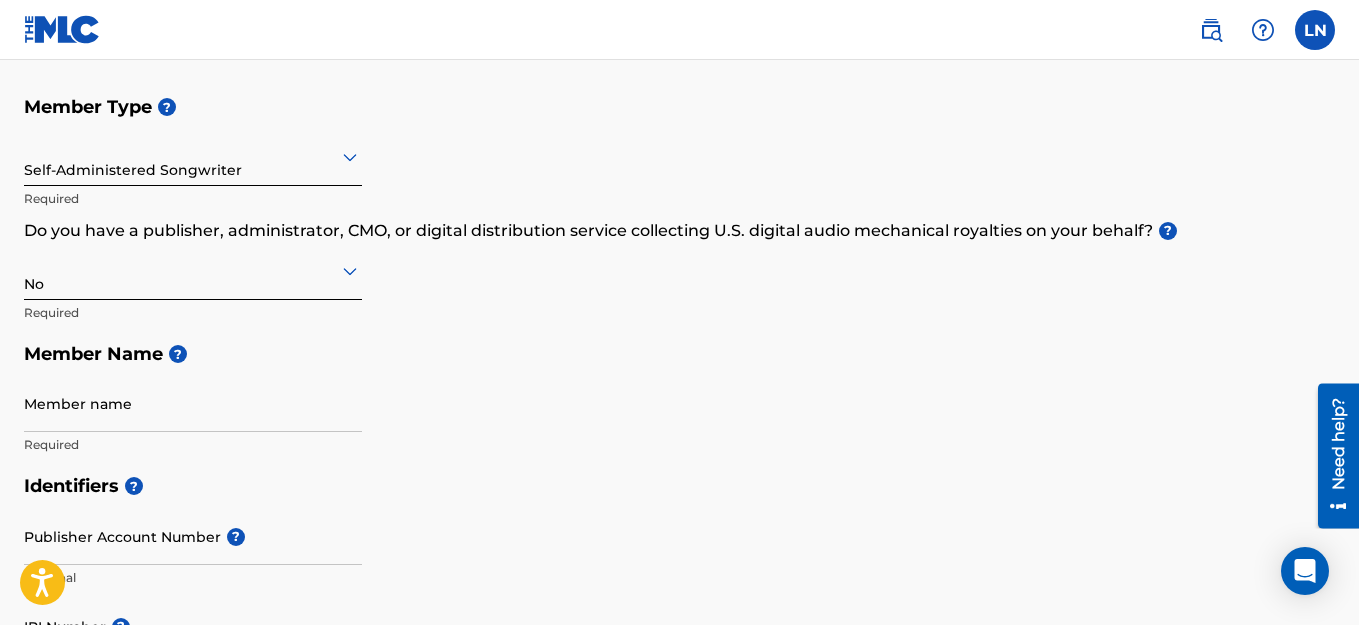 scroll, scrollTop: 231, scrollLeft: 0, axis: vertical 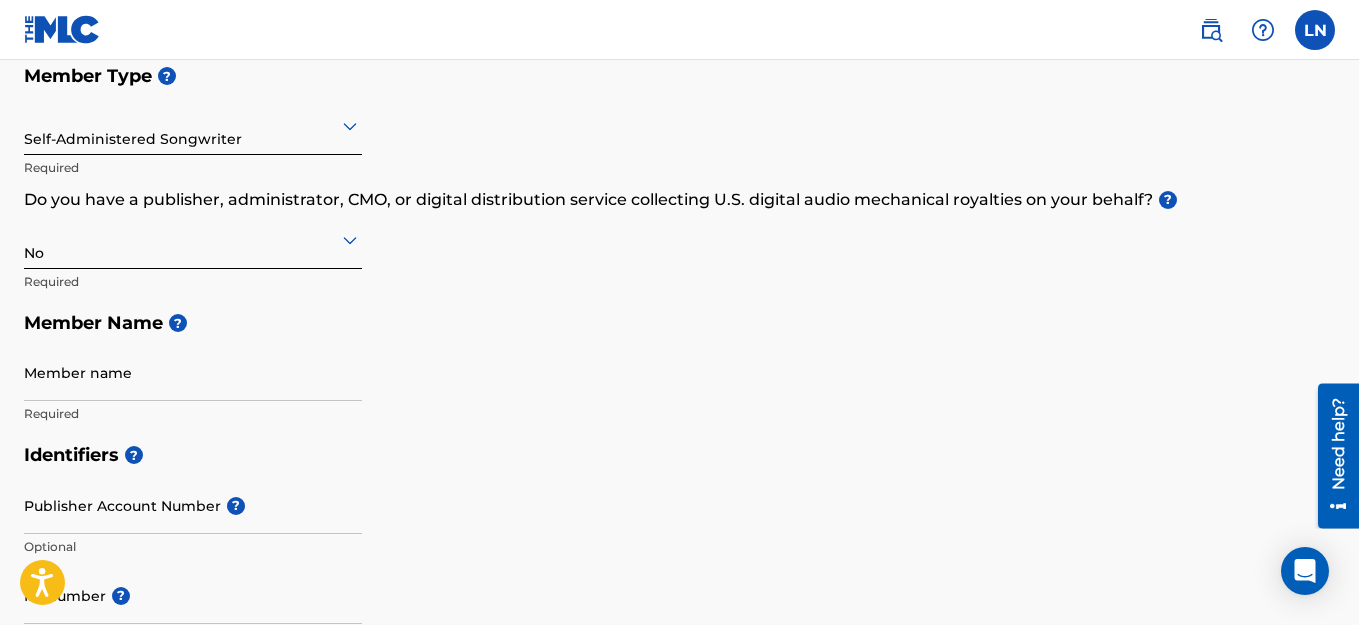 click at bounding box center [193, 239] 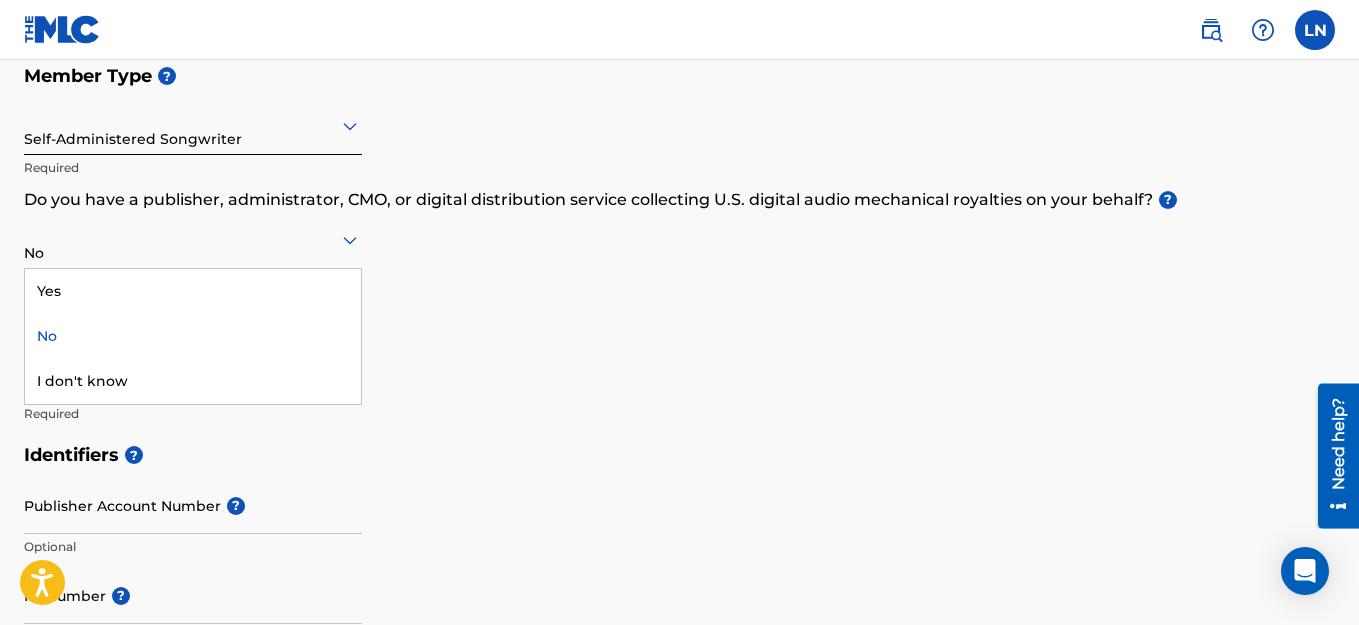 click on "Member Type ? Self-Administered Songwriter Required Do you have a publisher, administrator, CMO, or digital distribution service collecting U.S. digital audio mechanical royalties on your behalf? ? 3 results available. Use Up and Down to choose options, press Enter to select the currently focused option, press Escape to exit the menu, press Tab to select the option and exit the menu. No Yes No I don't know Required Member Name ? Member name Required" at bounding box center [679, 244] 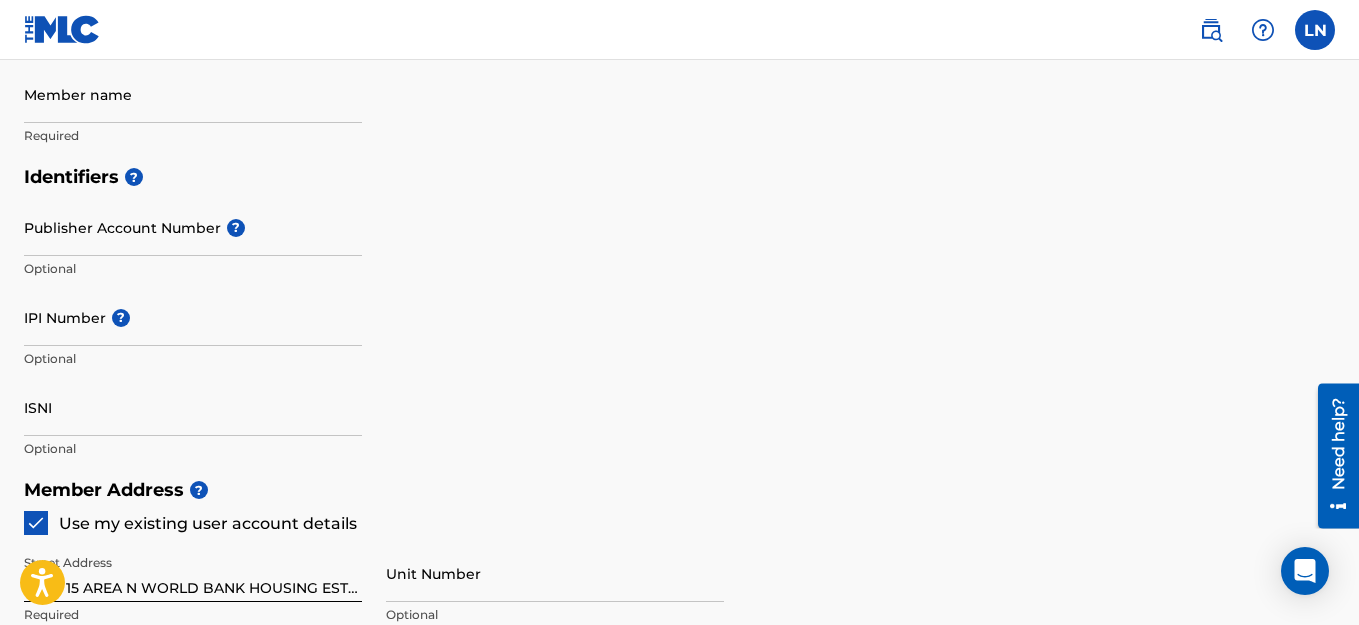 scroll, scrollTop: 512, scrollLeft: 0, axis: vertical 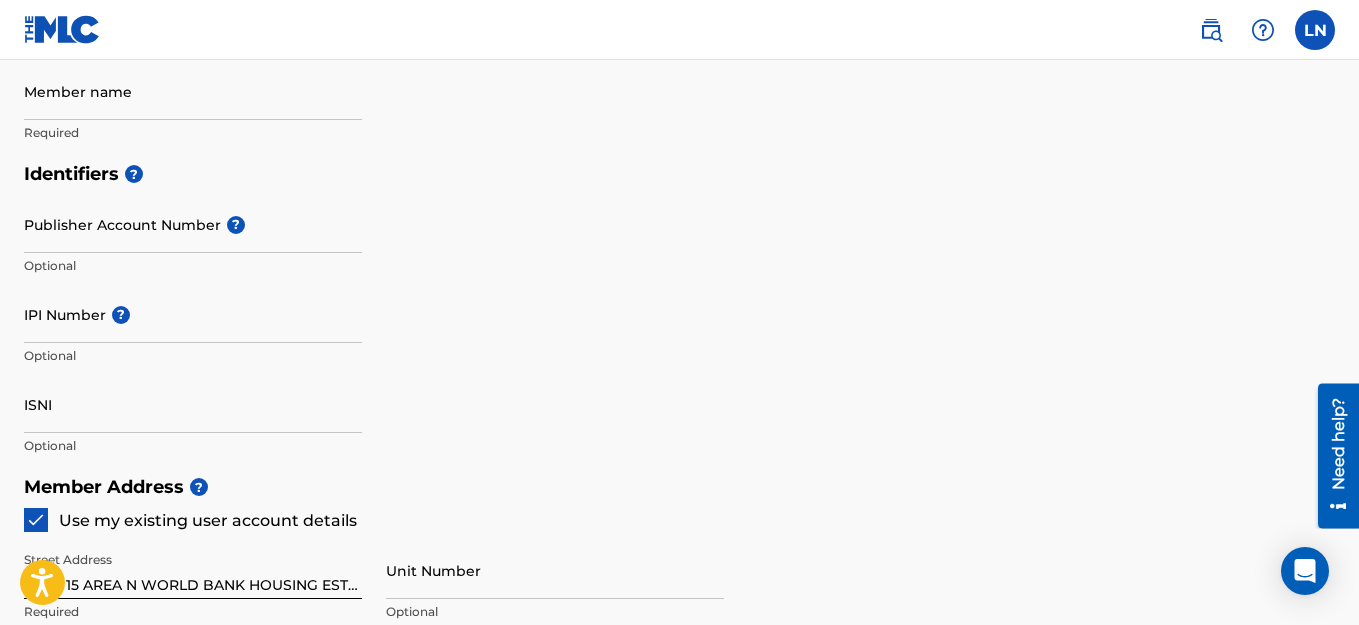 click on "Identifiers ? Publisher Account Number ? Optional IPI Number ? Optional ISNI Optional" at bounding box center [679, 309] 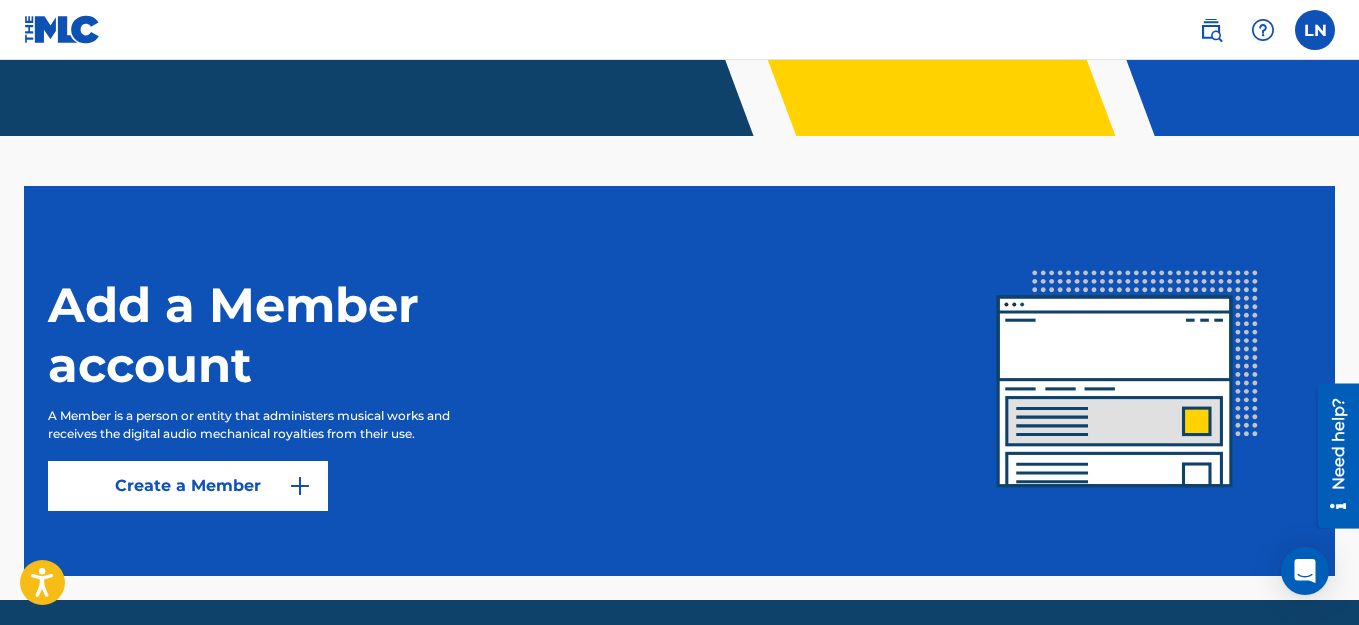 scroll, scrollTop: 473, scrollLeft: 0, axis: vertical 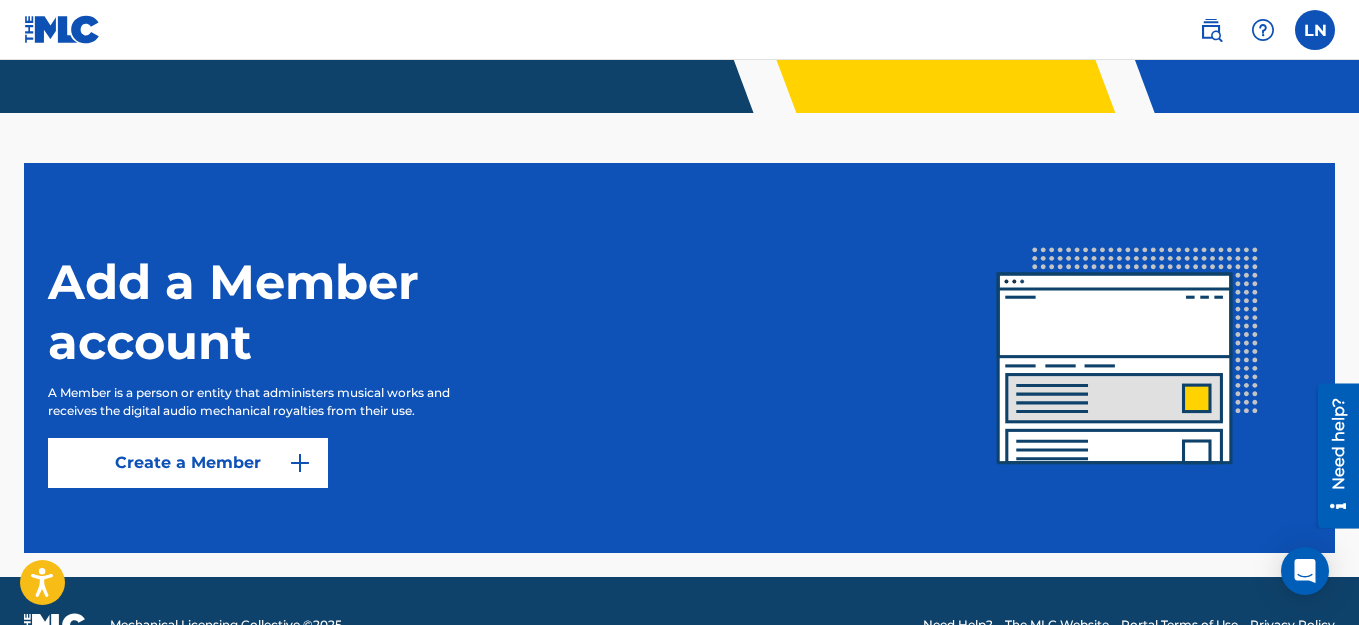 click at bounding box center [1211, 30] 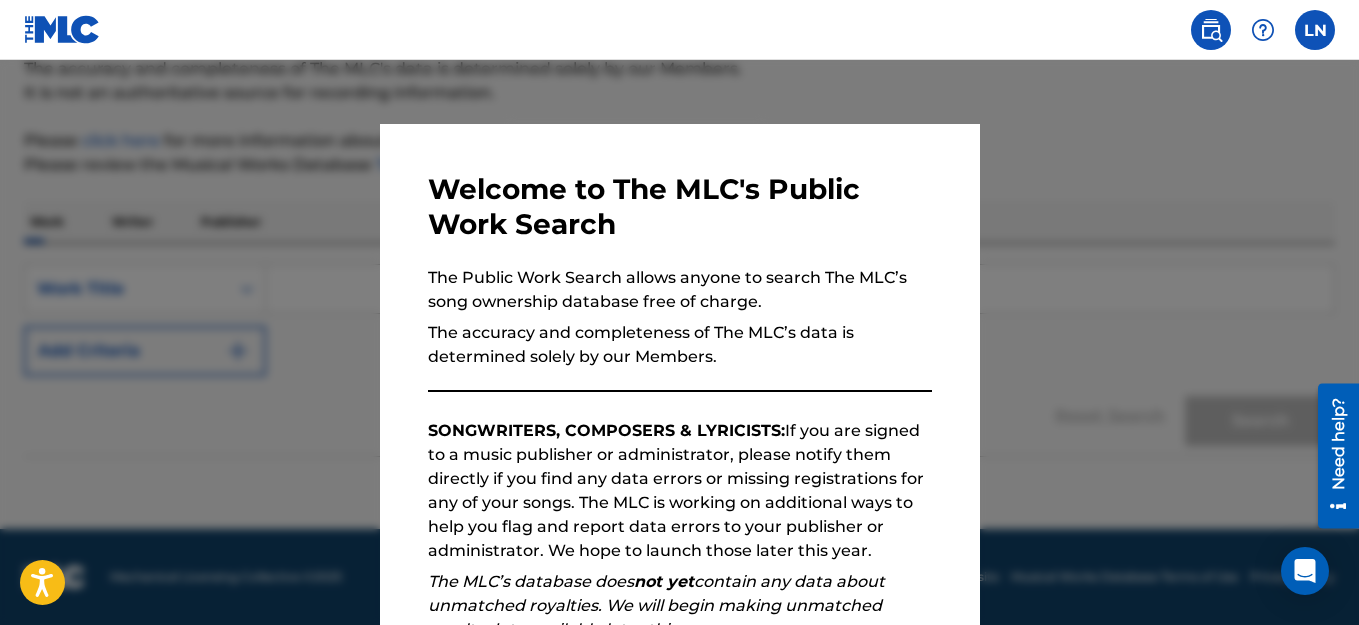 scroll, scrollTop: 0, scrollLeft: 0, axis: both 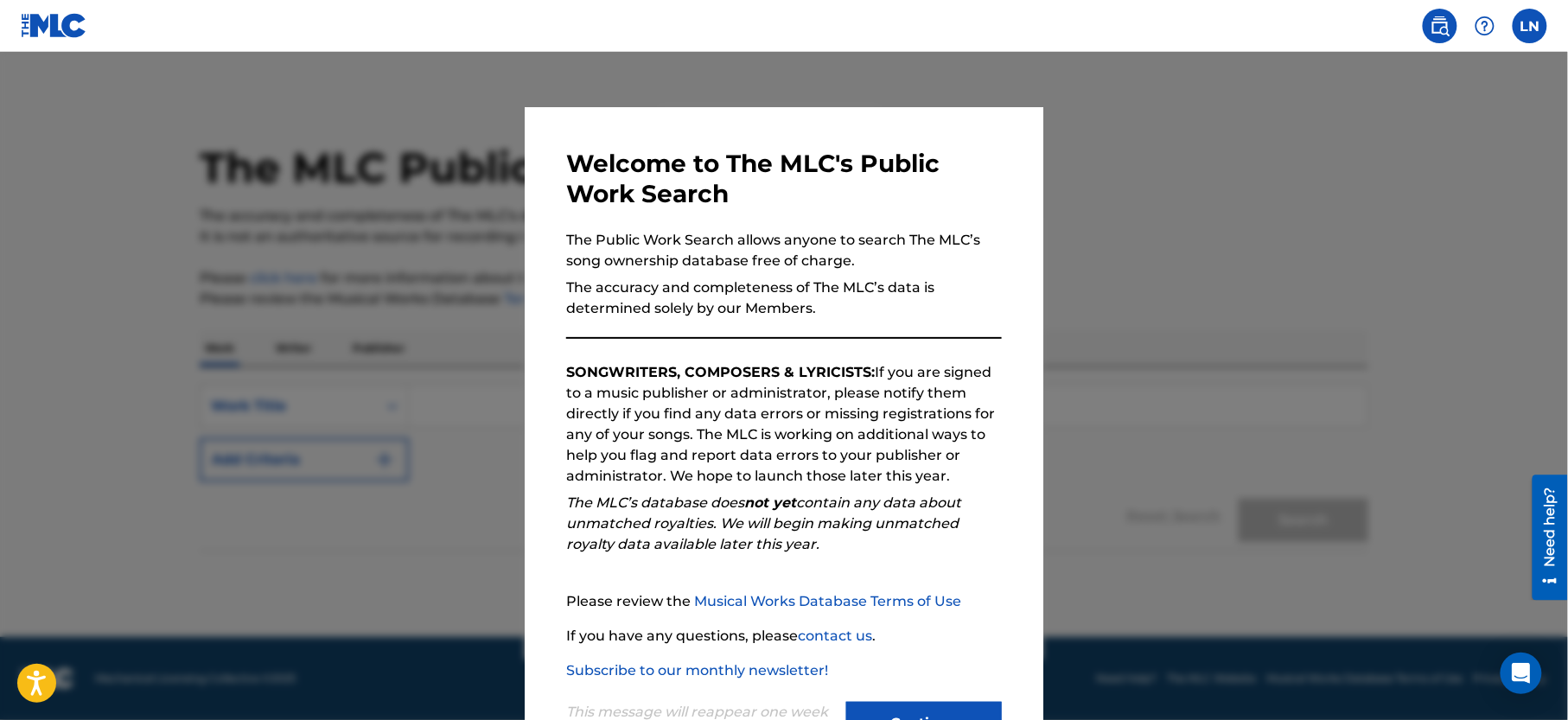 drag, startPoint x: 1132, startPoint y: 0, endPoint x: 925, endPoint y: 713, distance: 742.4406 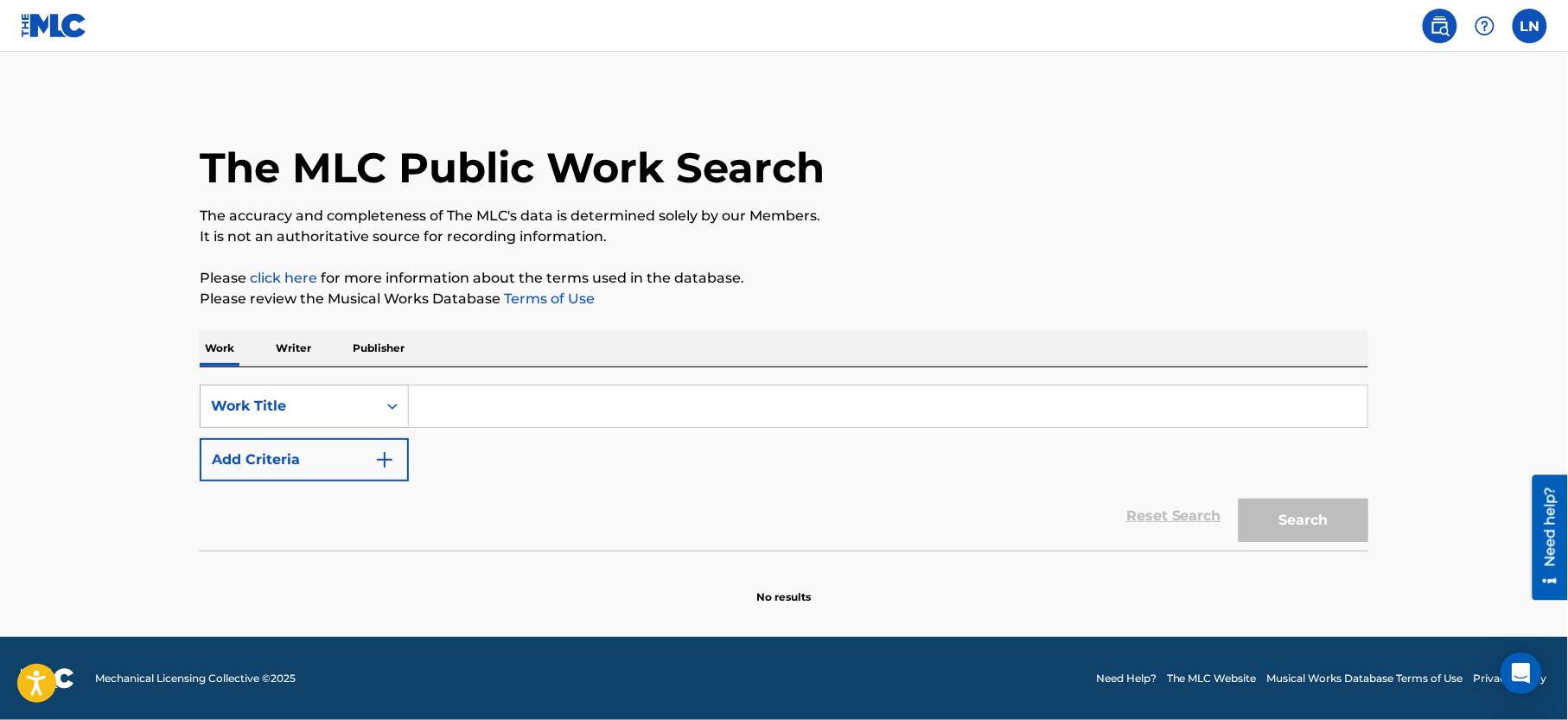 click on "Work Title" at bounding box center (289, 406) 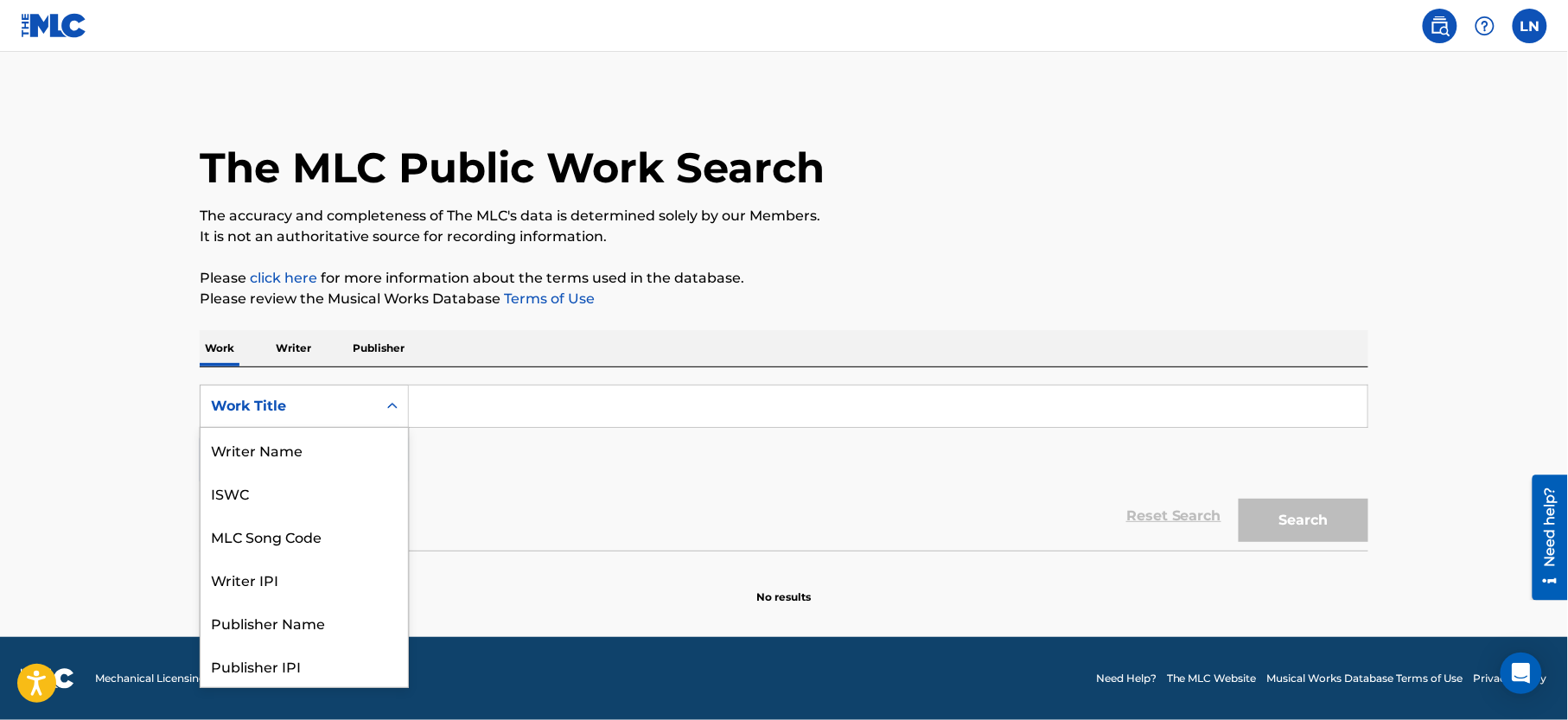 scroll, scrollTop: 86, scrollLeft: 0, axis: vertical 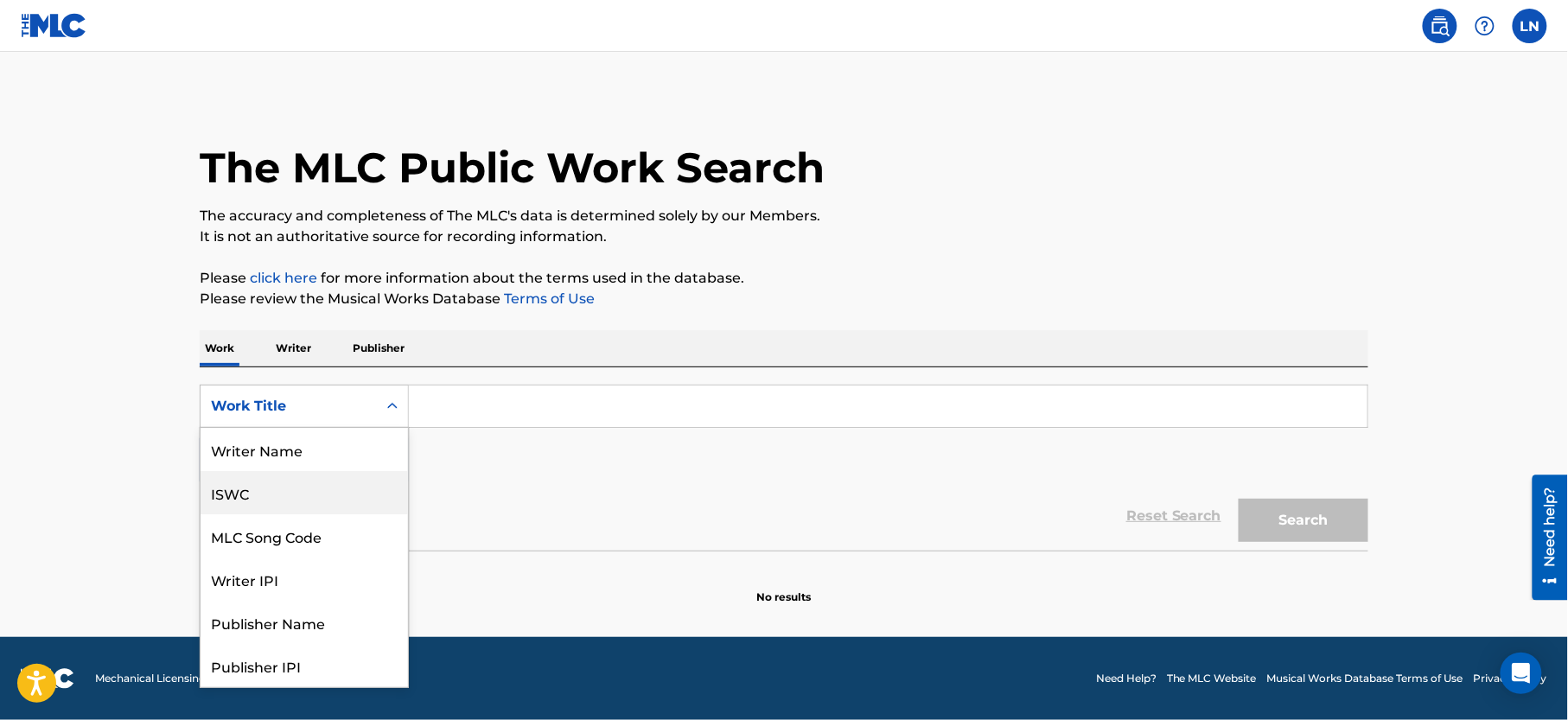 click on "ISWC" at bounding box center [304, 493] 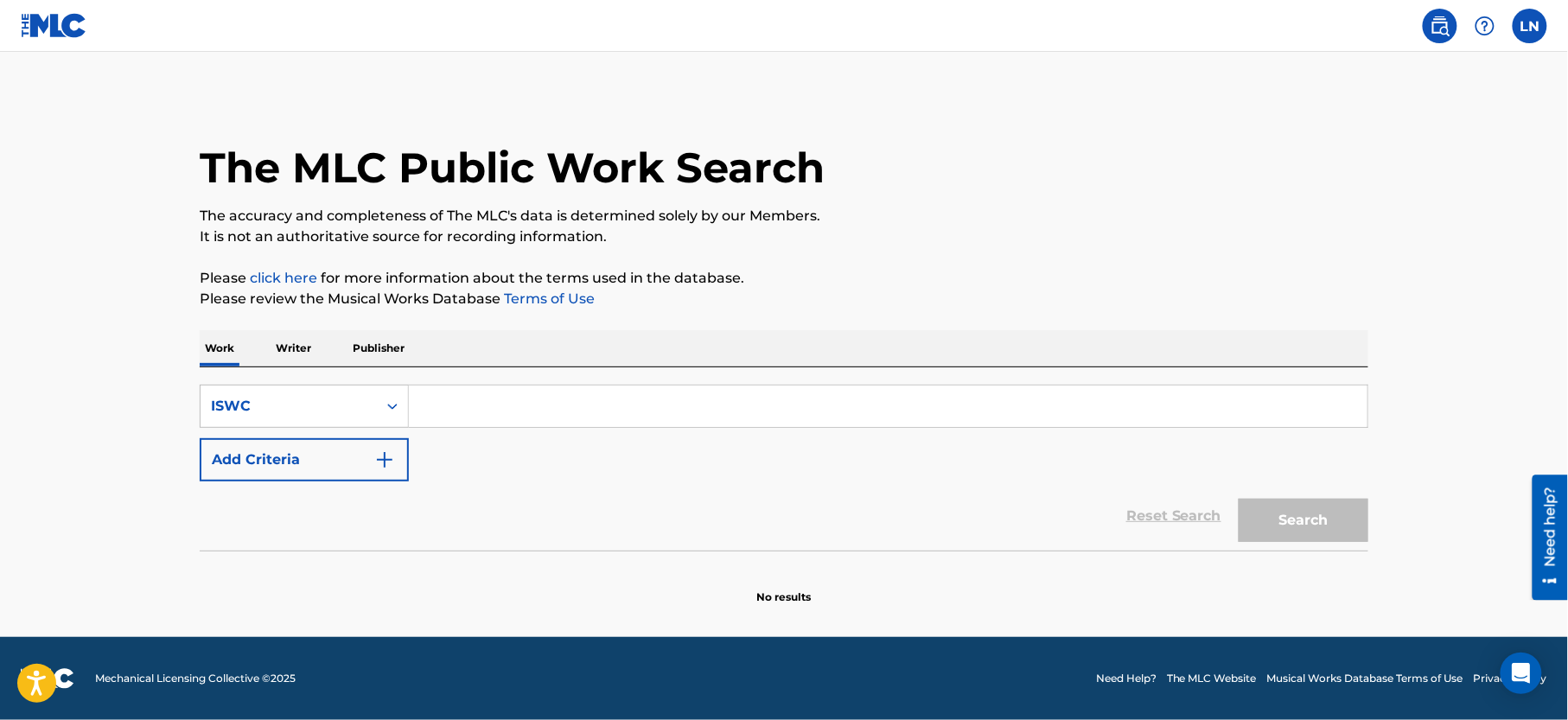 click at bounding box center (888, 406) 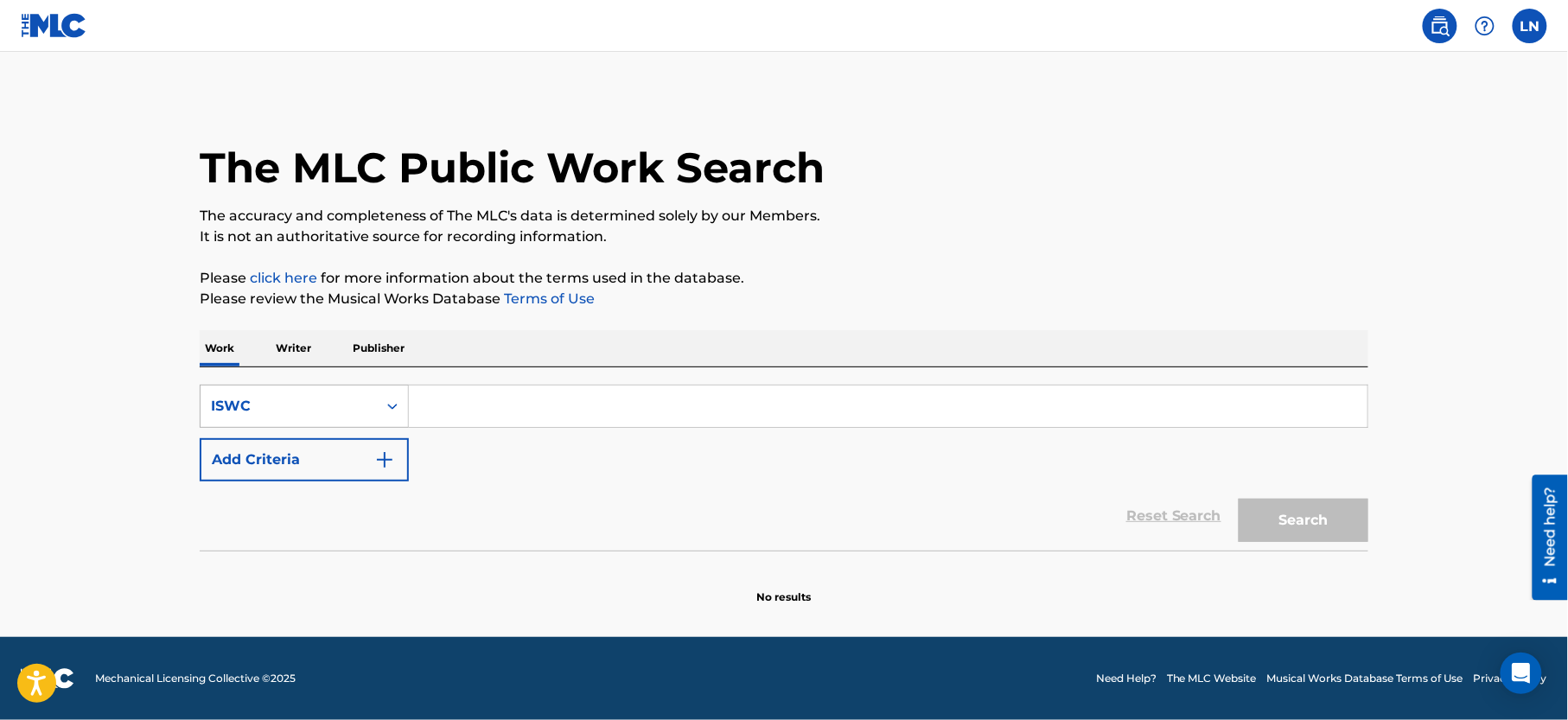 click on "ISWC" at bounding box center (289, 406) 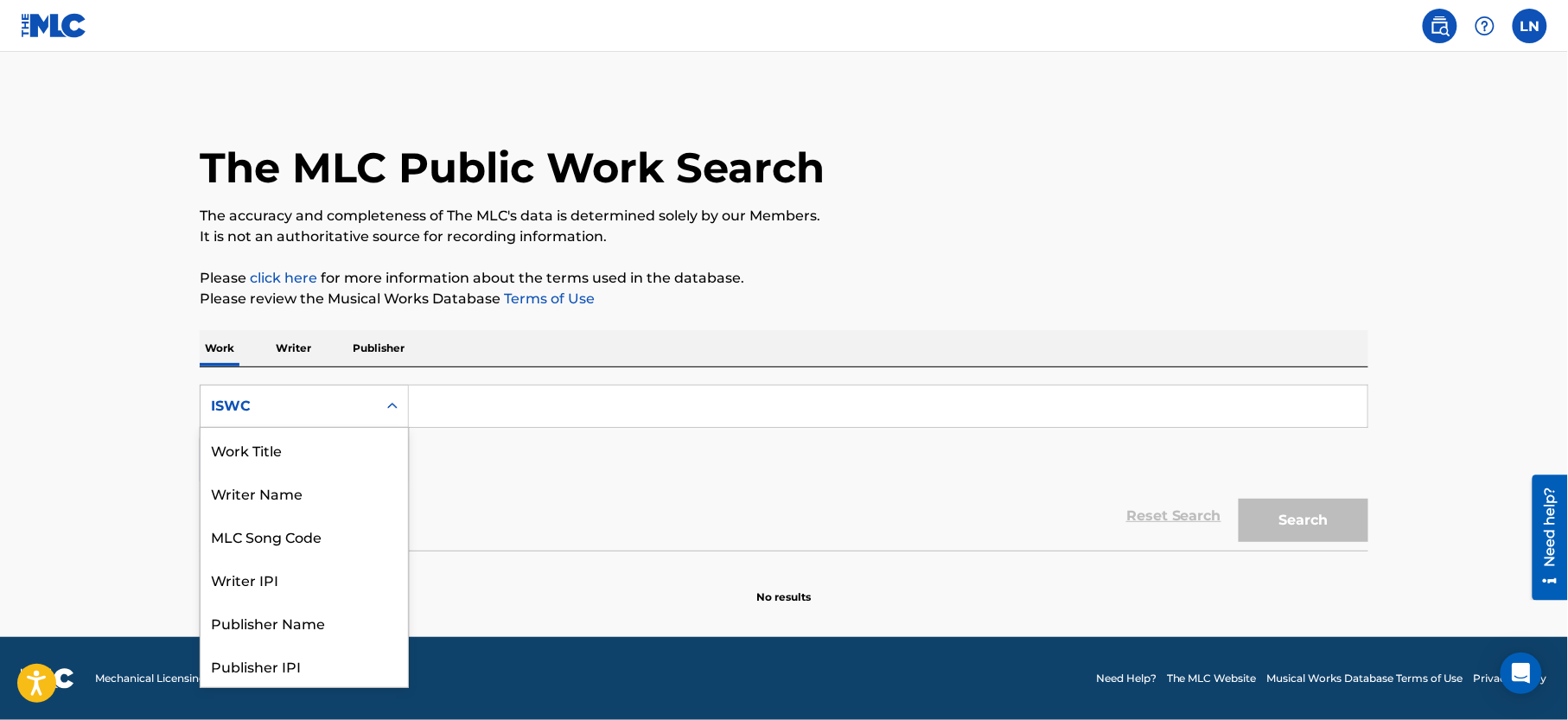 scroll, scrollTop: 86, scrollLeft: 0, axis: vertical 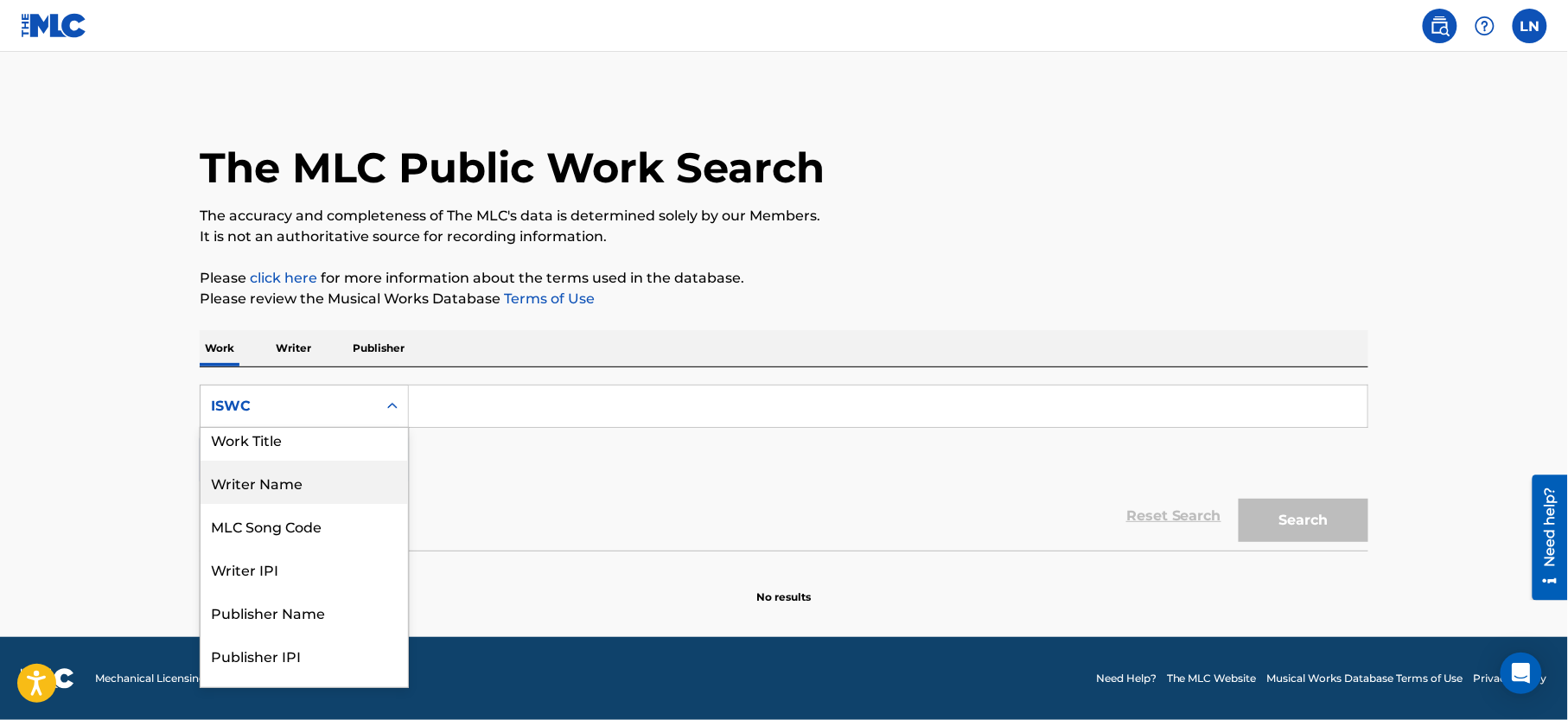 click on "Writer Name" at bounding box center [304, 482] 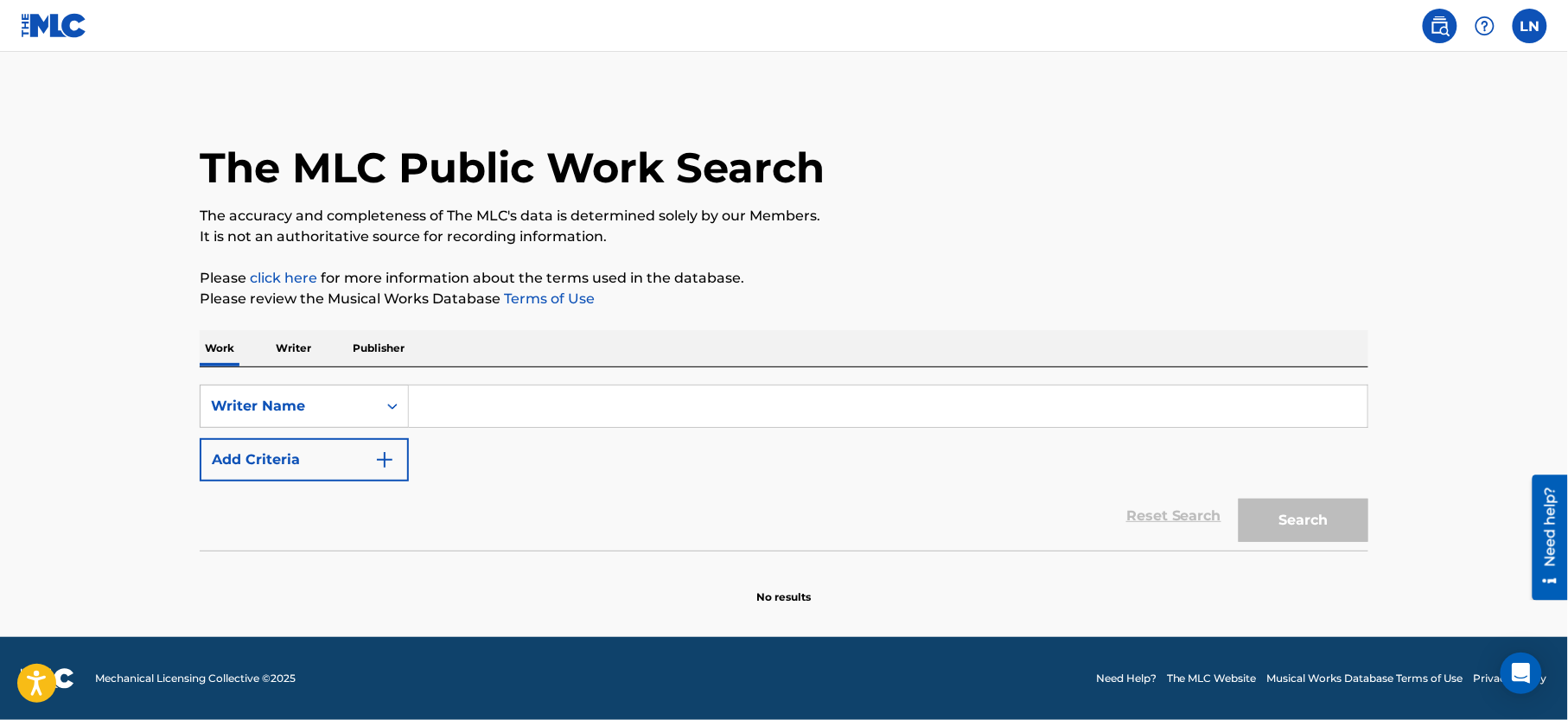 click at bounding box center (888, 406) 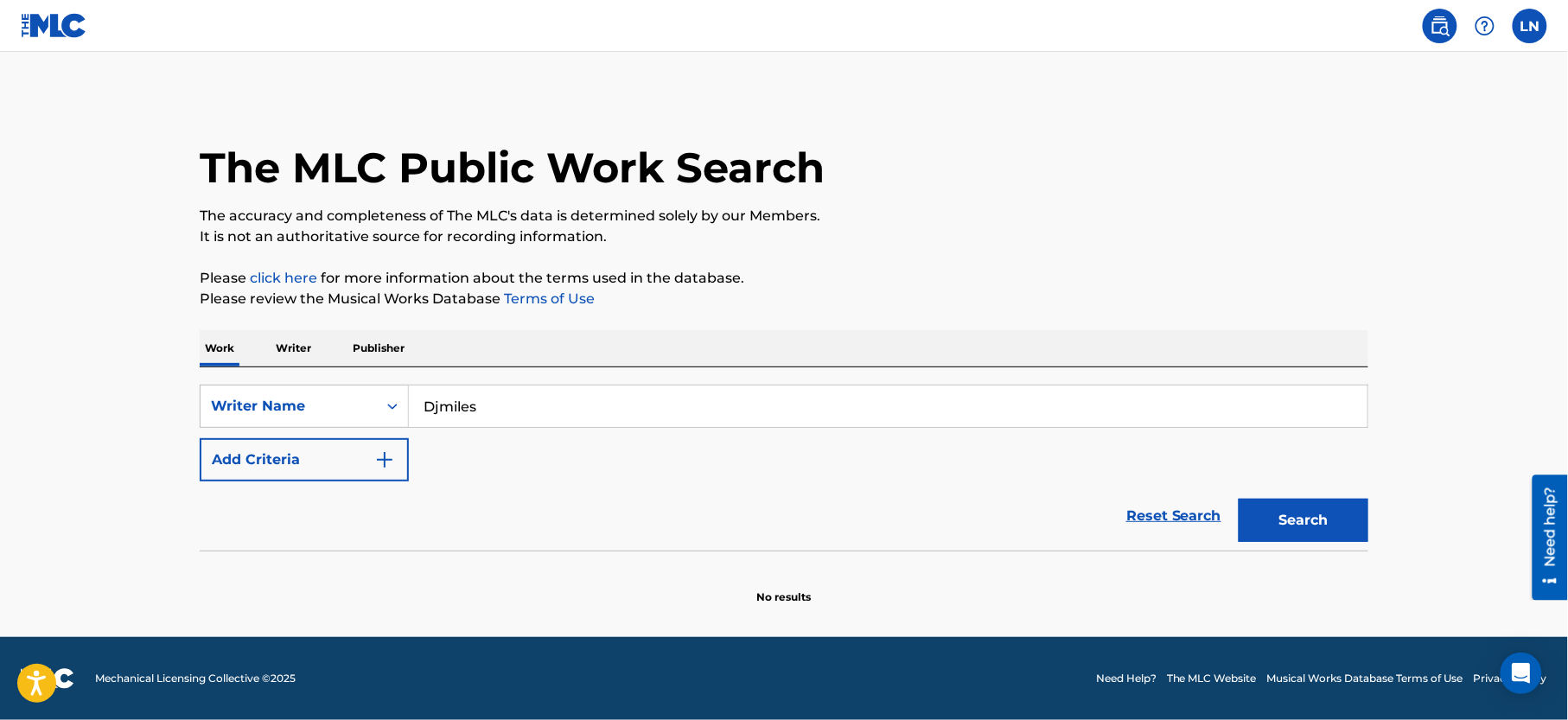 type on "Djmiles" 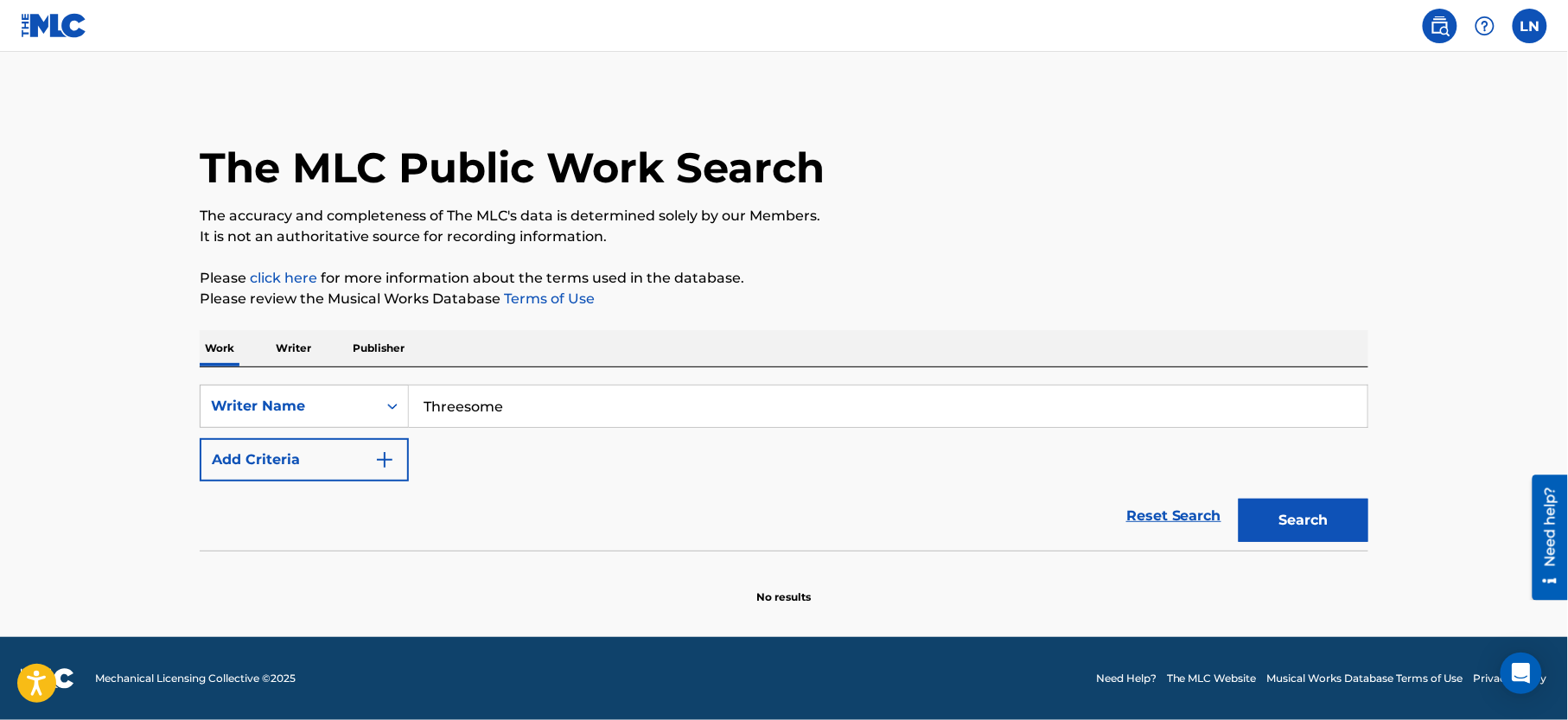 type on "Threesome" 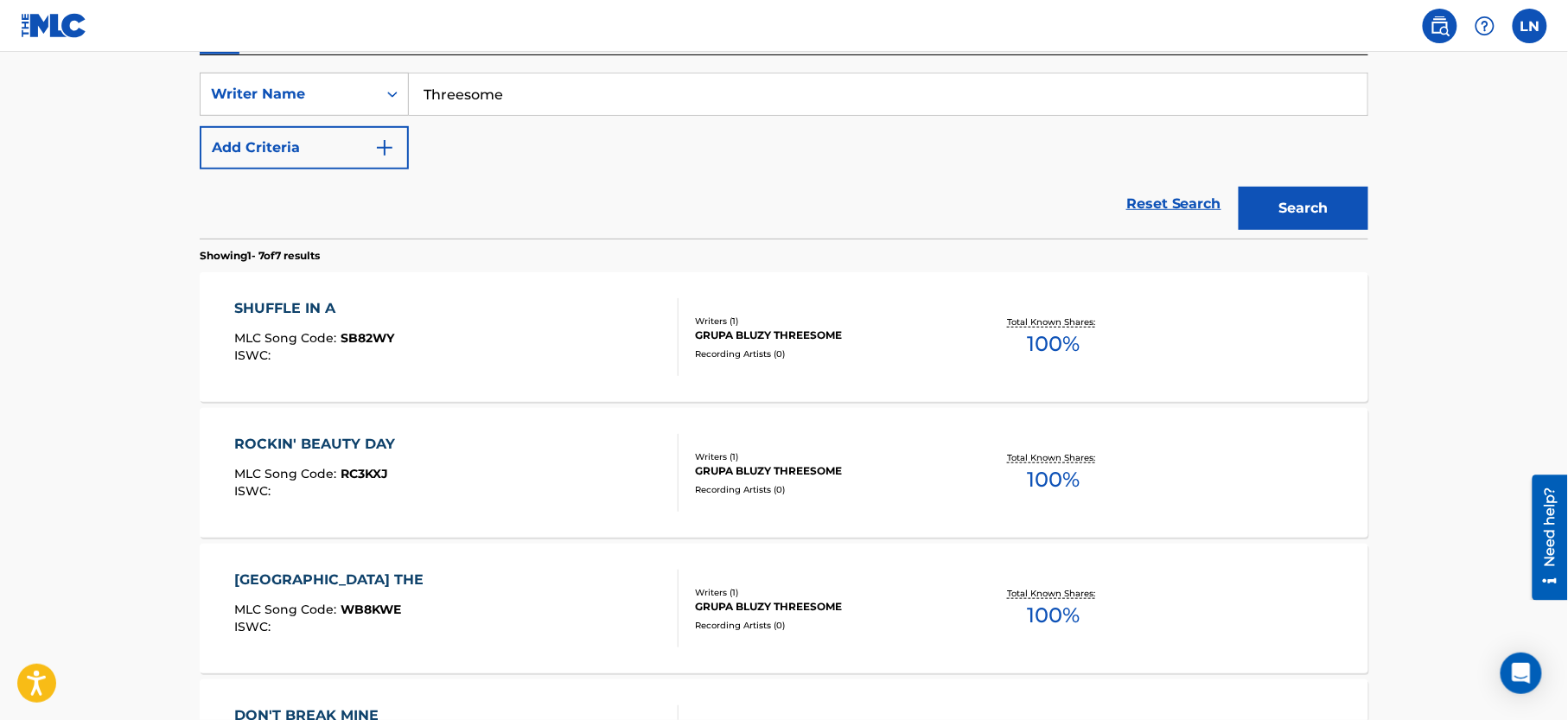 scroll, scrollTop: 150, scrollLeft: 0, axis: vertical 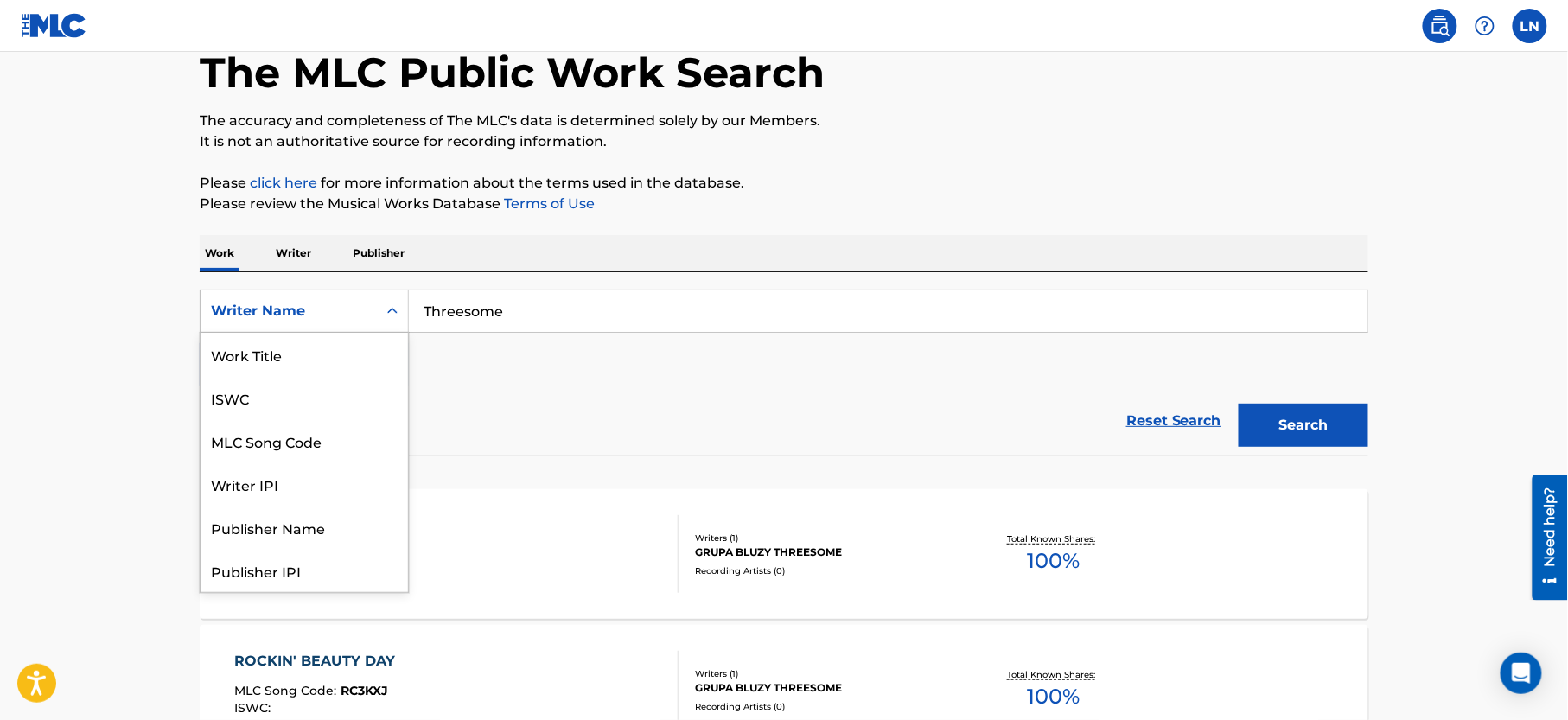 click on "Writer Name" at bounding box center (289, 311) 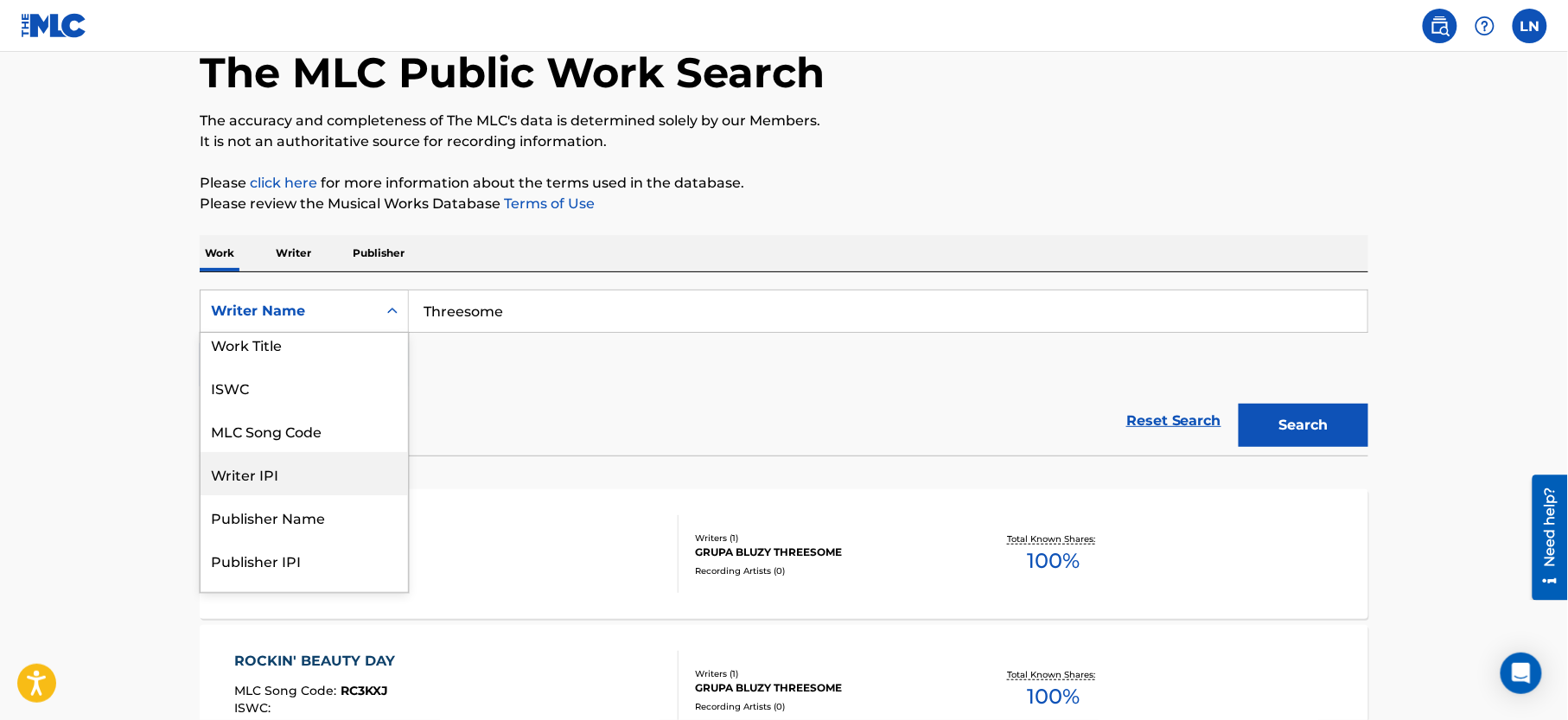 scroll, scrollTop: 0, scrollLeft: 0, axis: both 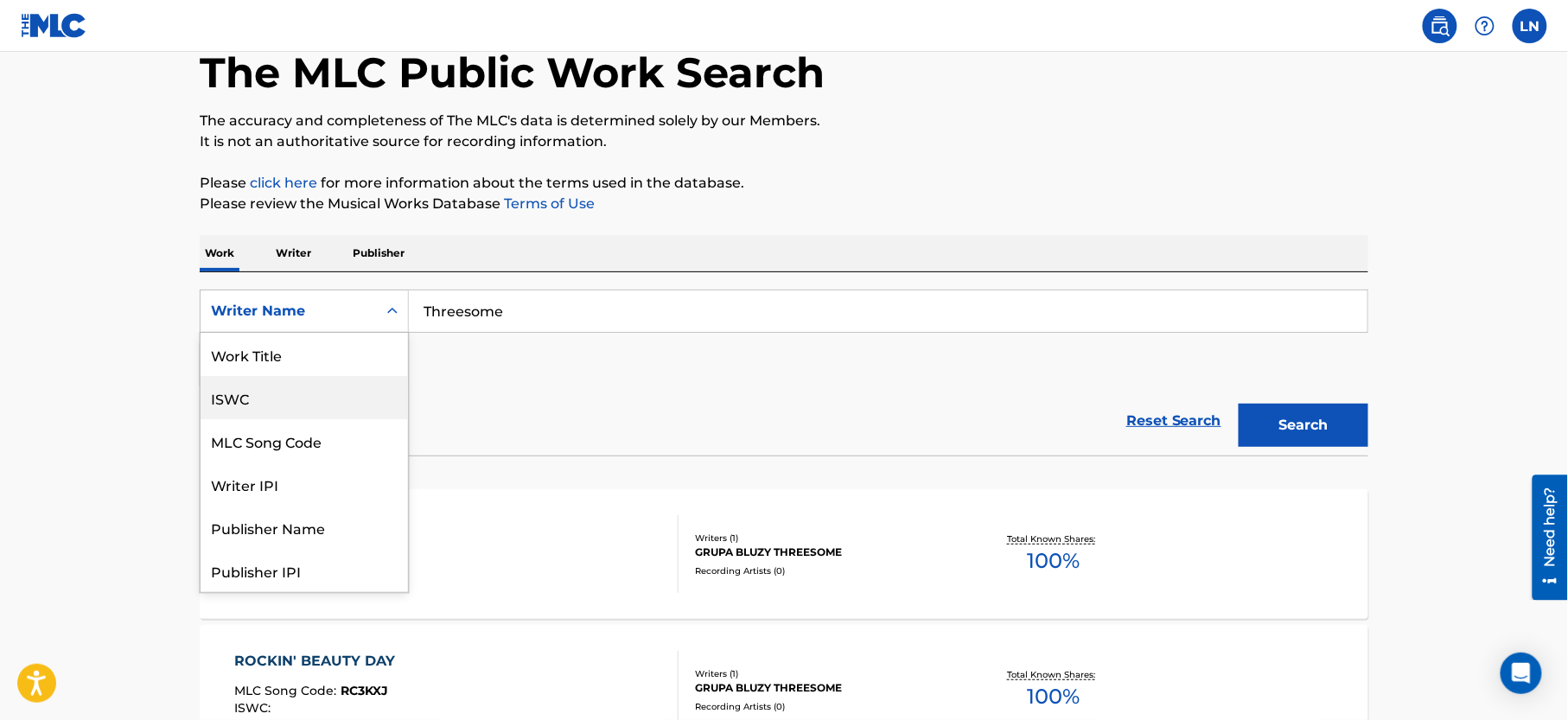click on "ISWC" at bounding box center [304, 398] 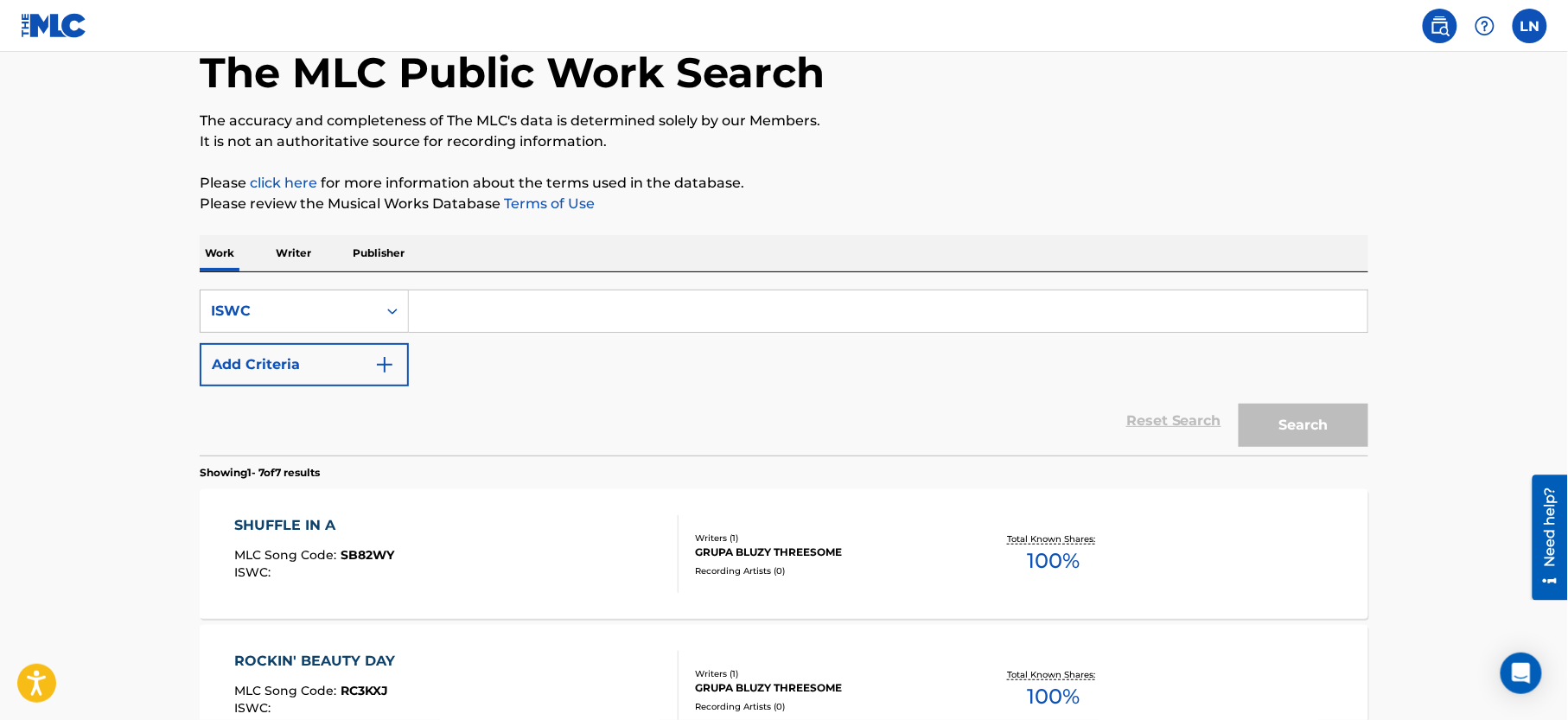 click at bounding box center (888, 311) 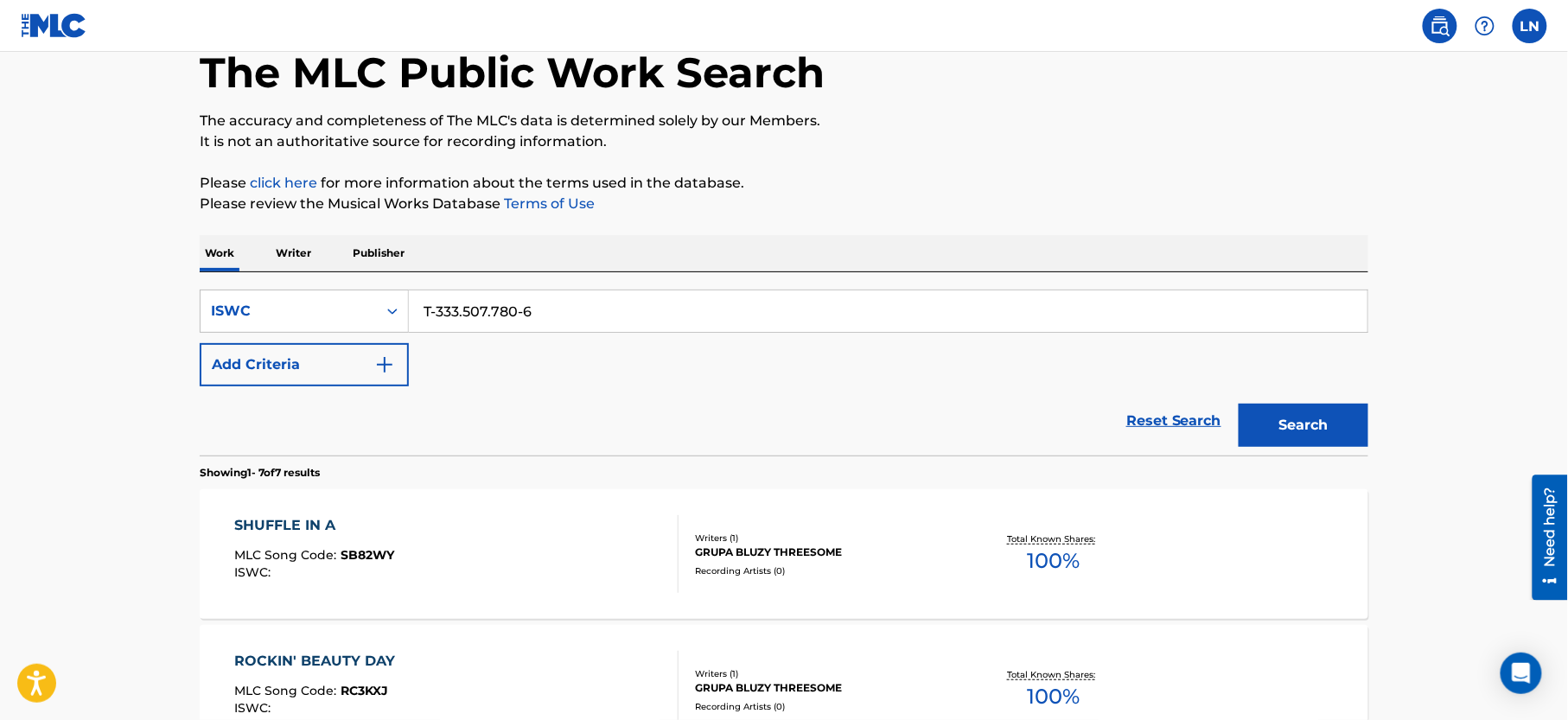 type on "T-333.507.780-6" 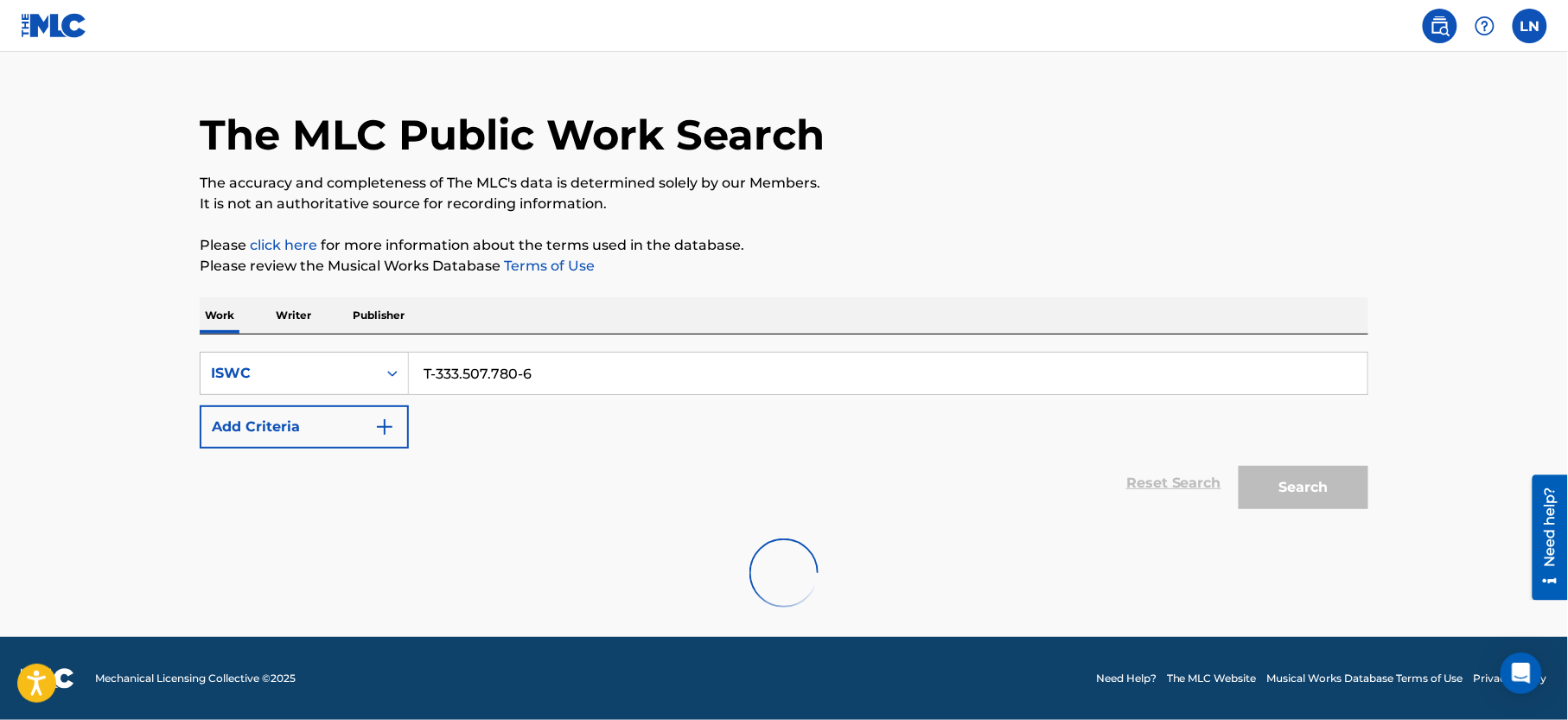 scroll, scrollTop: 0, scrollLeft: 0, axis: both 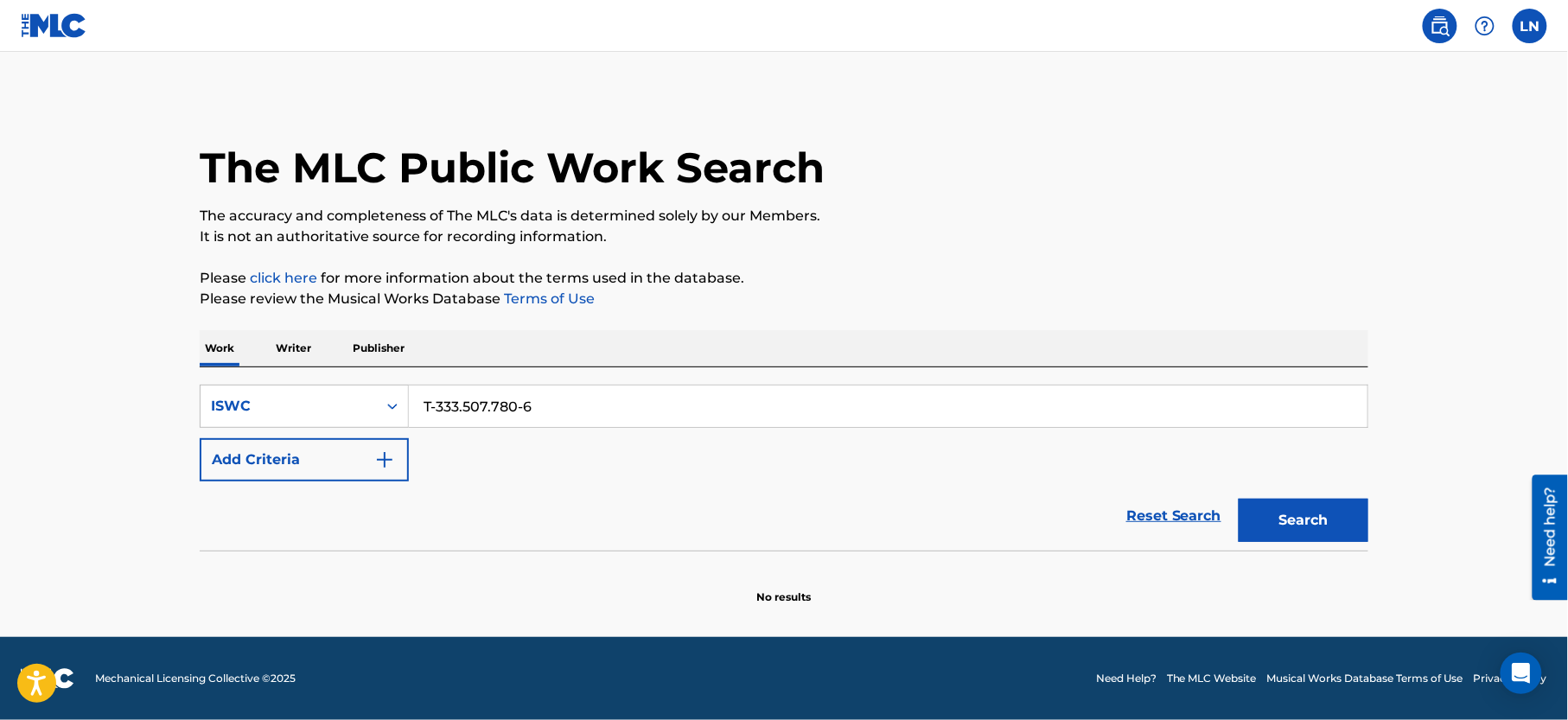 click on "T-333.507.780-6" at bounding box center [888, 406] 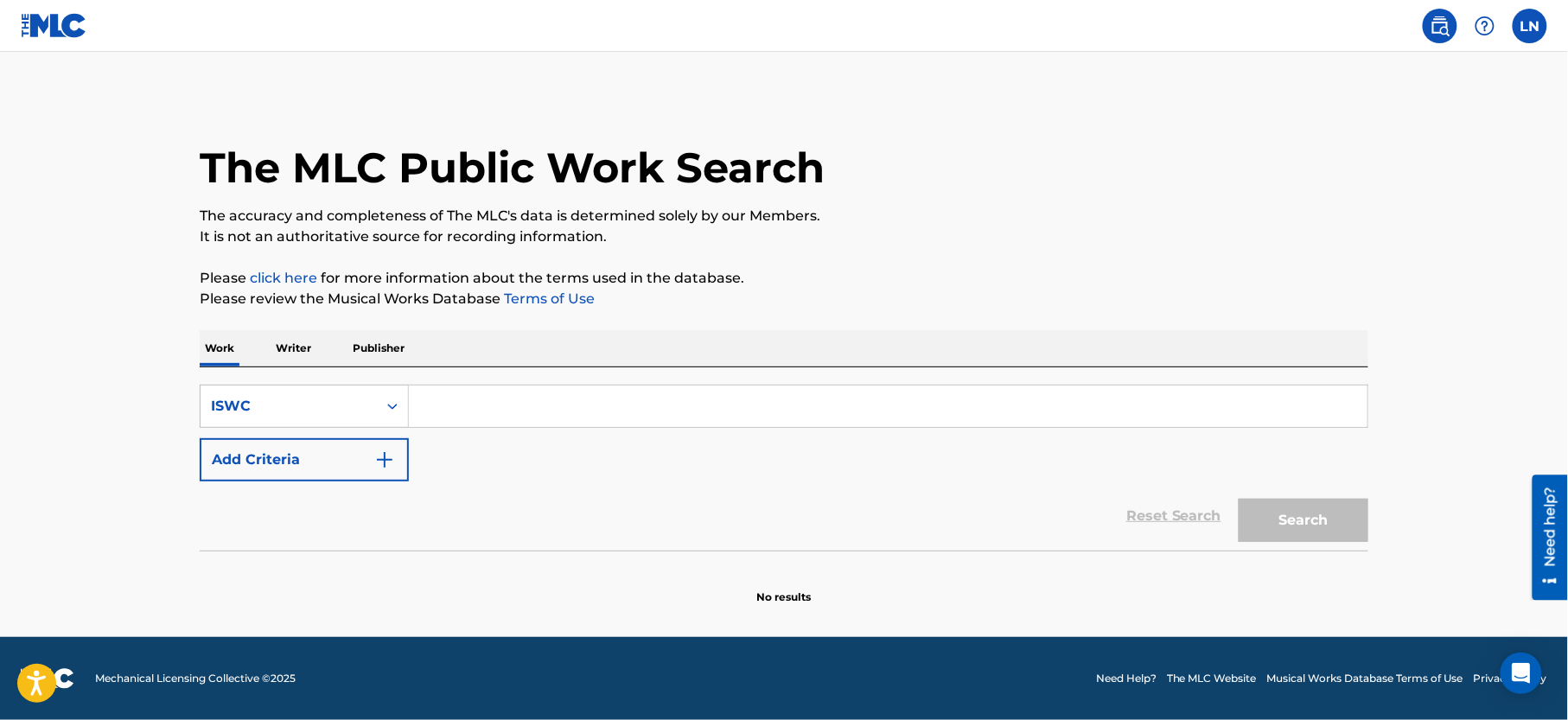 type 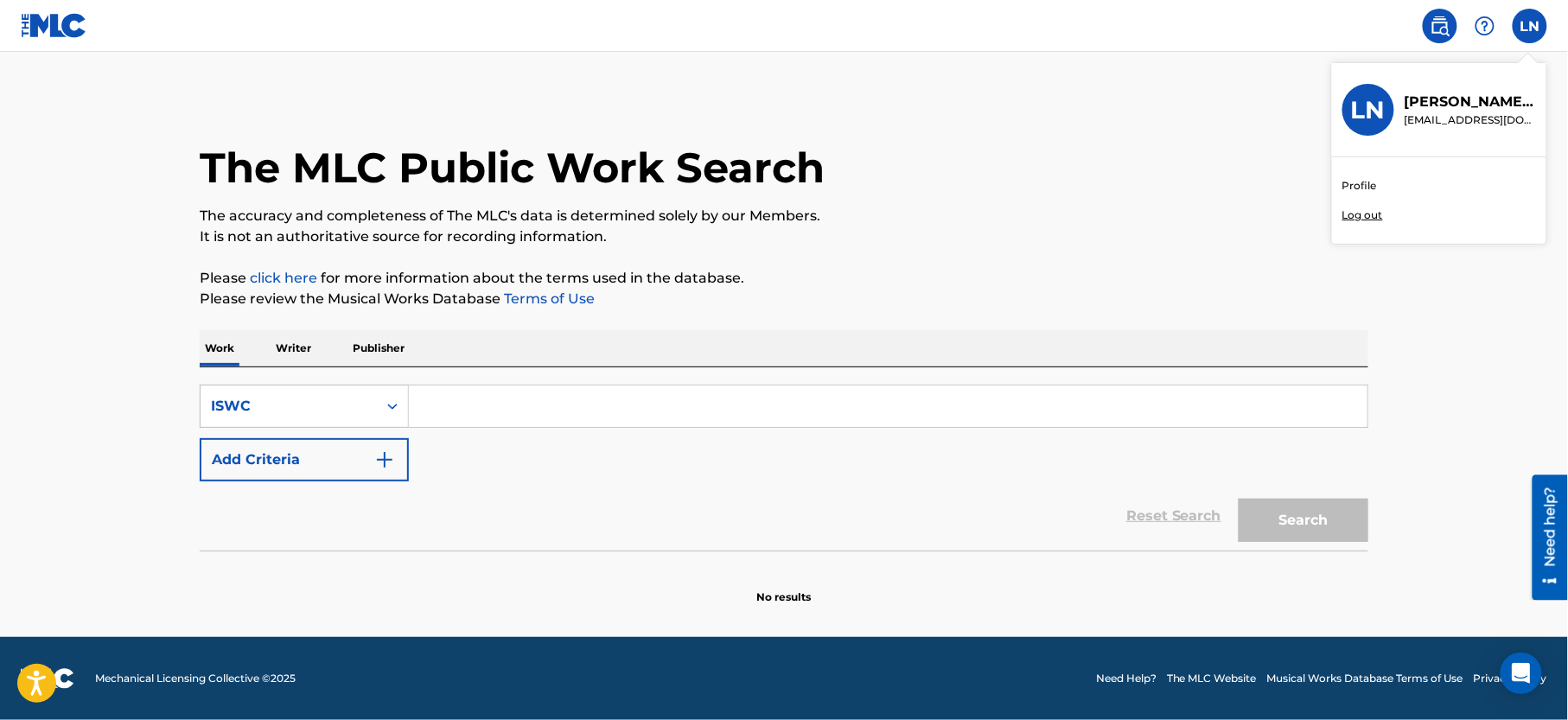 click at bounding box center [1440, 26] 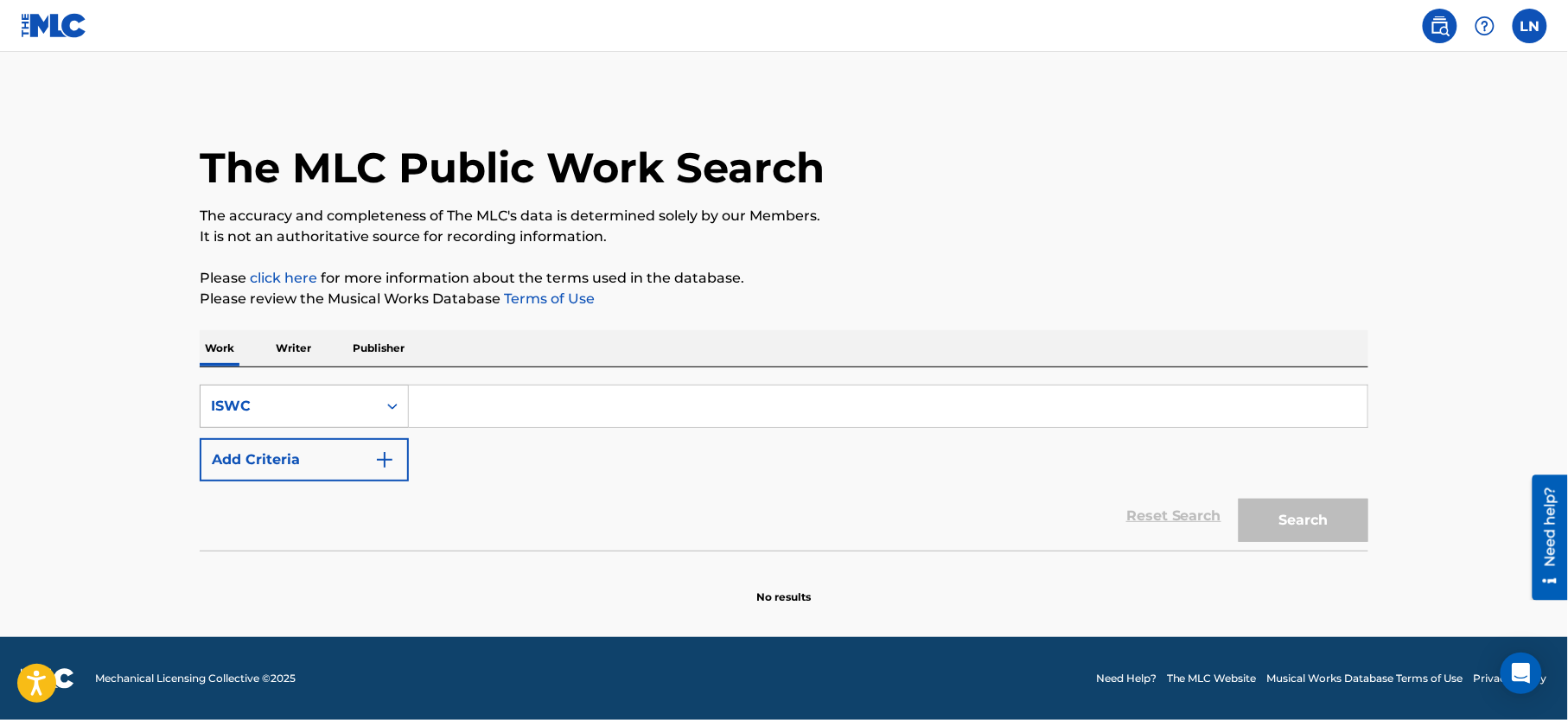 click on "ISWC" at bounding box center [289, 406] 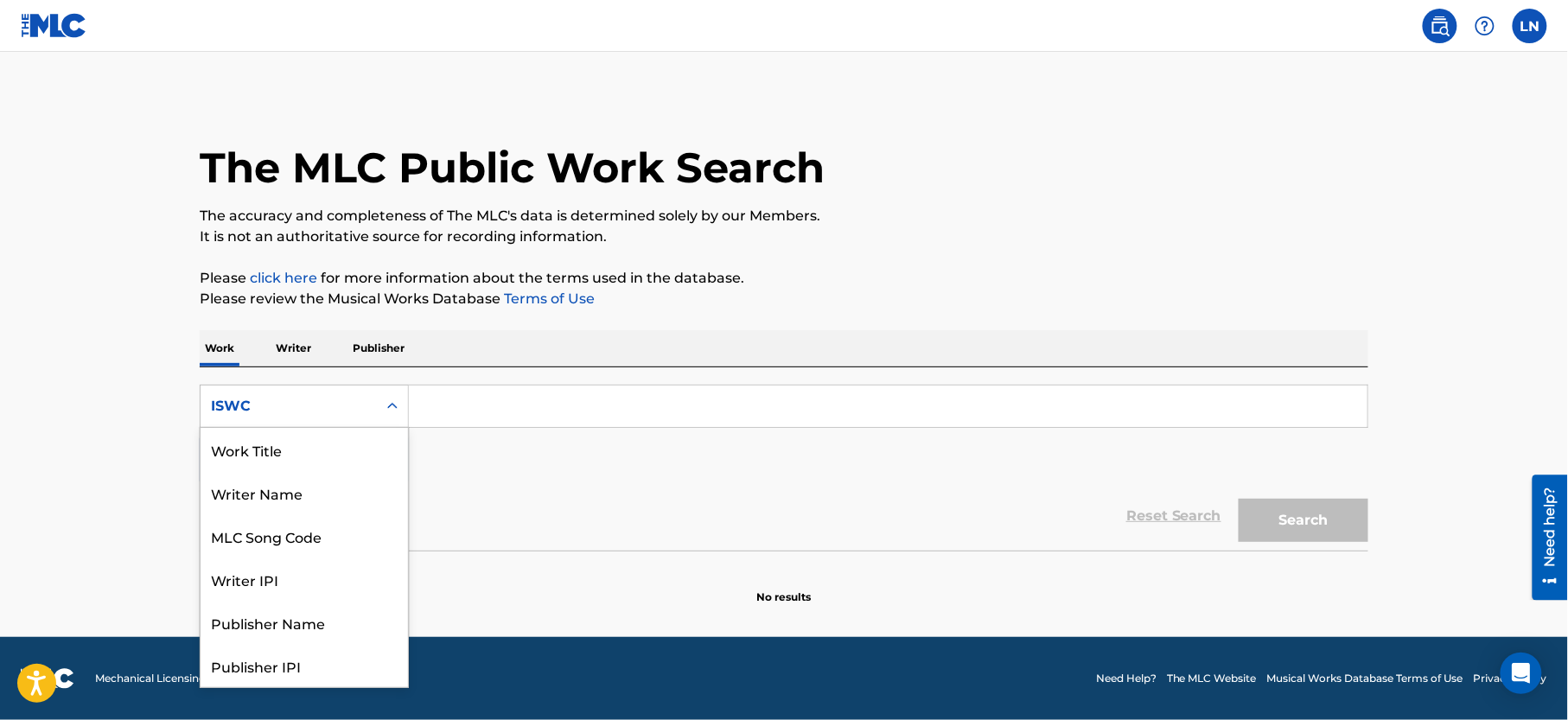 scroll, scrollTop: 86, scrollLeft: 0, axis: vertical 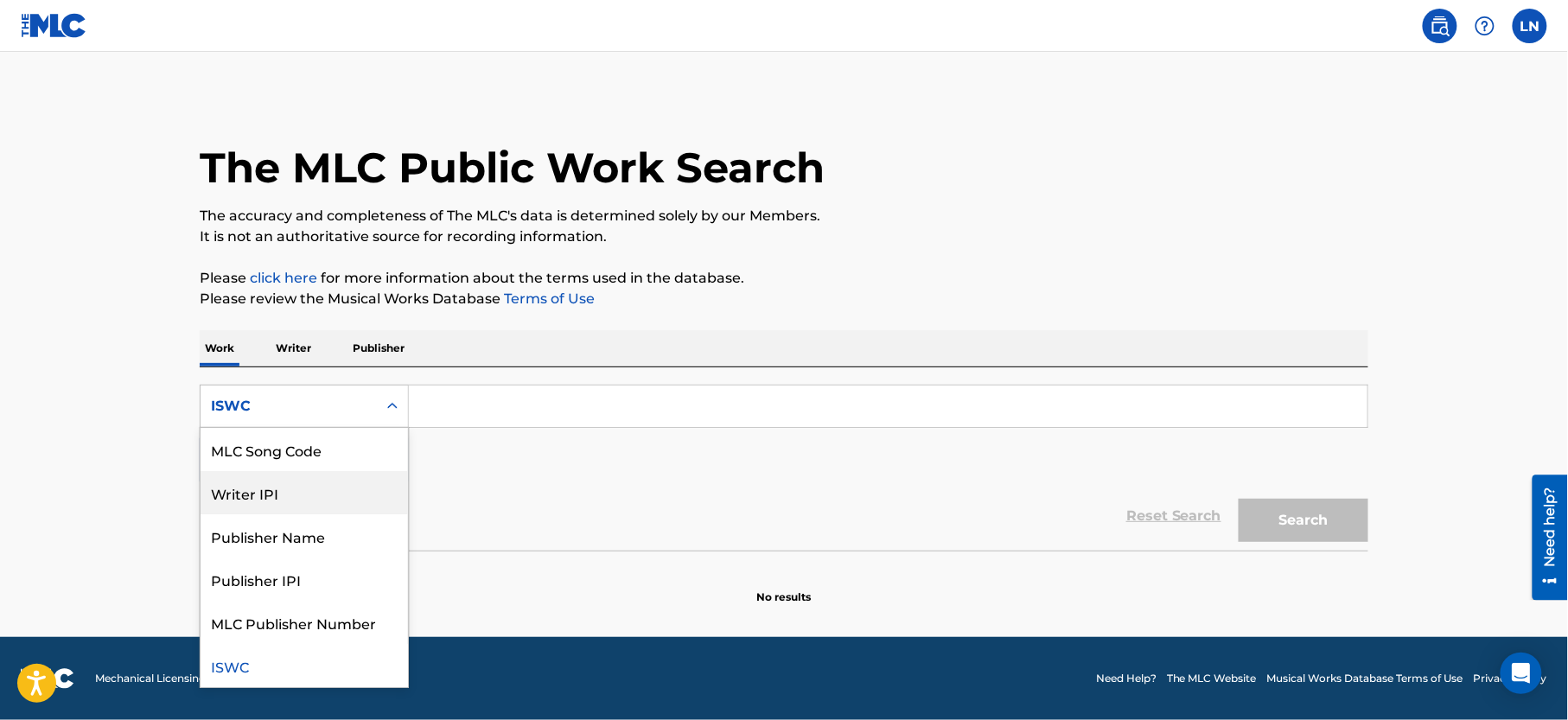 click on "Writer IPI" at bounding box center (304, 493) 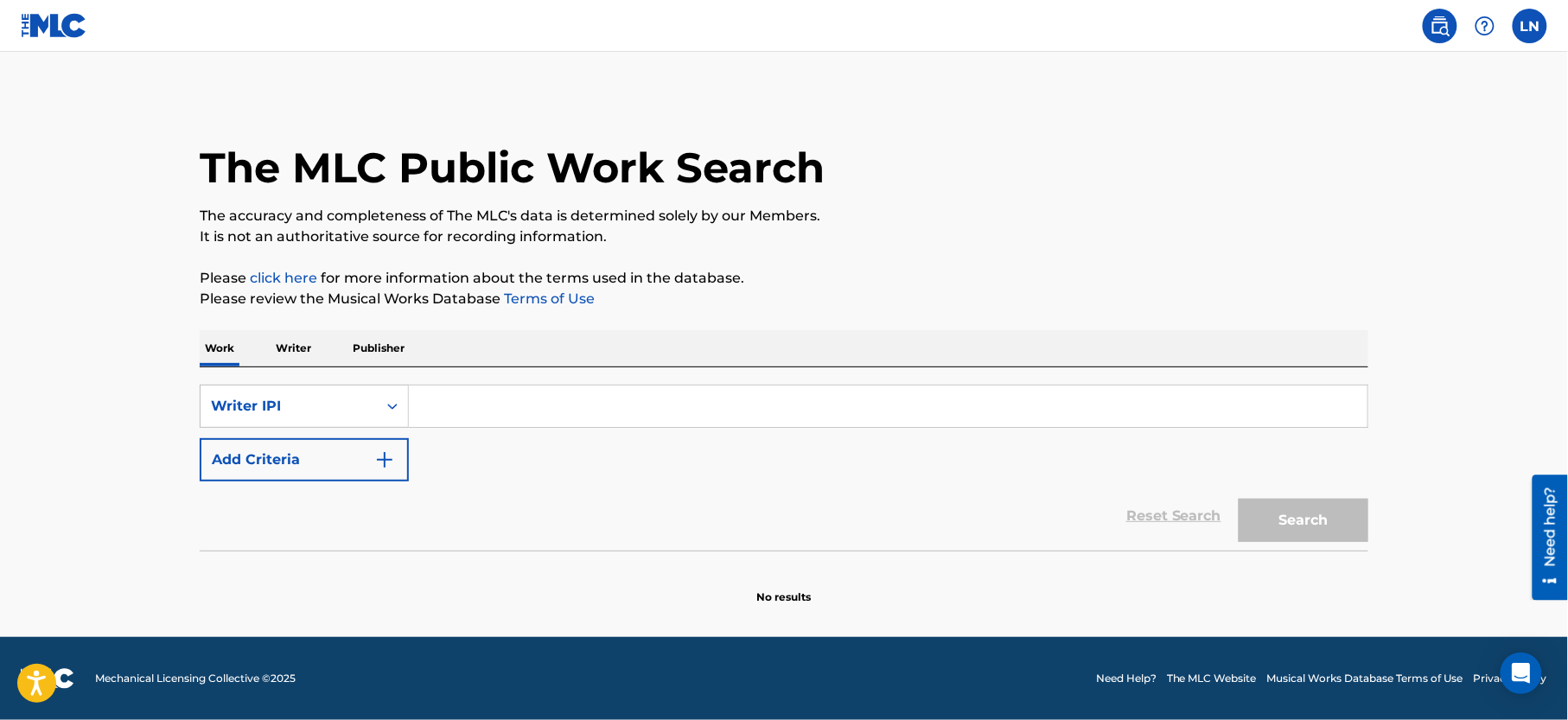 scroll, scrollTop: 271, scrollLeft: 0, axis: vertical 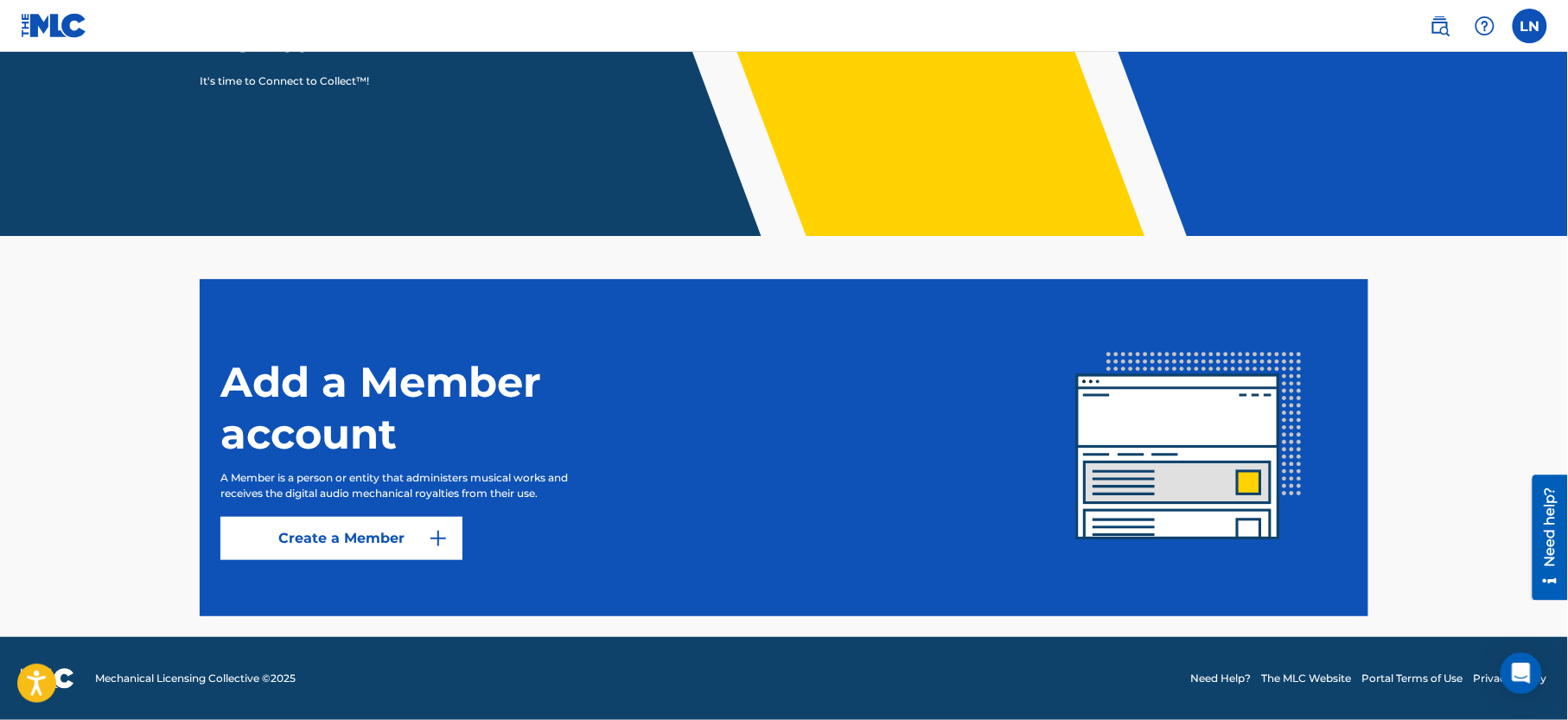 click on "Need help?" at bounding box center (1549, 526) 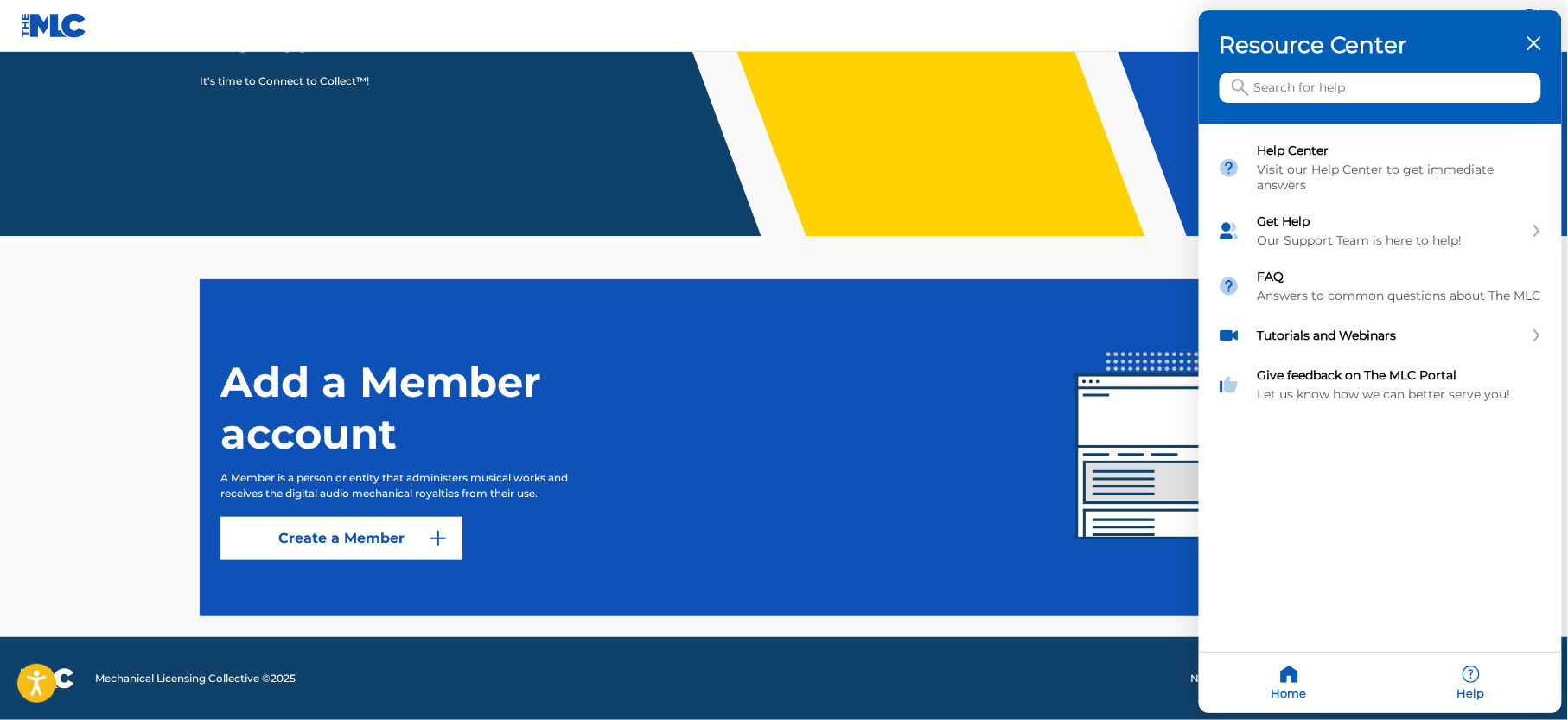 click on "Resource Center" at bounding box center (1380, 46) 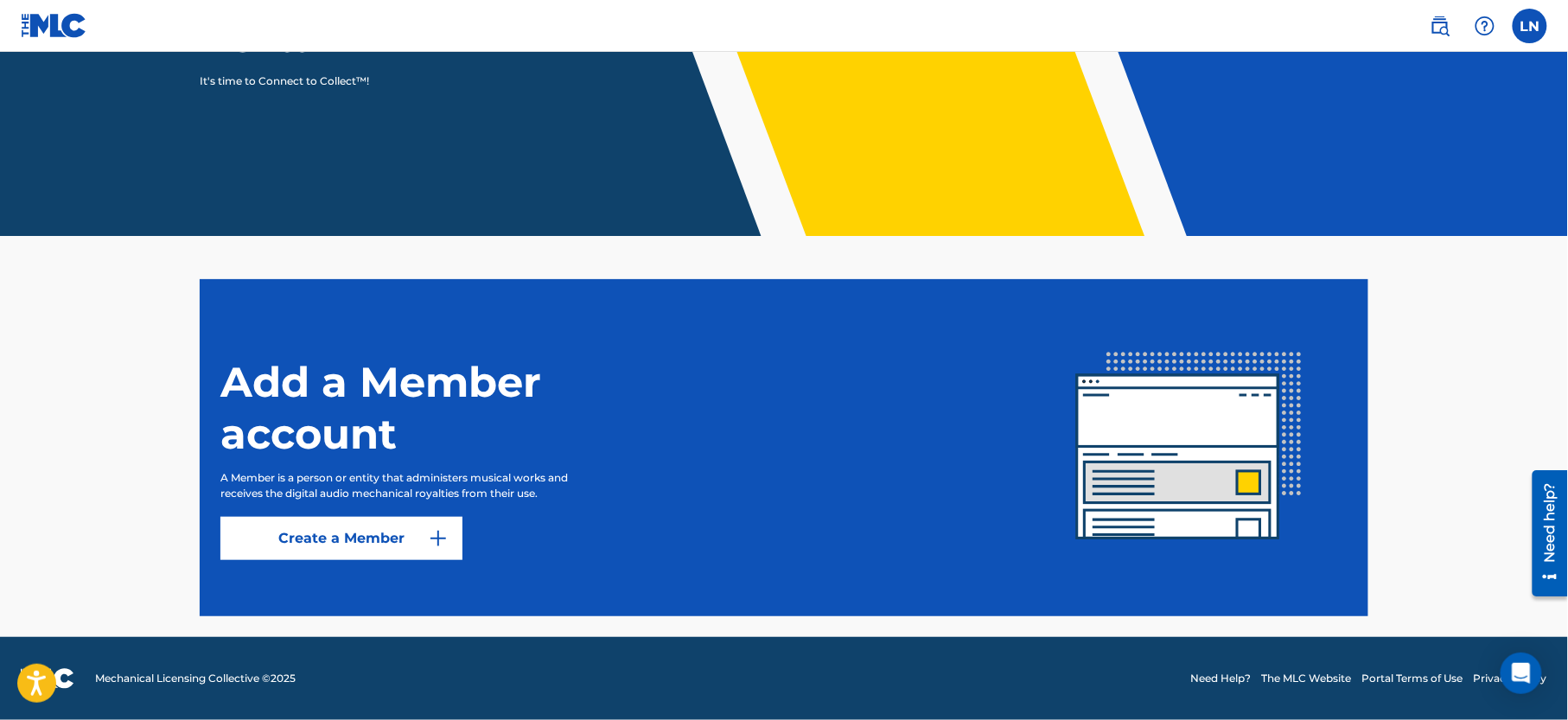 scroll, scrollTop: 0, scrollLeft: 0, axis: both 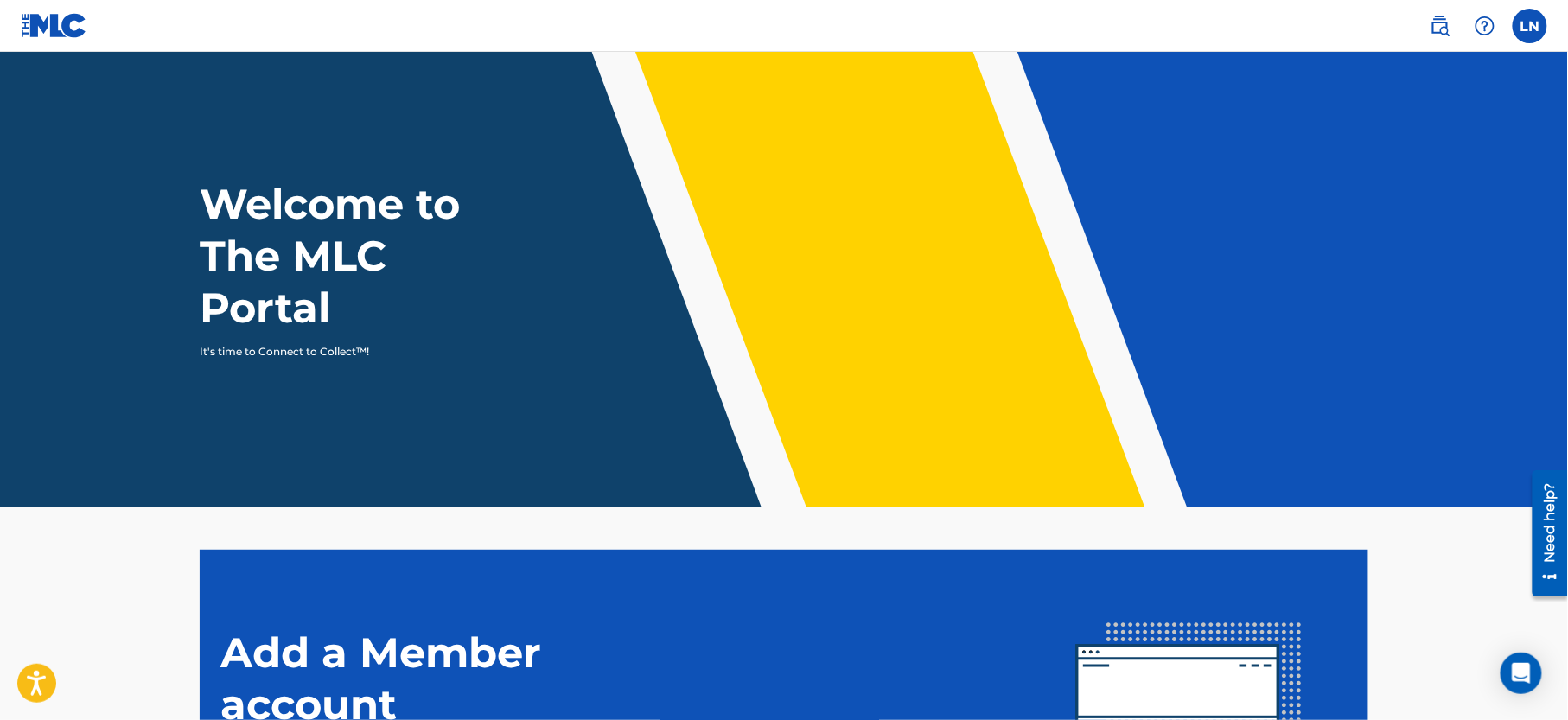 click at bounding box center [1440, 26] 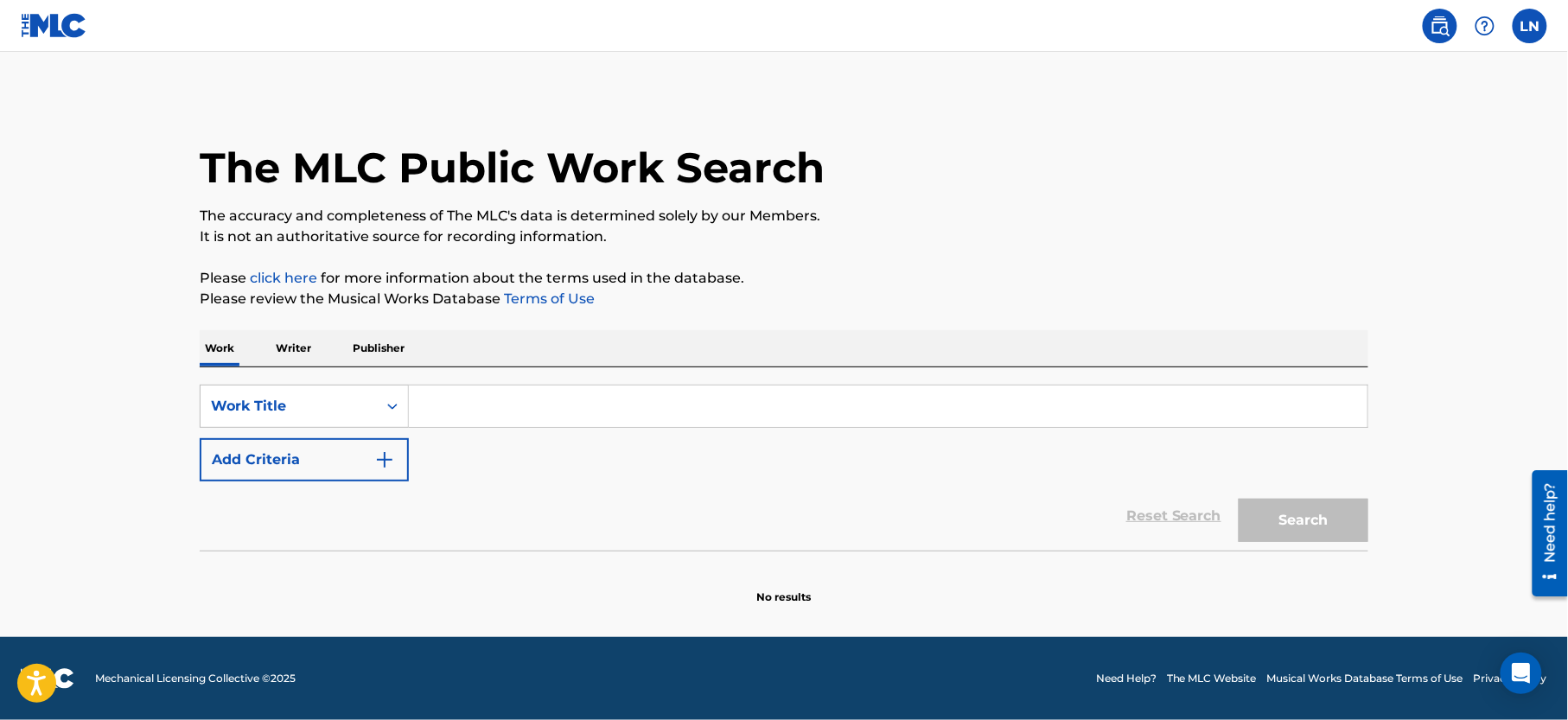 click on "Writer" at bounding box center [293, 348] 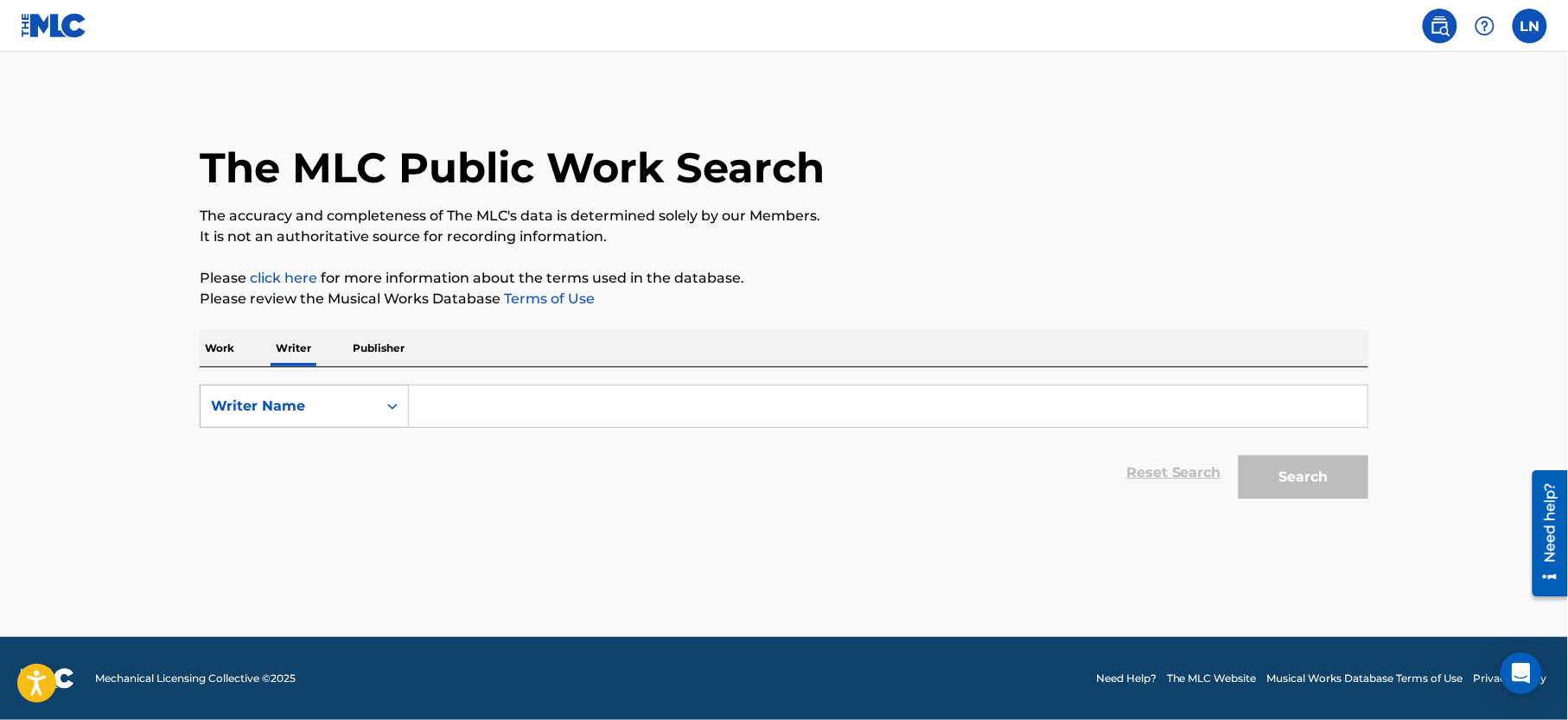 click at bounding box center [392, 406] 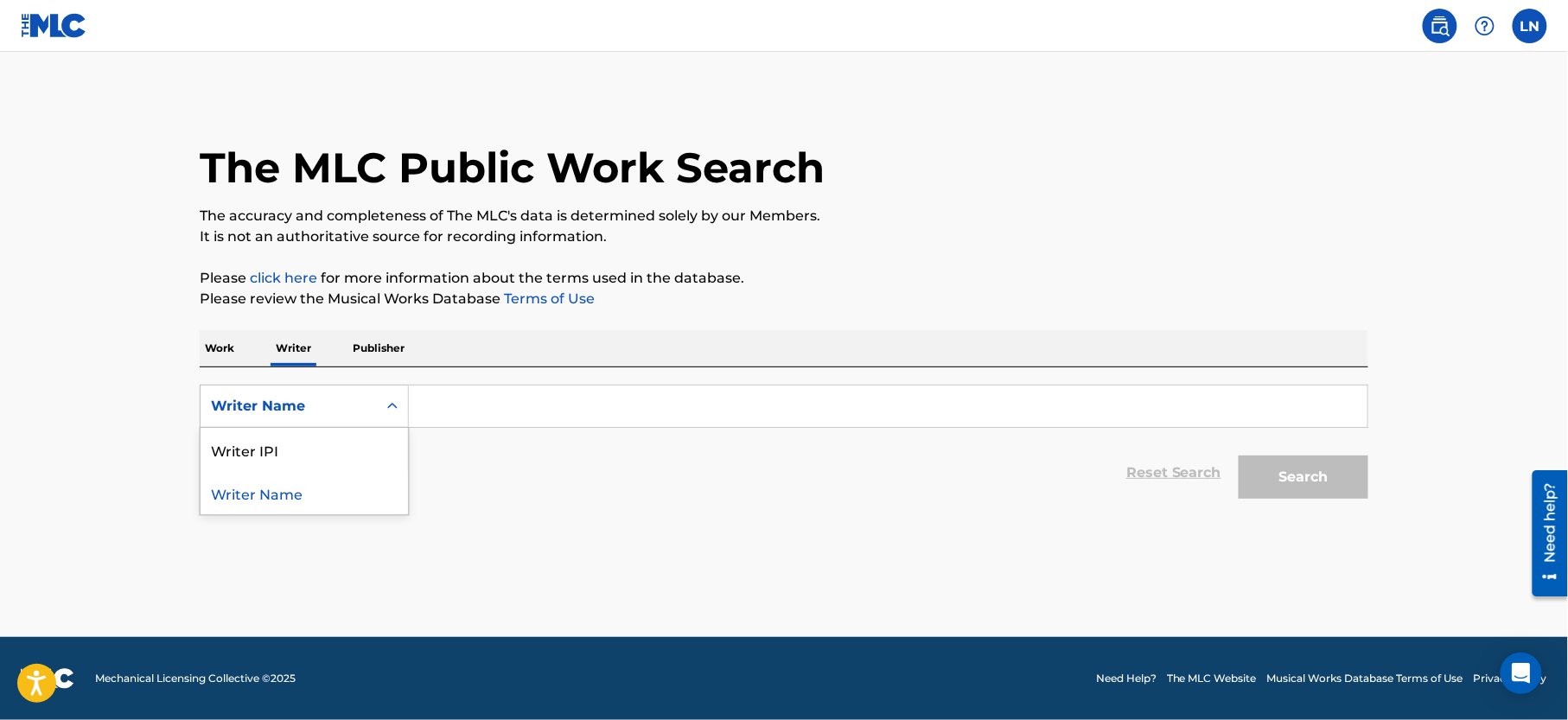 click at bounding box center (888, 406) 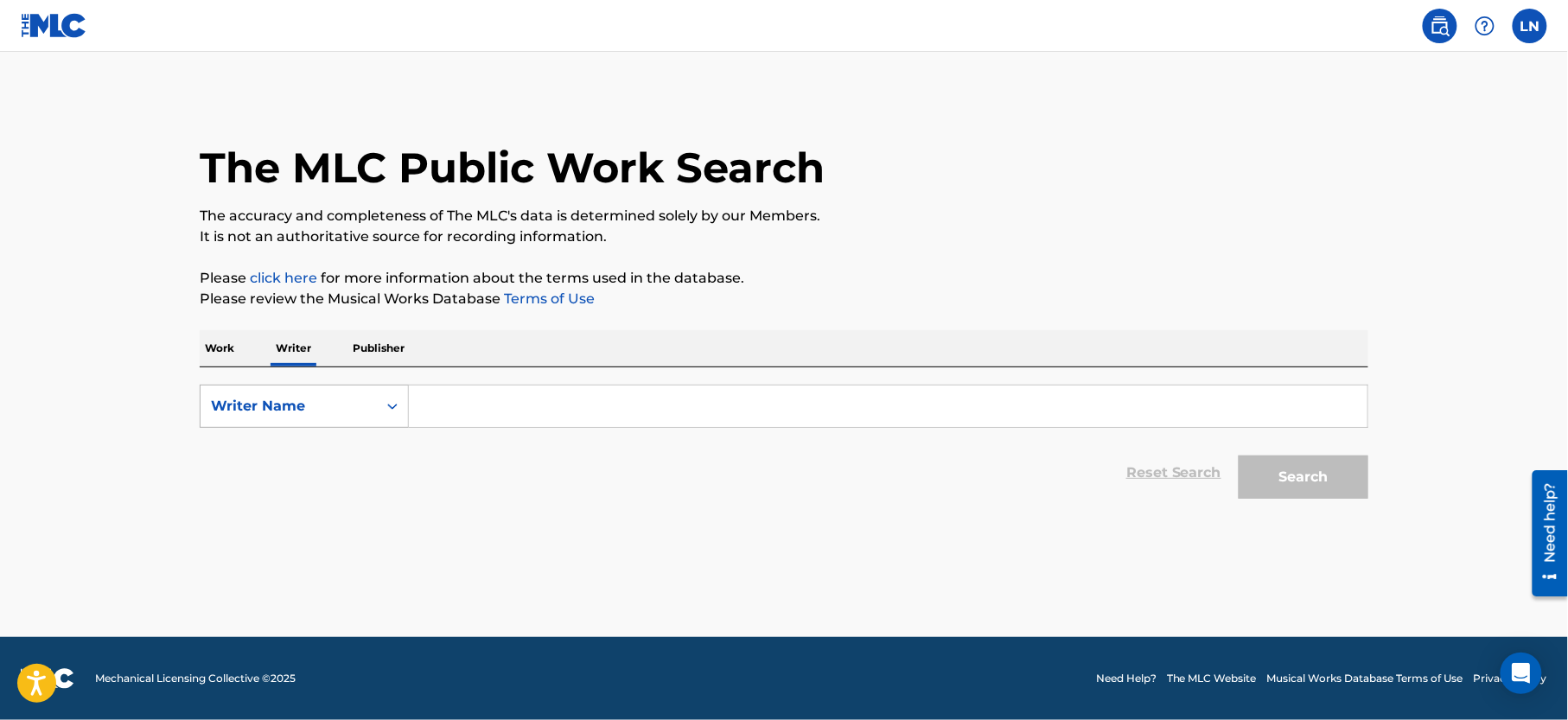 click on "Writer Name" at bounding box center [289, 406] 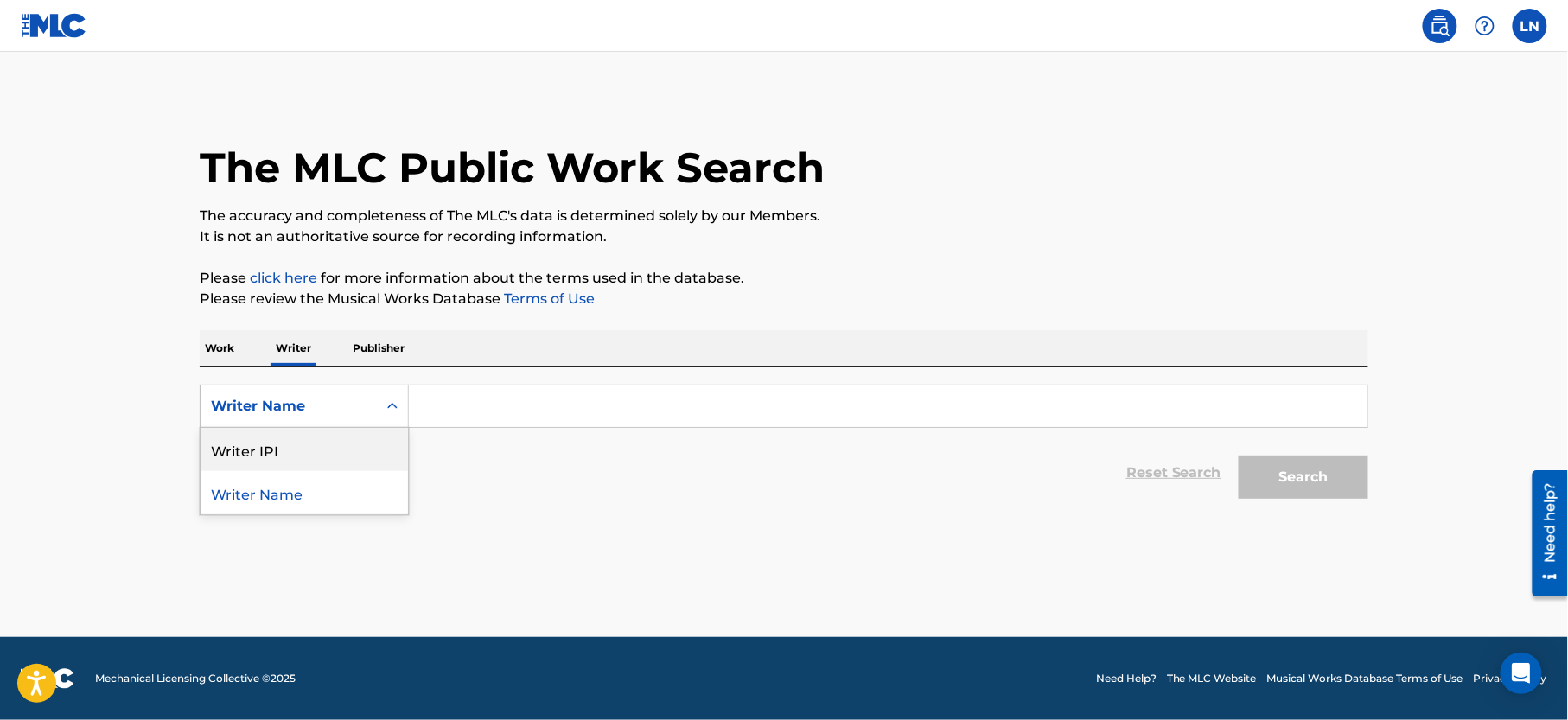 click on "Writer IPI" at bounding box center (304, 449) 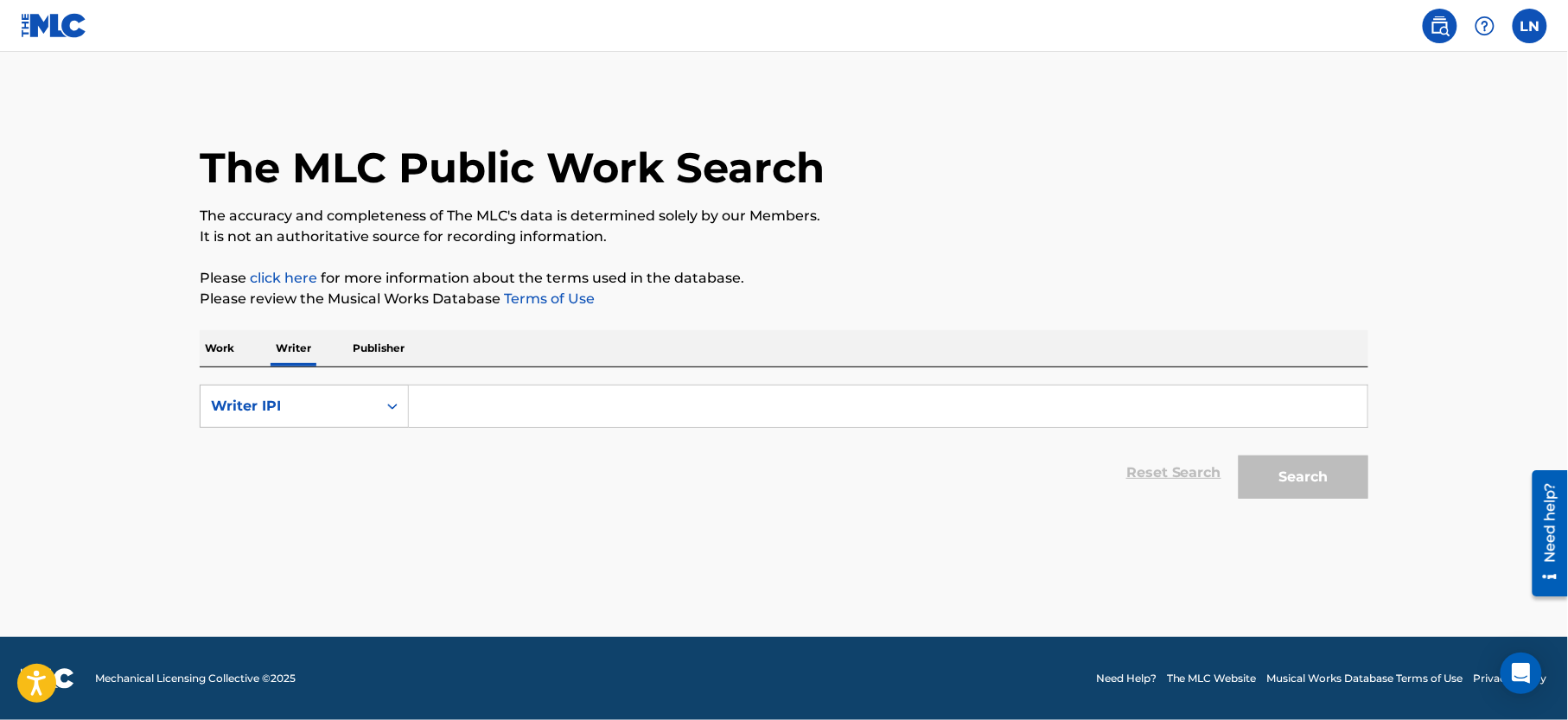 click at bounding box center (54, 25) 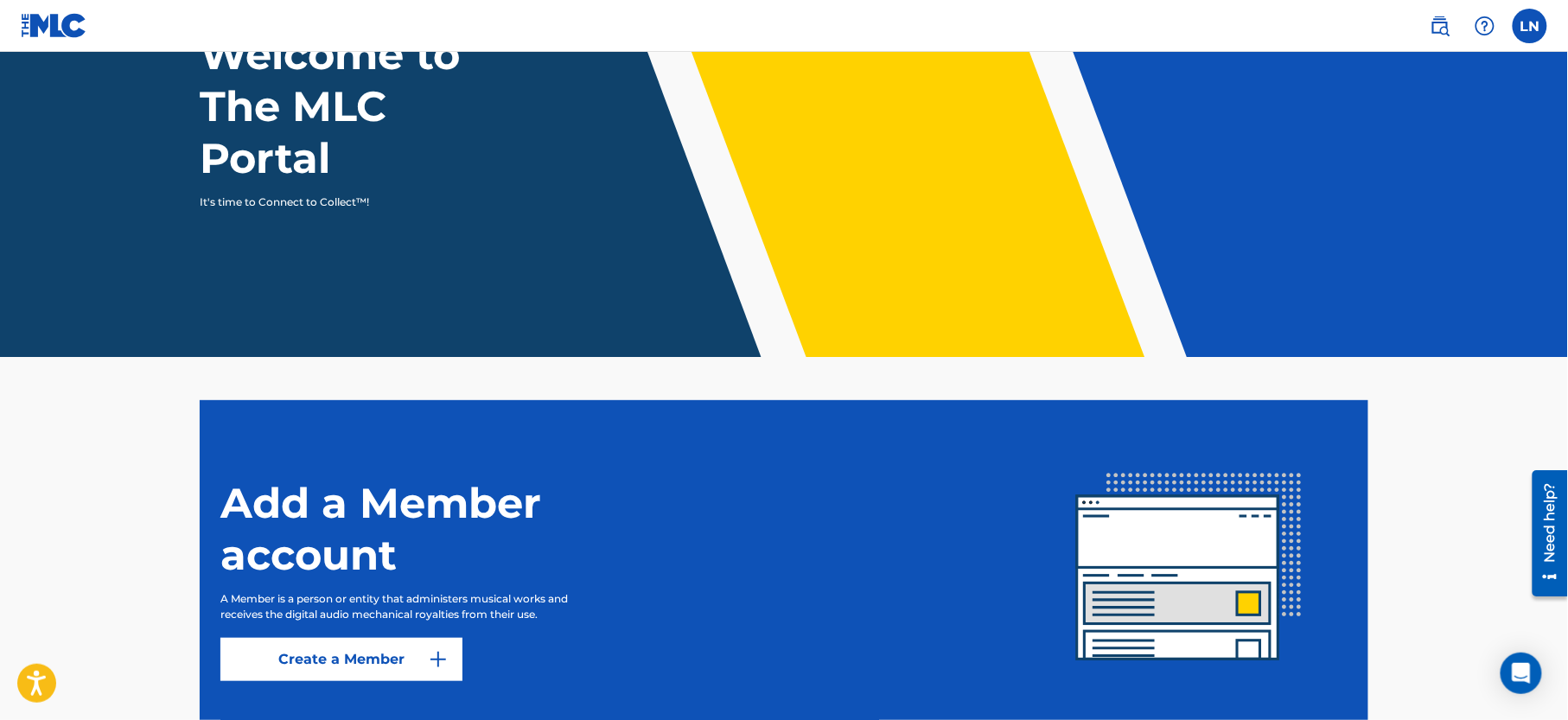 scroll, scrollTop: 271, scrollLeft: 0, axis: vertical 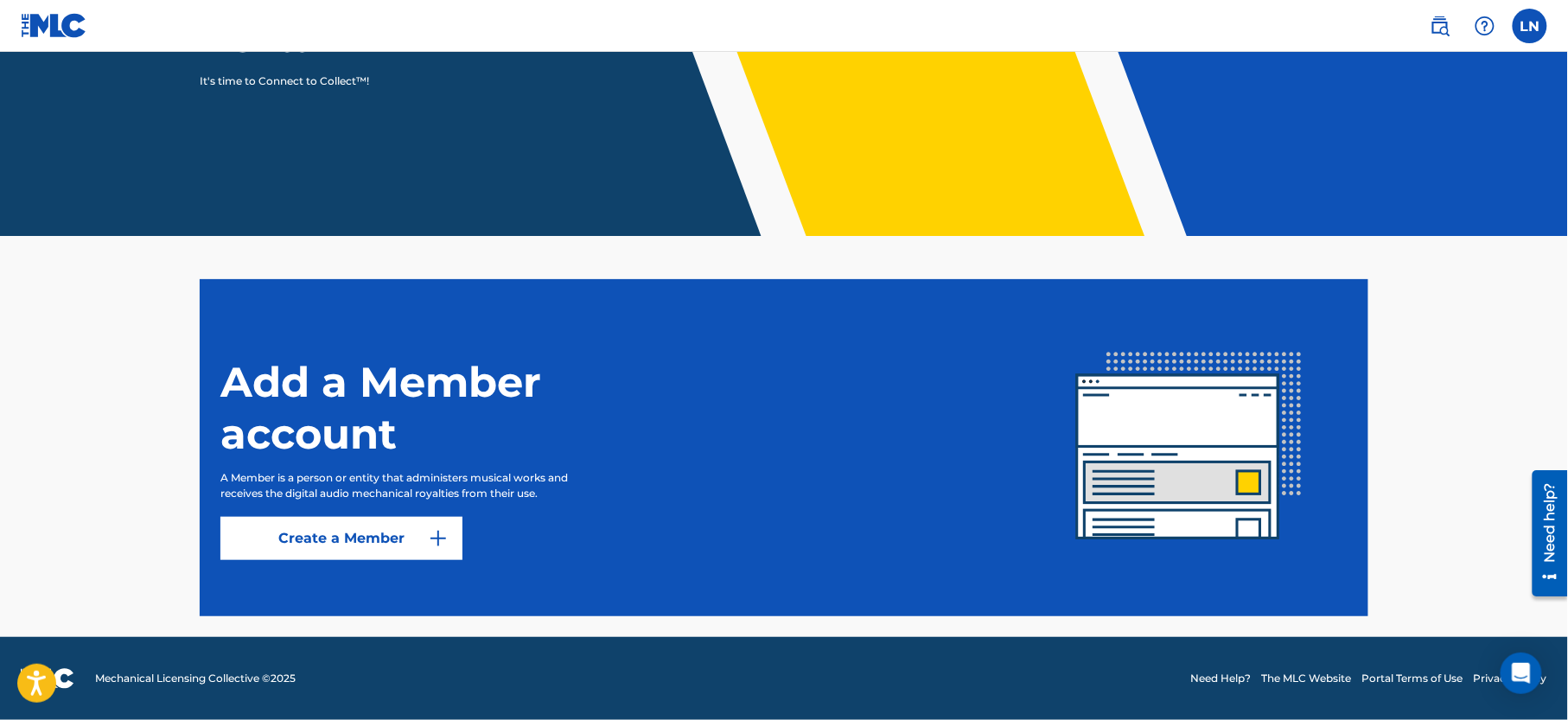 click on "Create a Member" at bounding box center (341, 538) 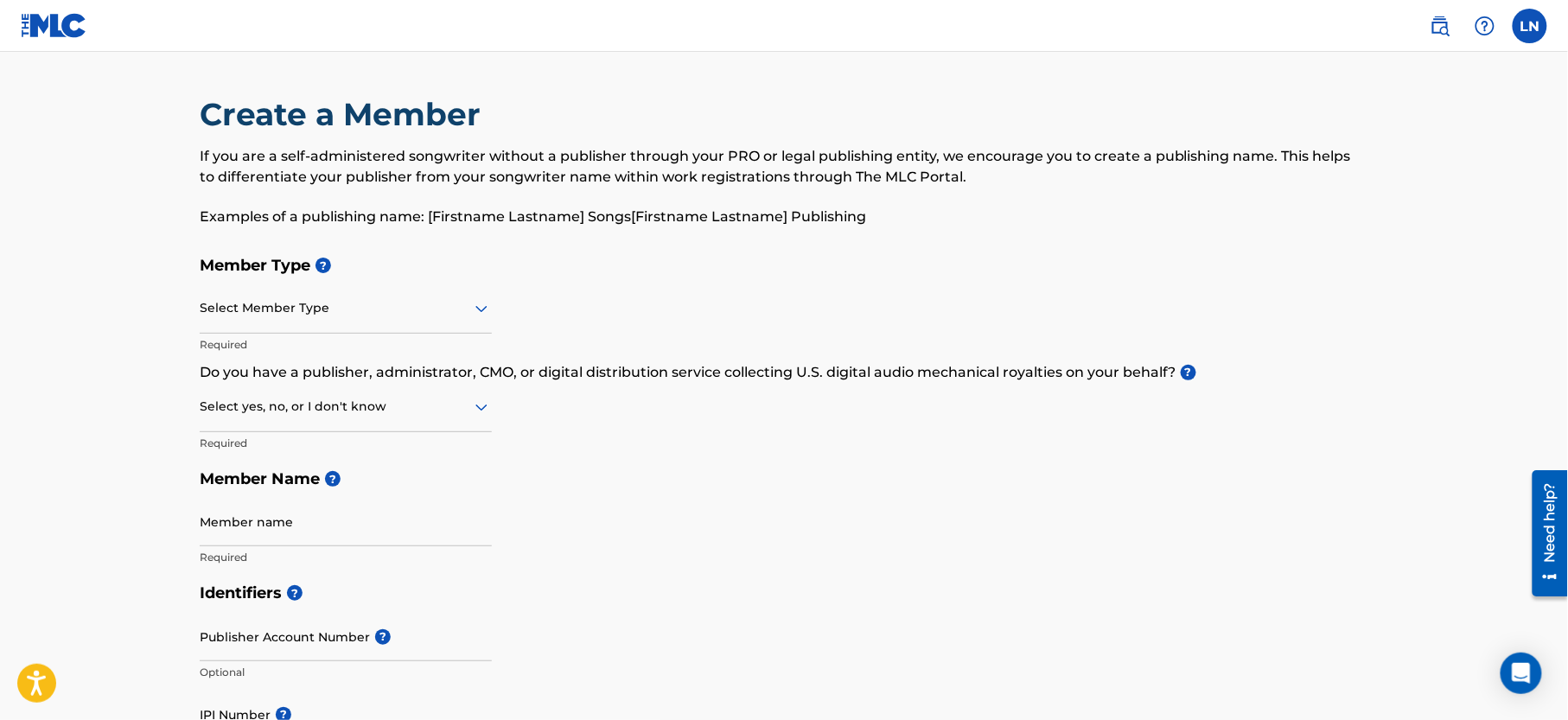 click at bounding box center [346, 308] 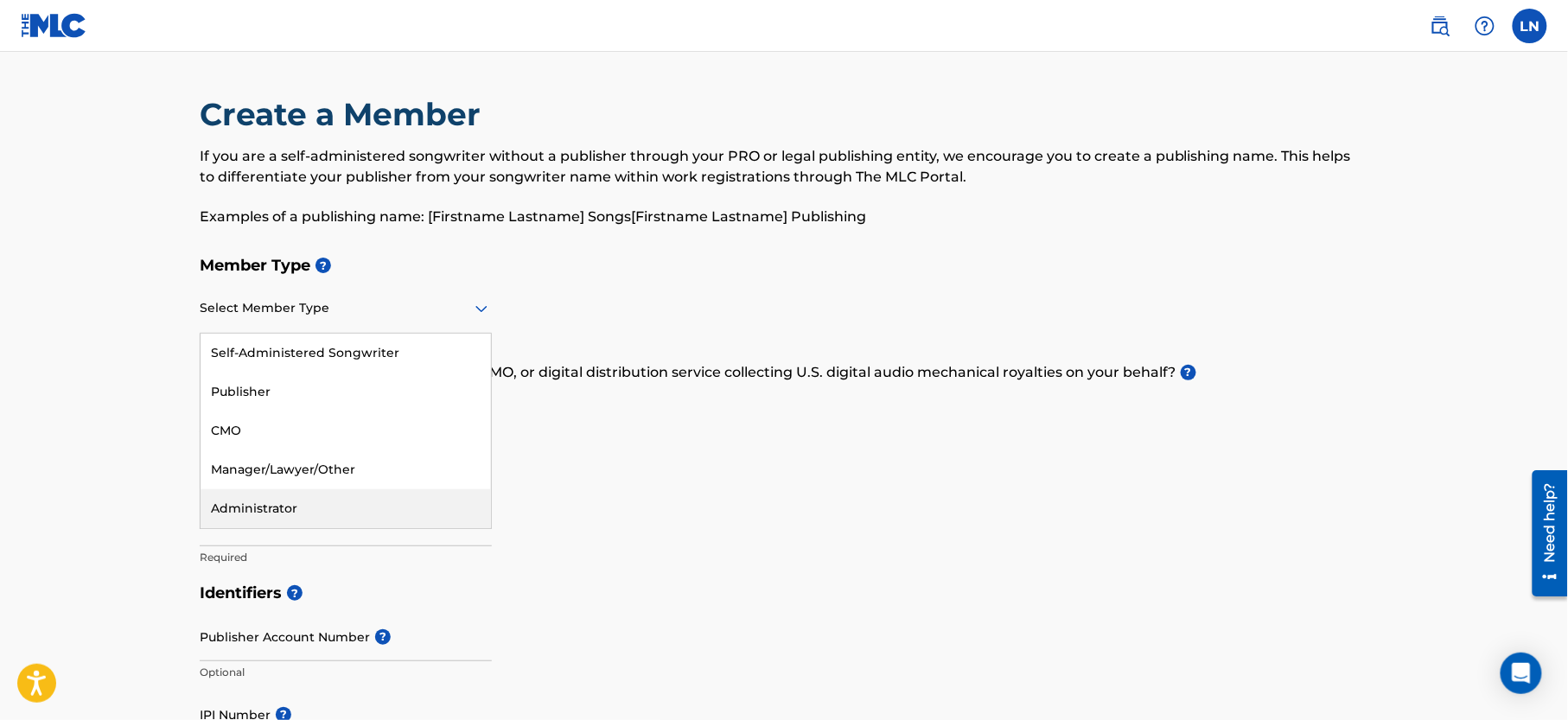 click on "Administrator" at bounding box center [346, 508] 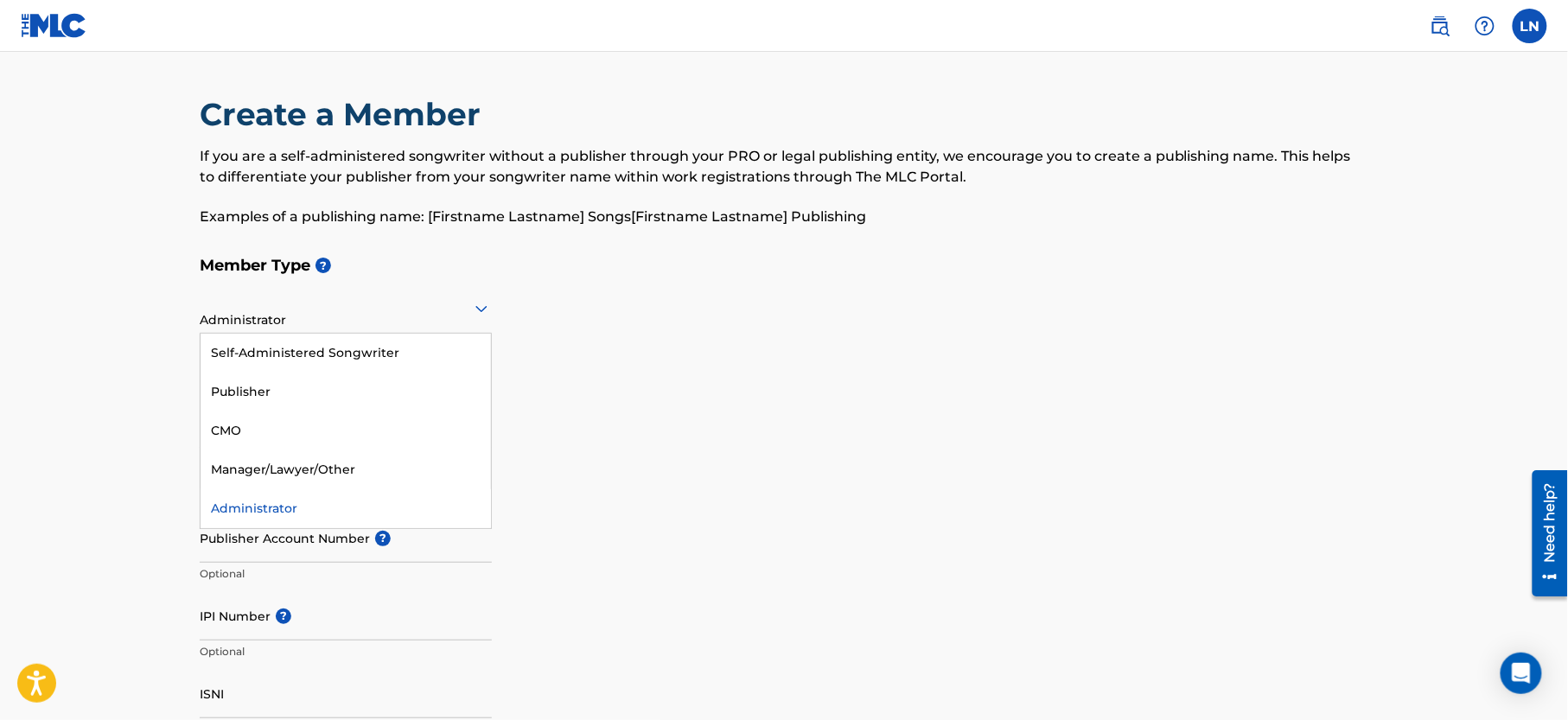 click on "Administrator" at bounding box center (346, 309) 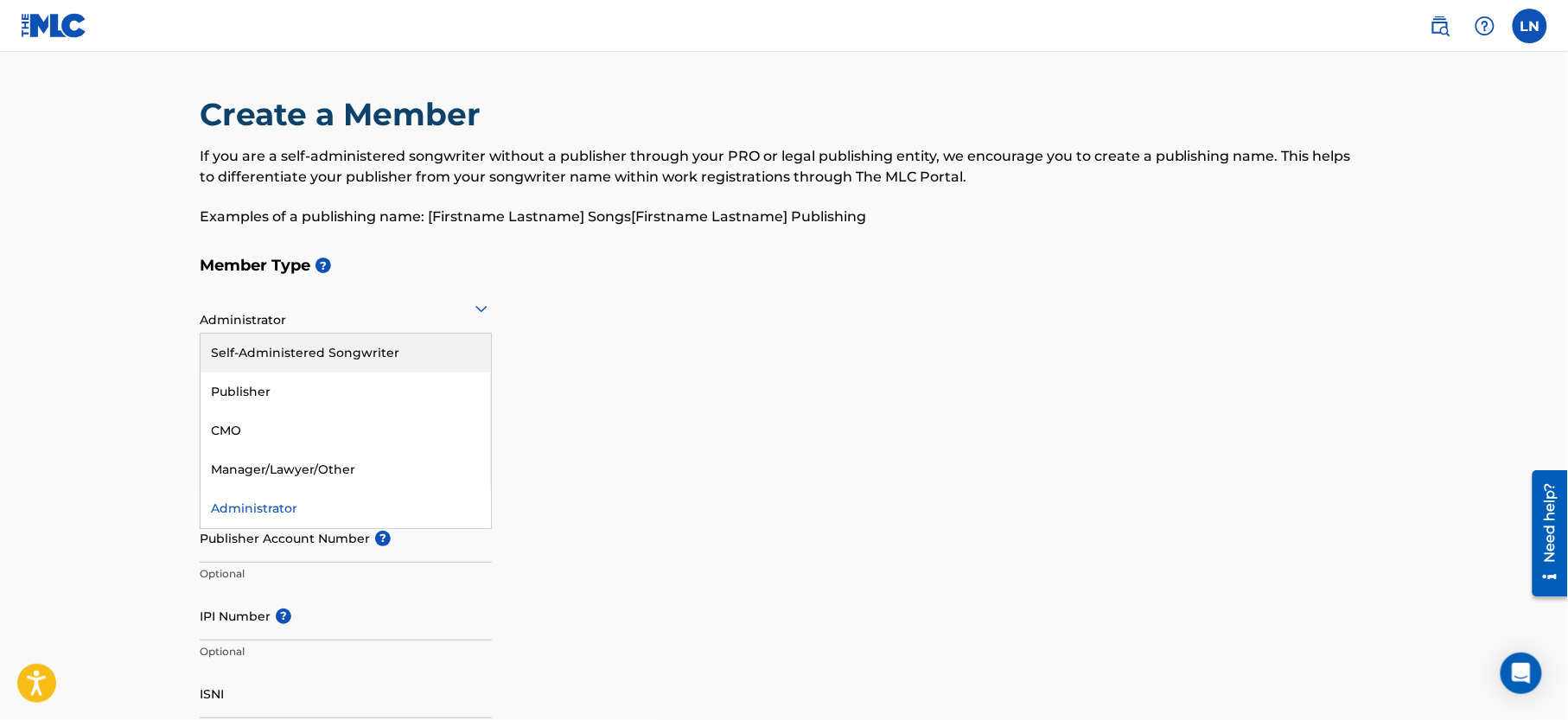 click on "Self-Administered Songwriter" at bounding box center [346, 353] 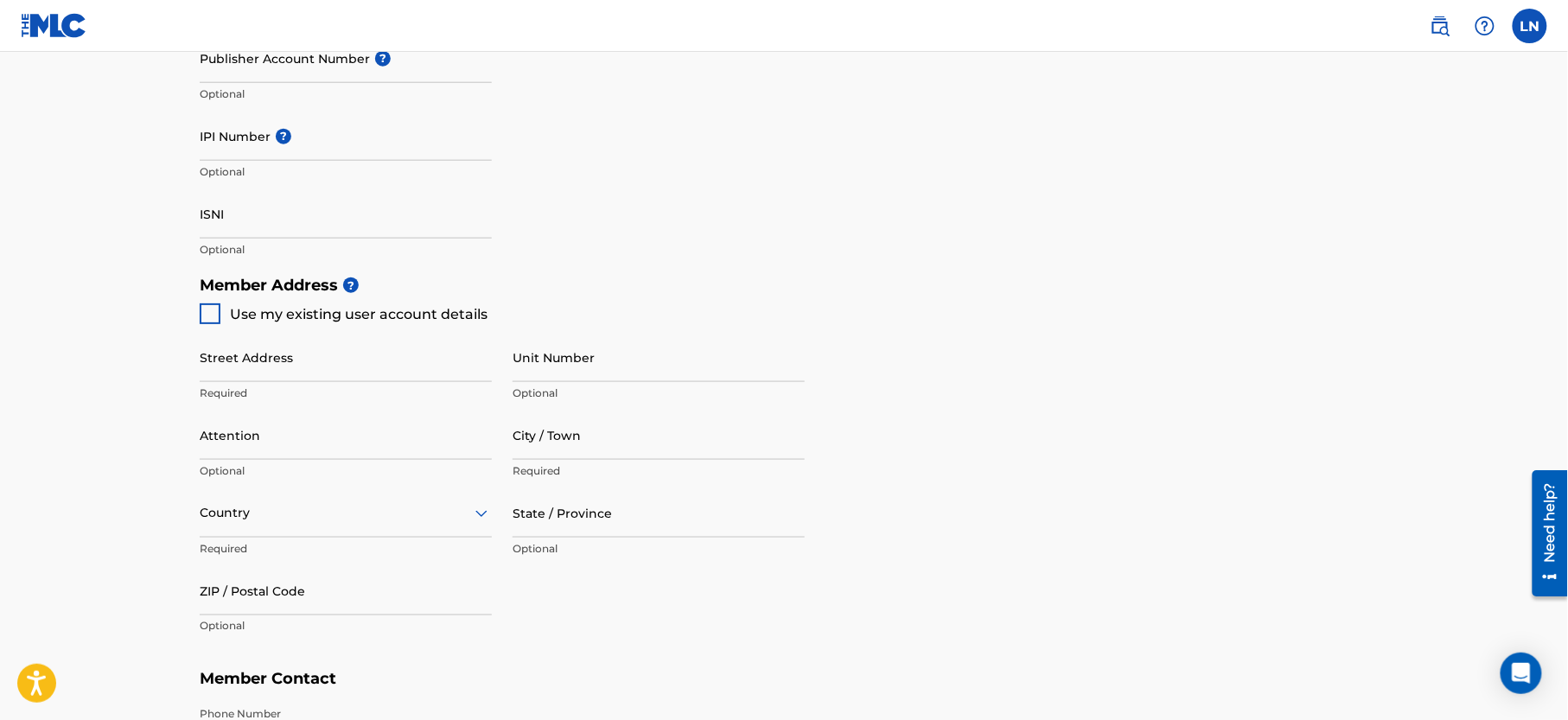 scroll, scrollTop: 561, scrollLeft: 0, axis: vertical 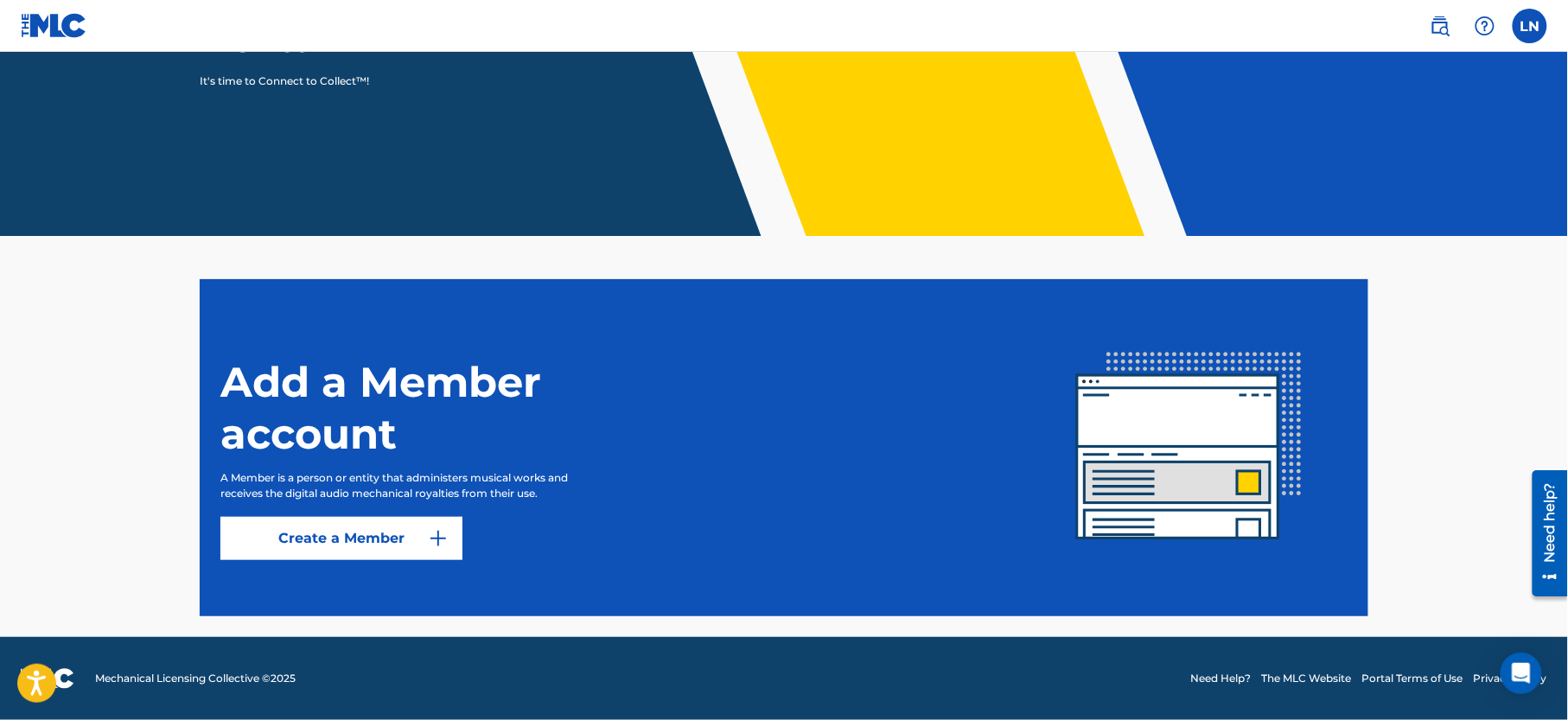 click on "Create a Member" at bounding box center (341, 538) 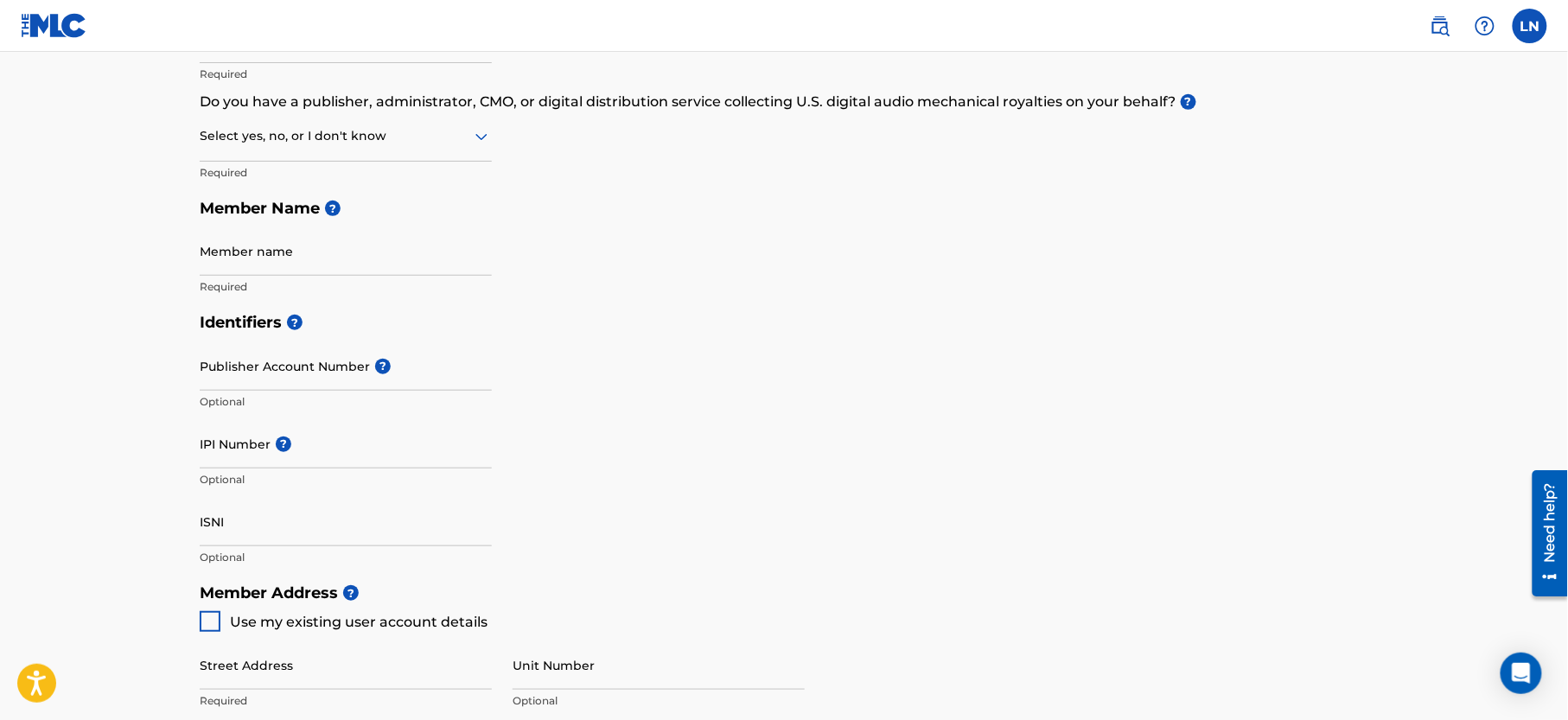 scroll, scrollTop: 0, scrollLeft: 0, axis: both 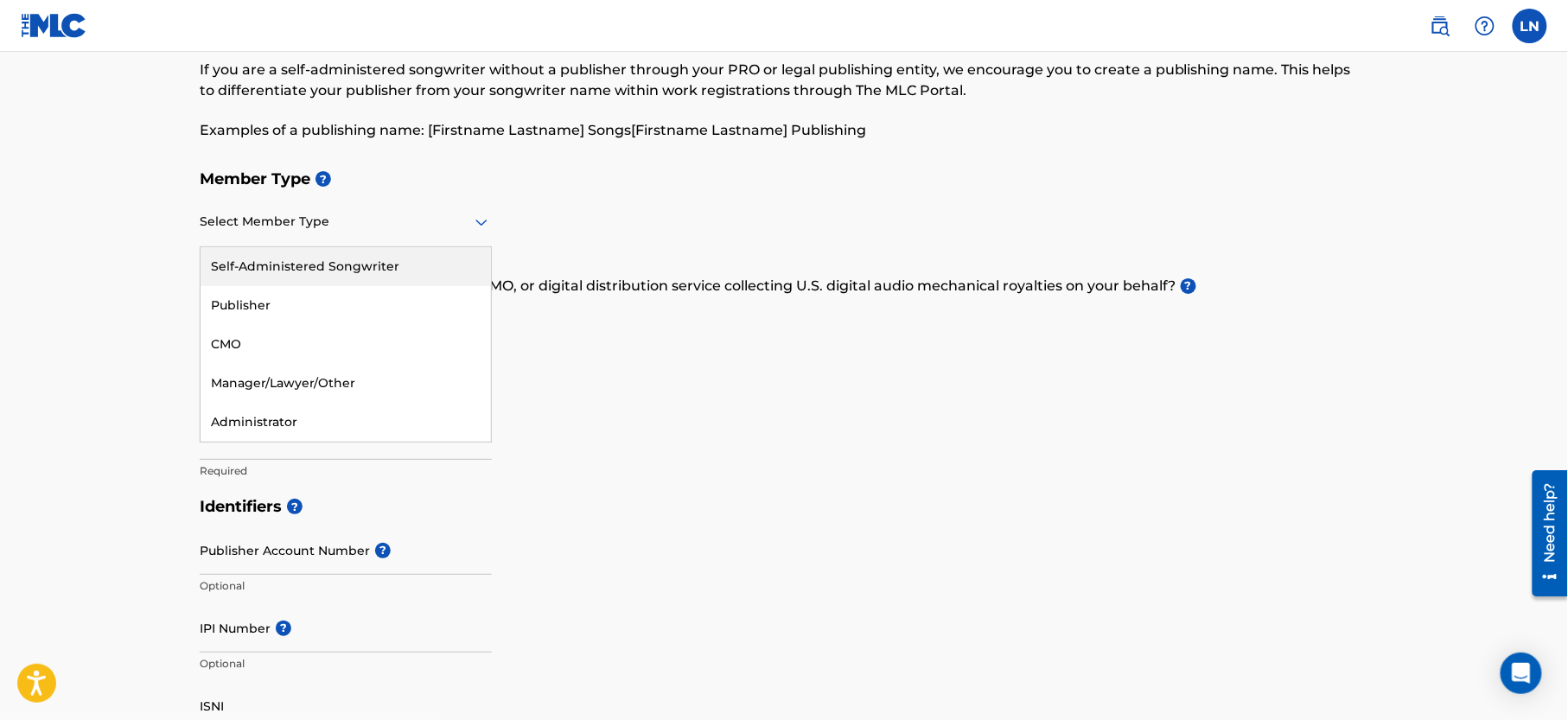 click at bounding box center [346, 221] 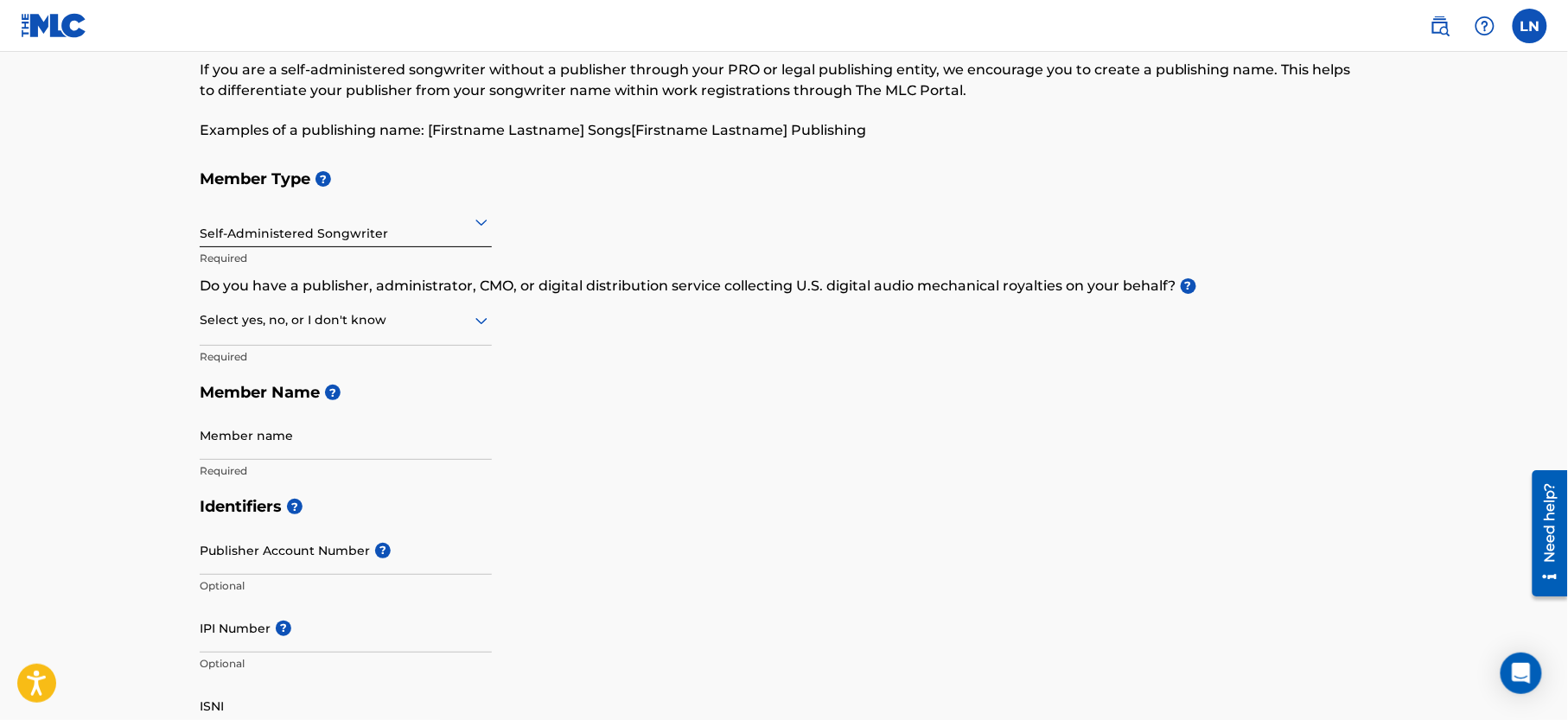 click on "Select yes, no, or I don't know" at bounding box center (346, 321) 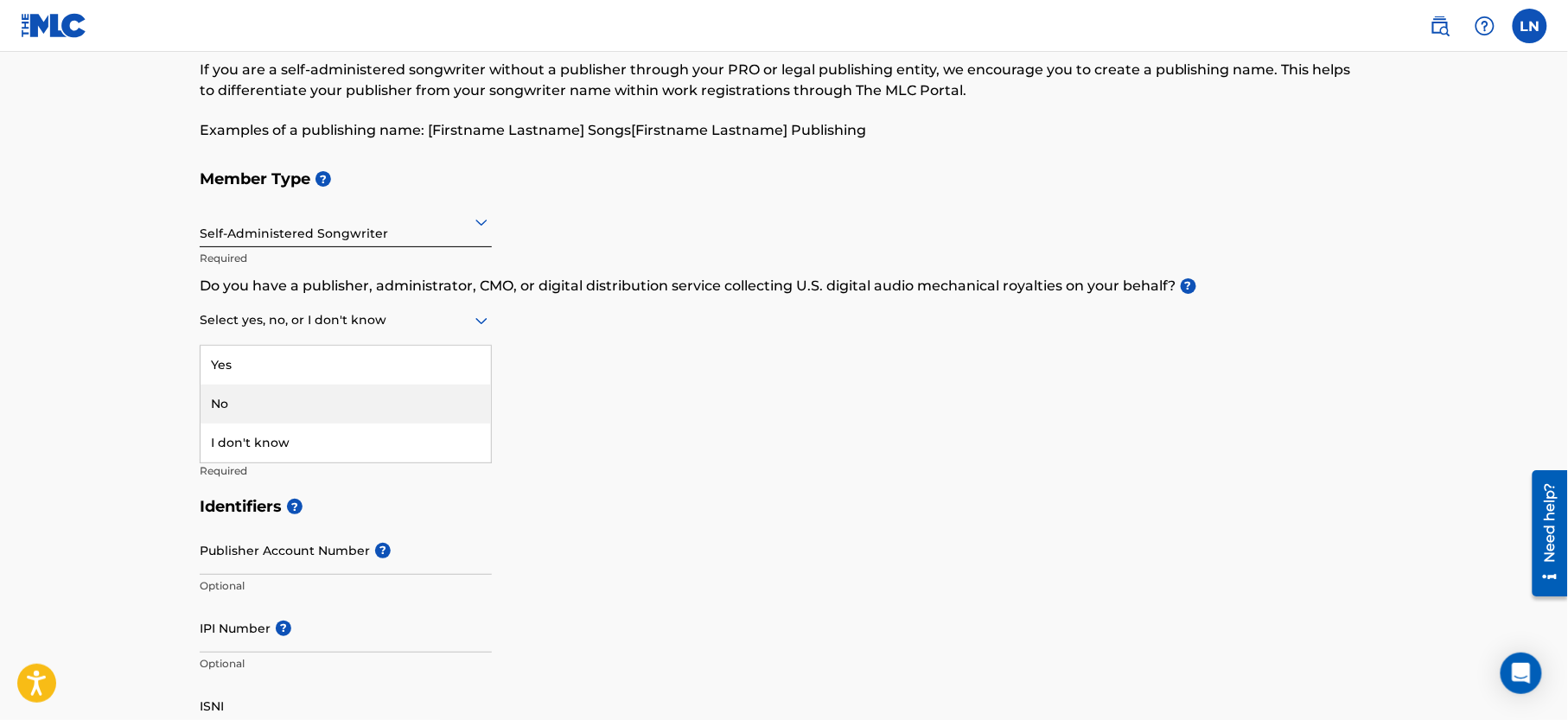click on "No" at bounding box center [346, 404] 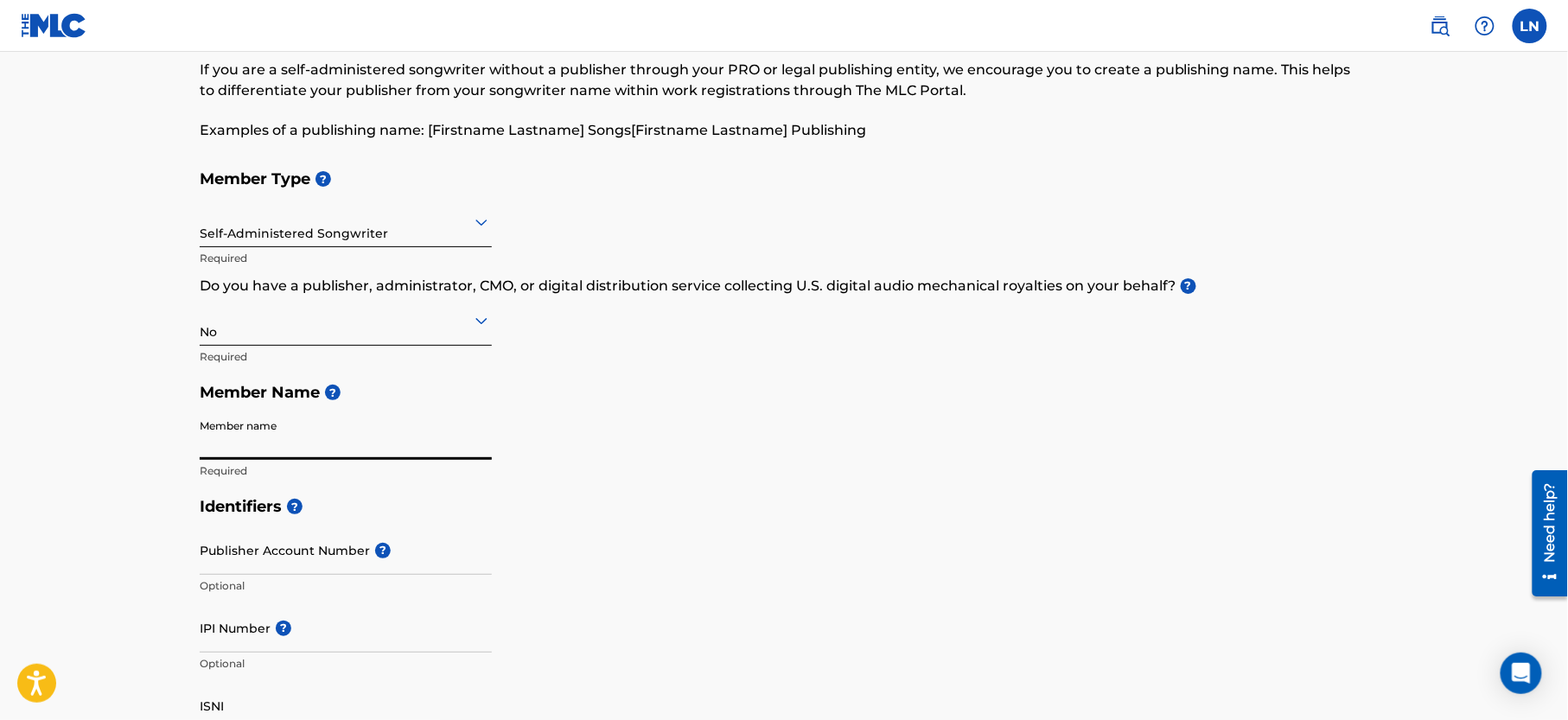click on "Member name" at bounding box center [346, 435] 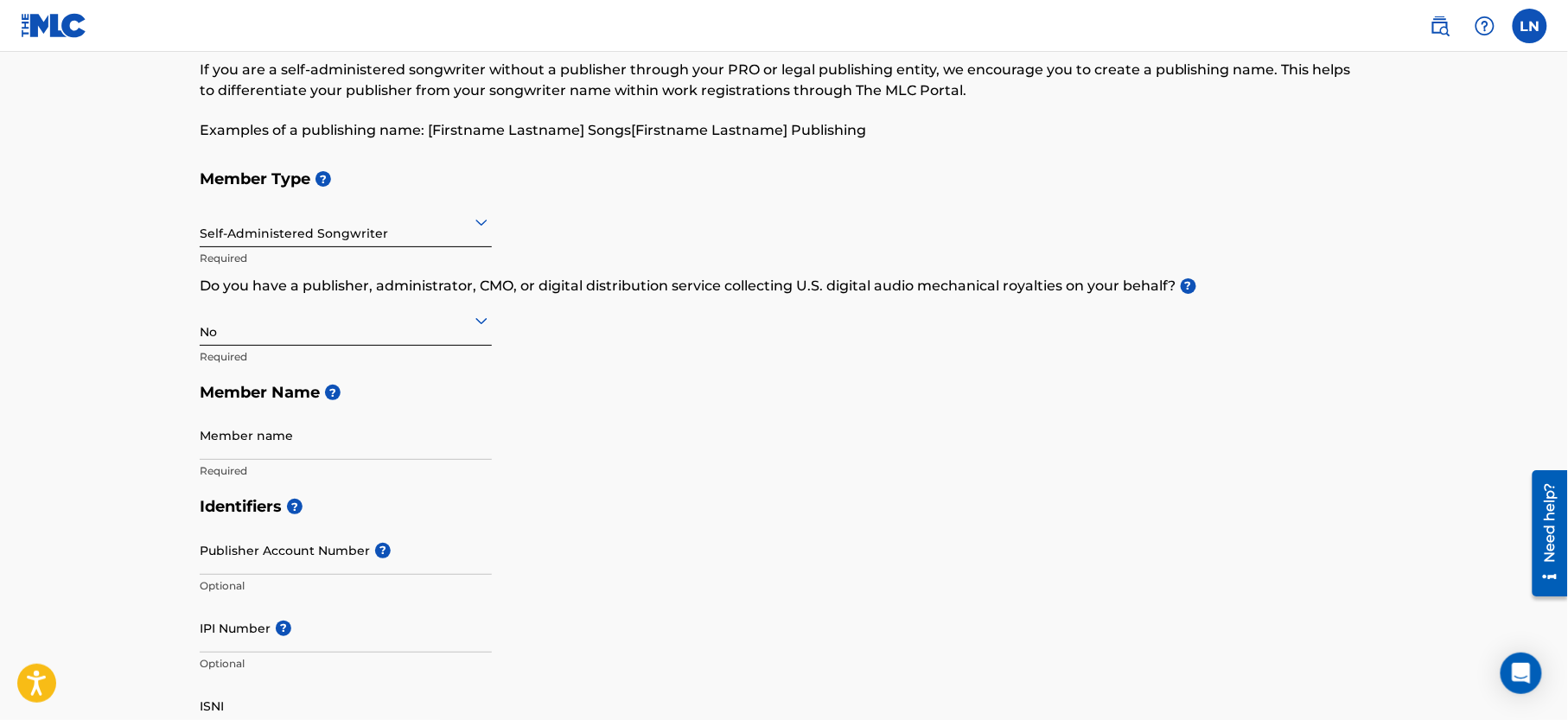 click on "Member name" at bounding box center [346, 435] 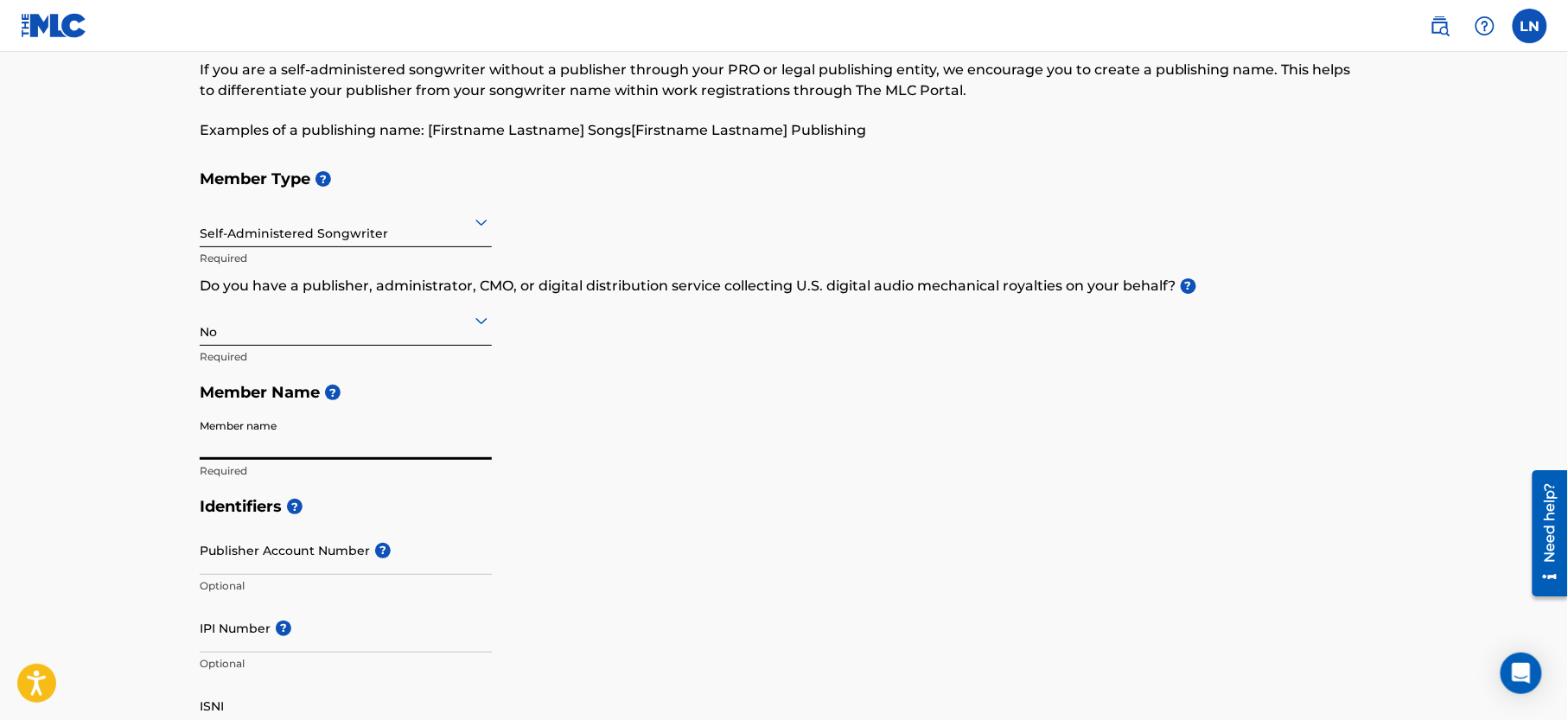 type on "[PERSON_NAME]" 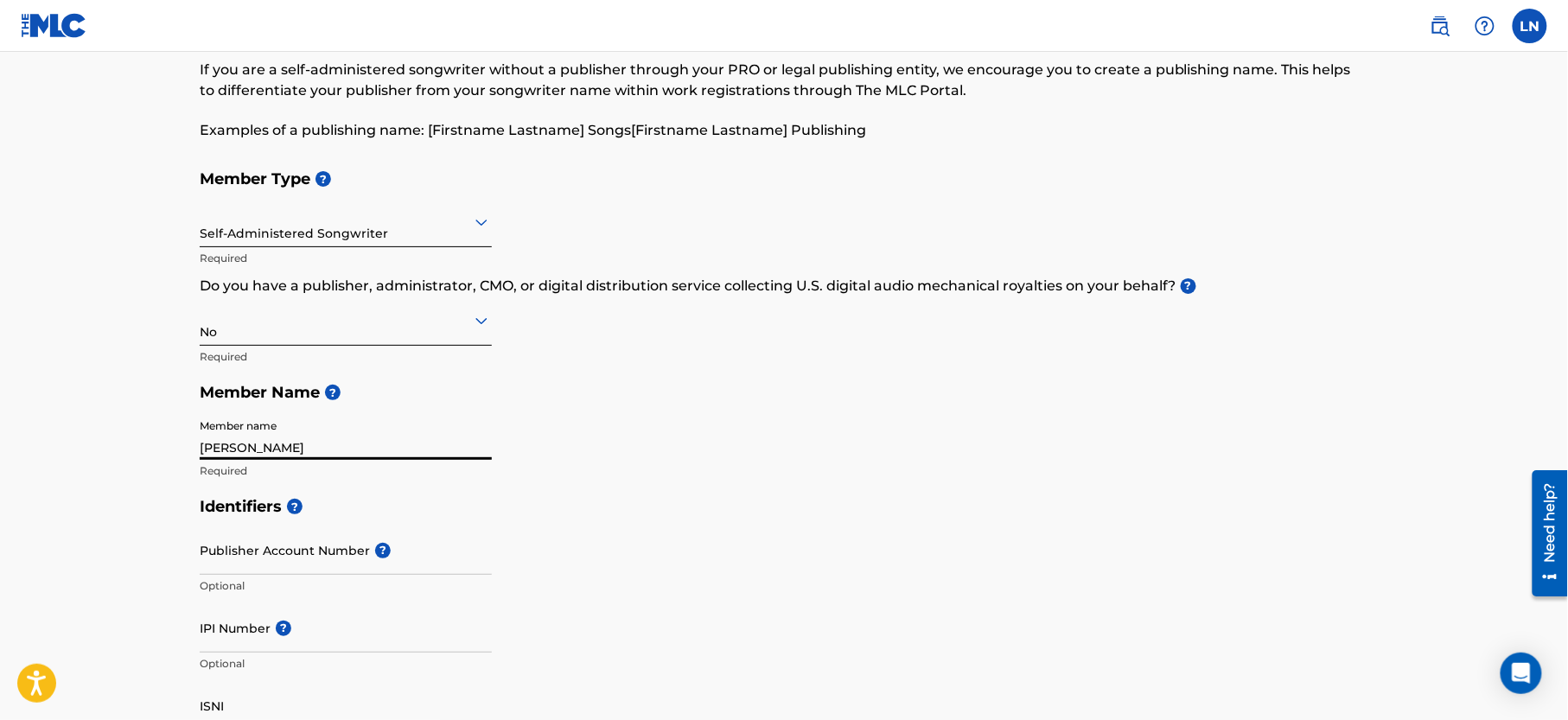type on "PLOT 15 AREA N WORLD BANK HOUSING ESTATE" 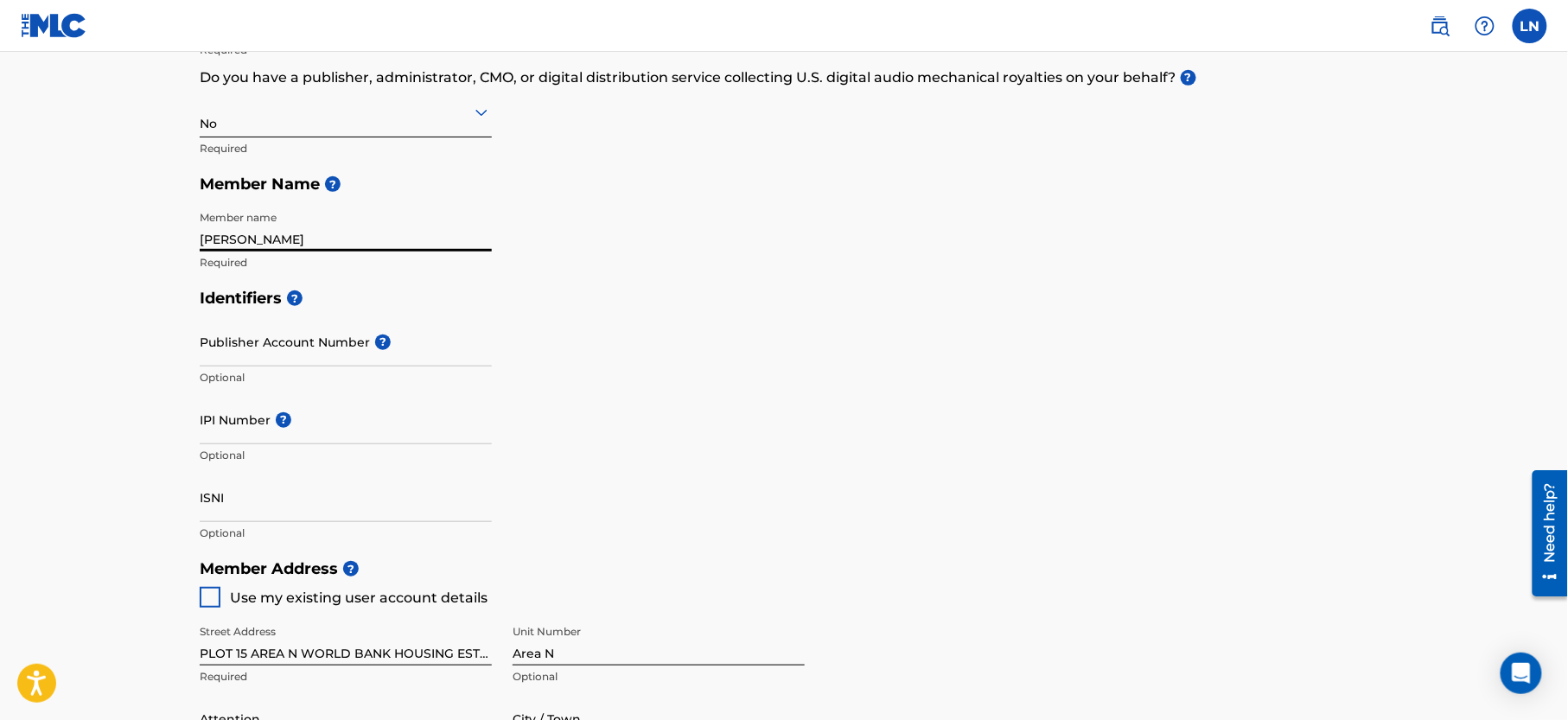scroll, scrollTop: 311, scrollLeft: 0, axis: vertical 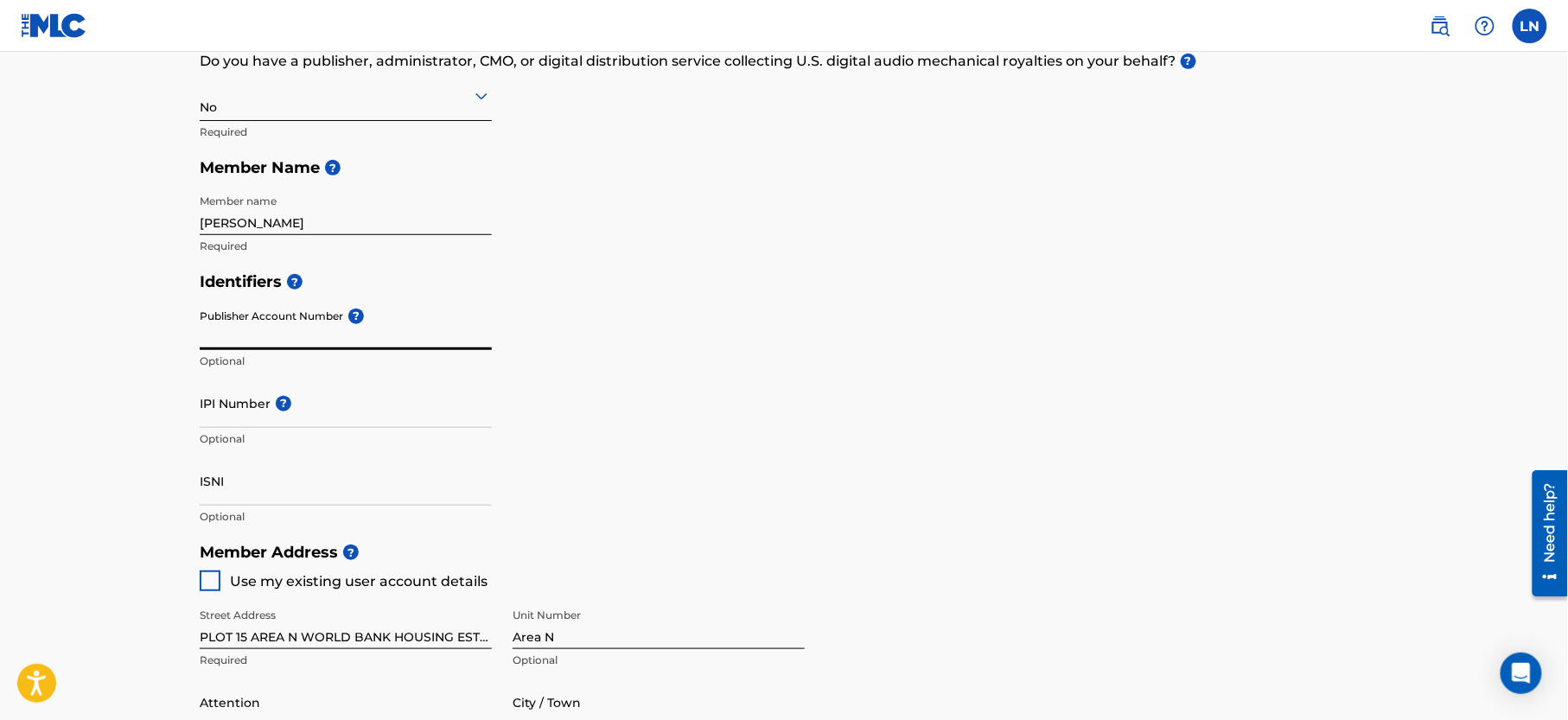 click on "Publisher Account Number ?" at bounding box center [346, 325] 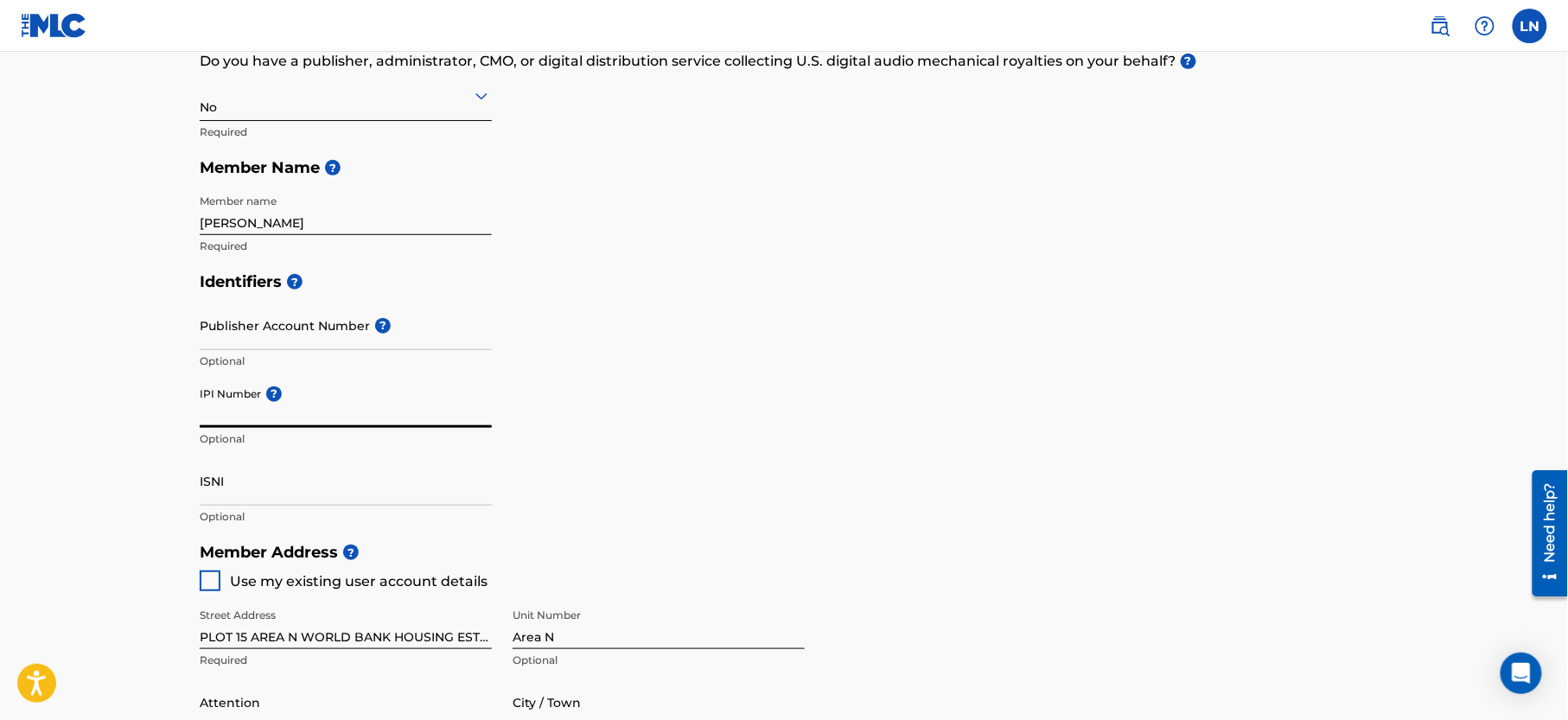 click on "IPI Number ?" at bounding box center (346, 403) 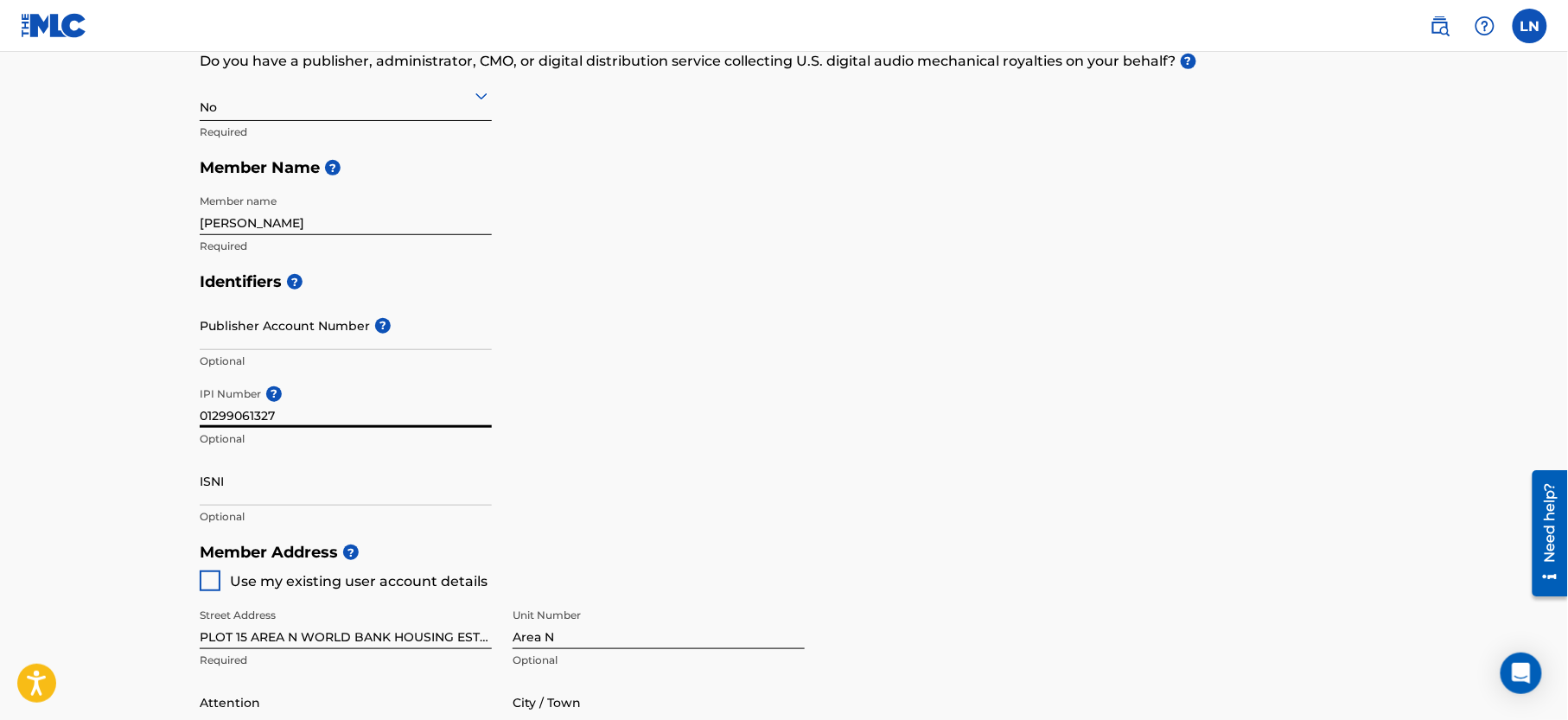 type on "01299061327" 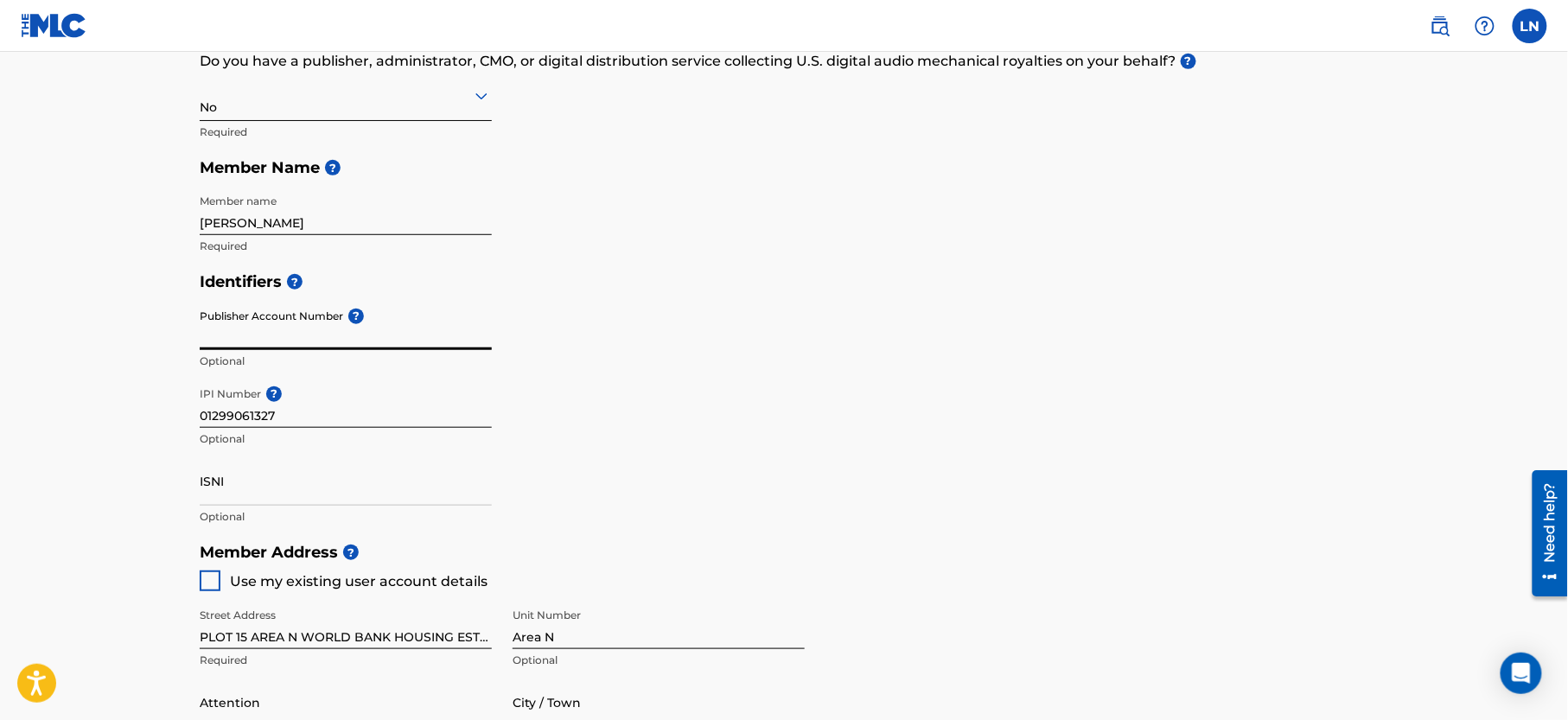 click on "Publisher Account Number ?" at bounding box center (346, 325) 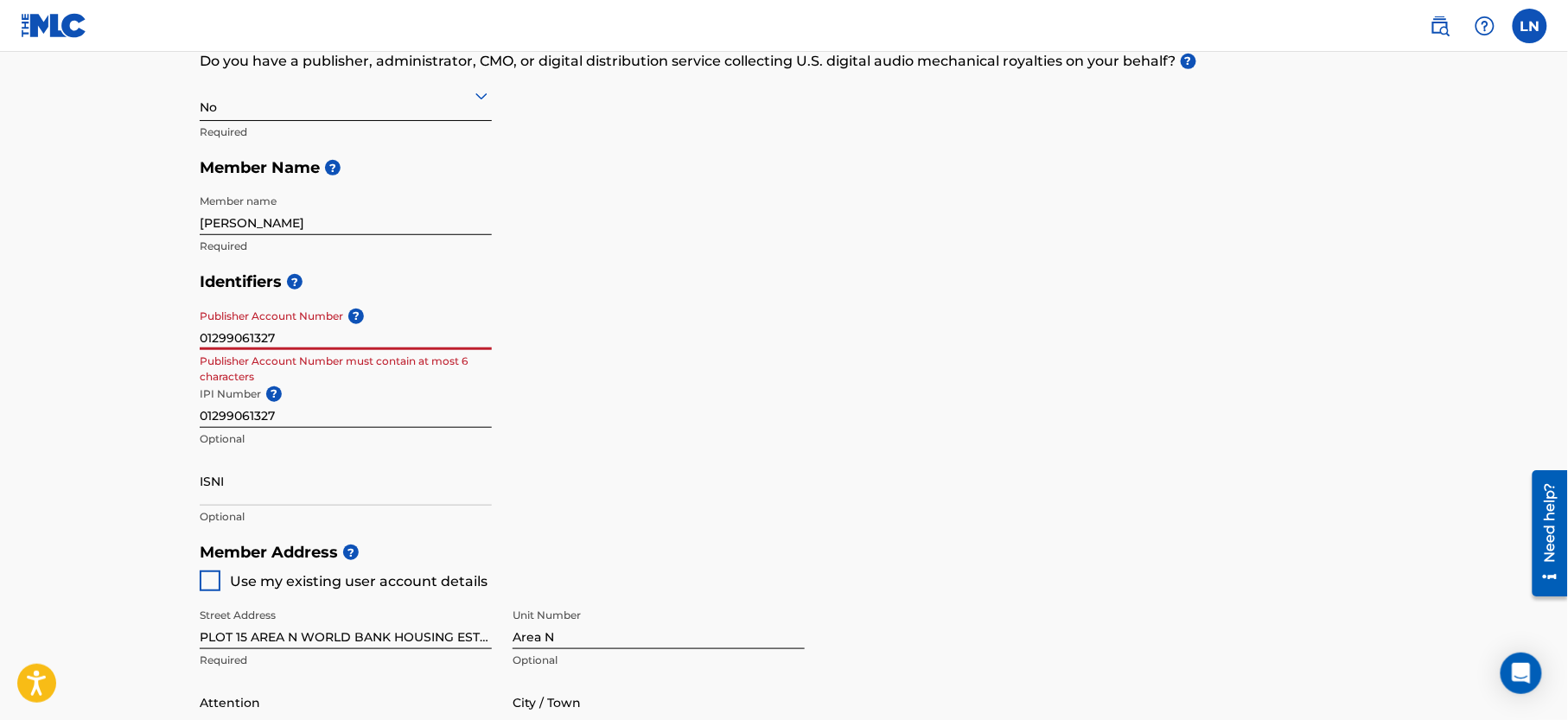 type on "01299061327" 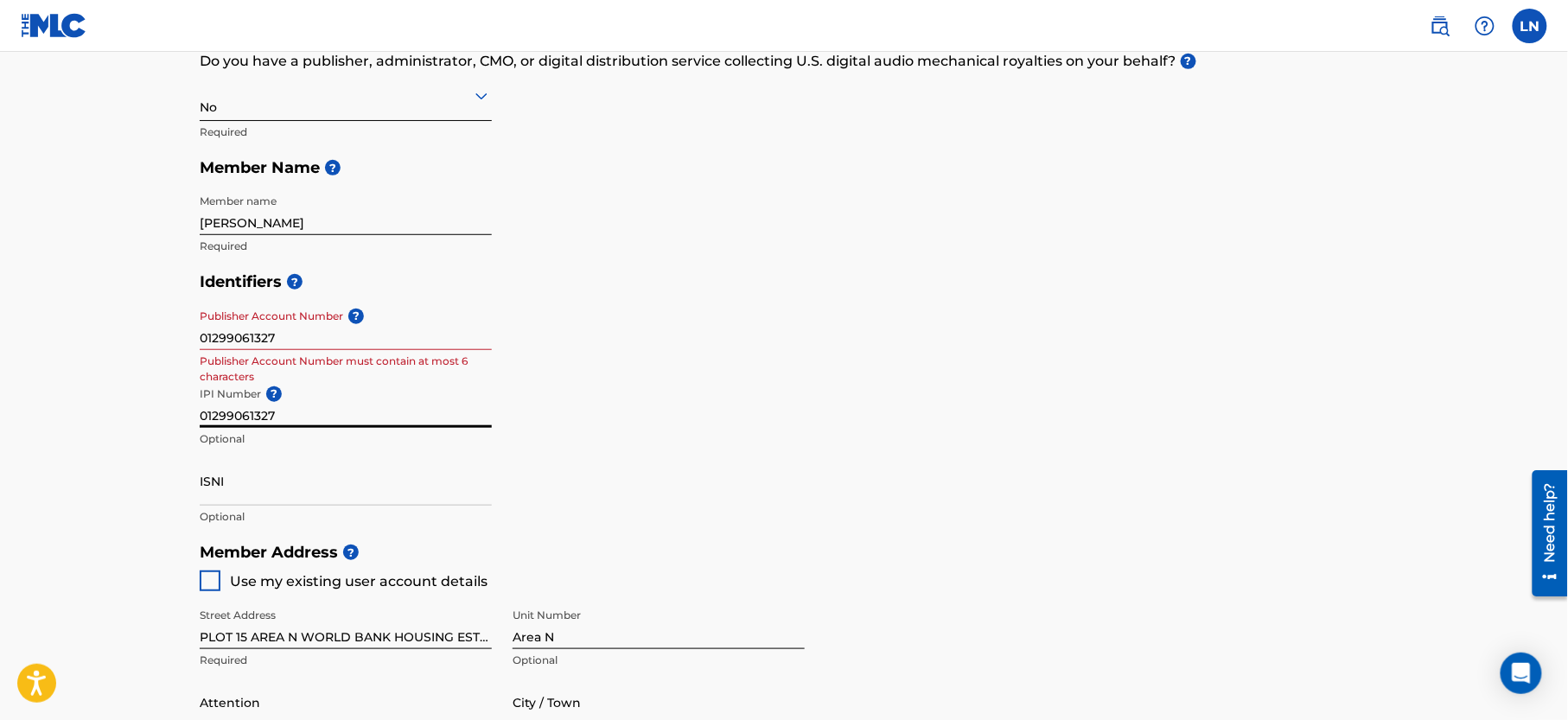 click on "01299061327" at bounding box center (346, 403) 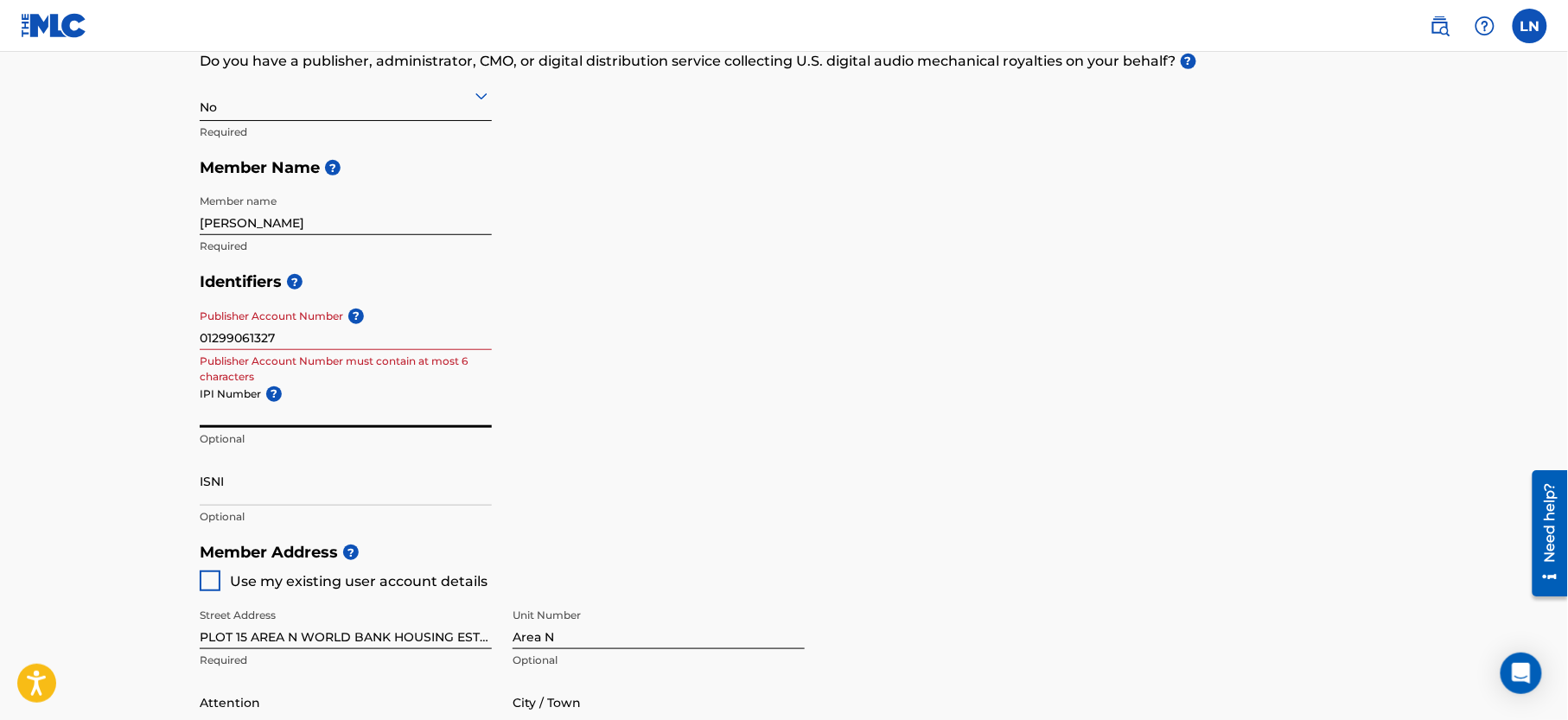 type 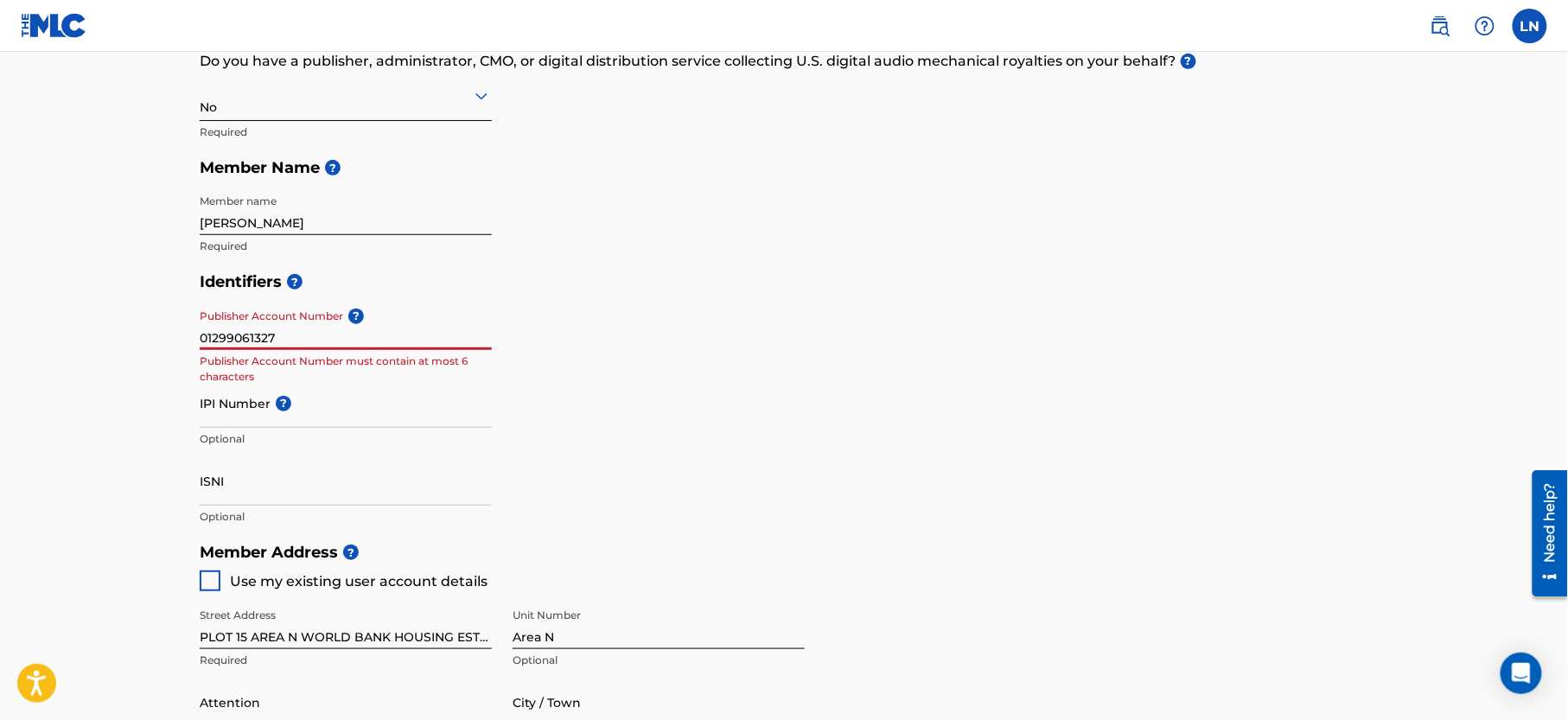 click on "01299061327" at bounding box center (346, 325) 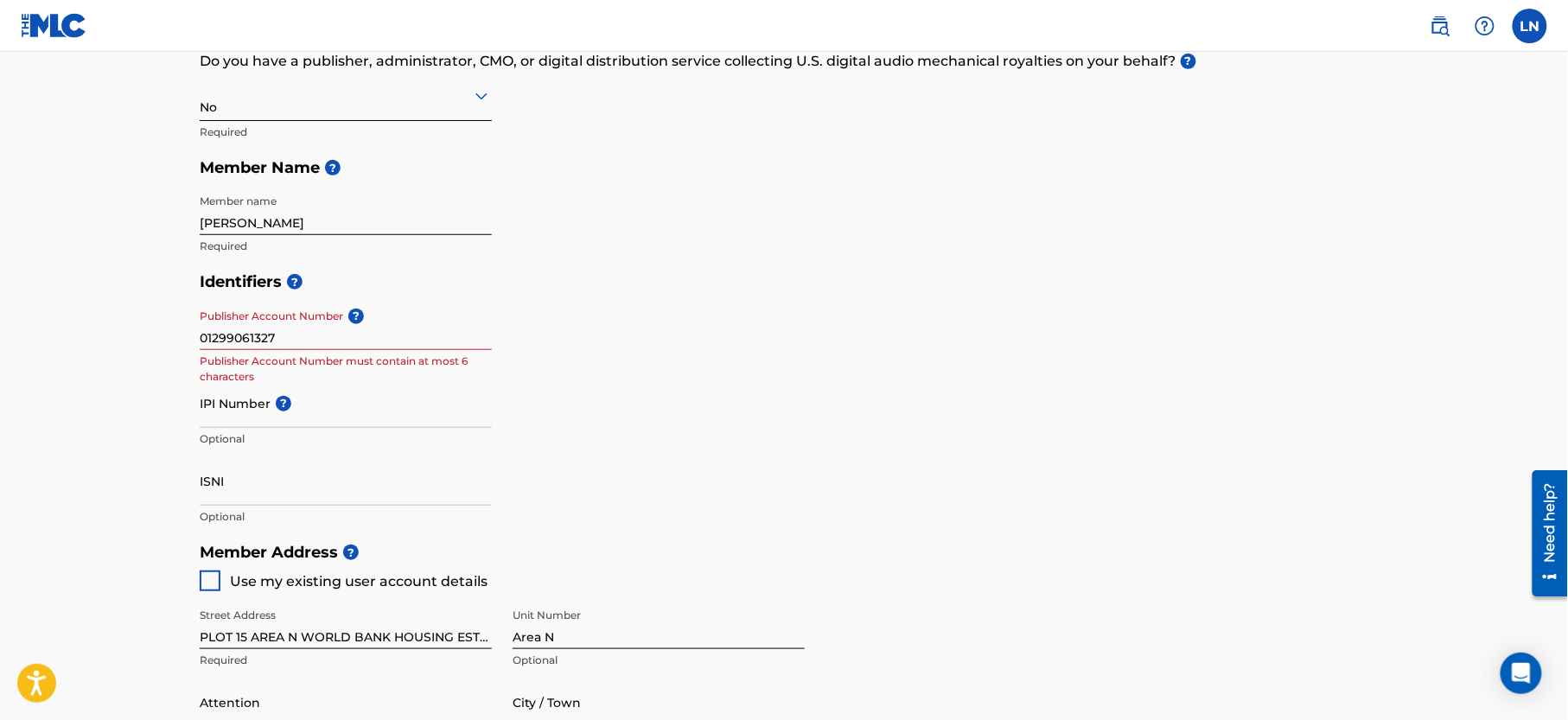 click on "01299061327" at bounding box center [346, 325] 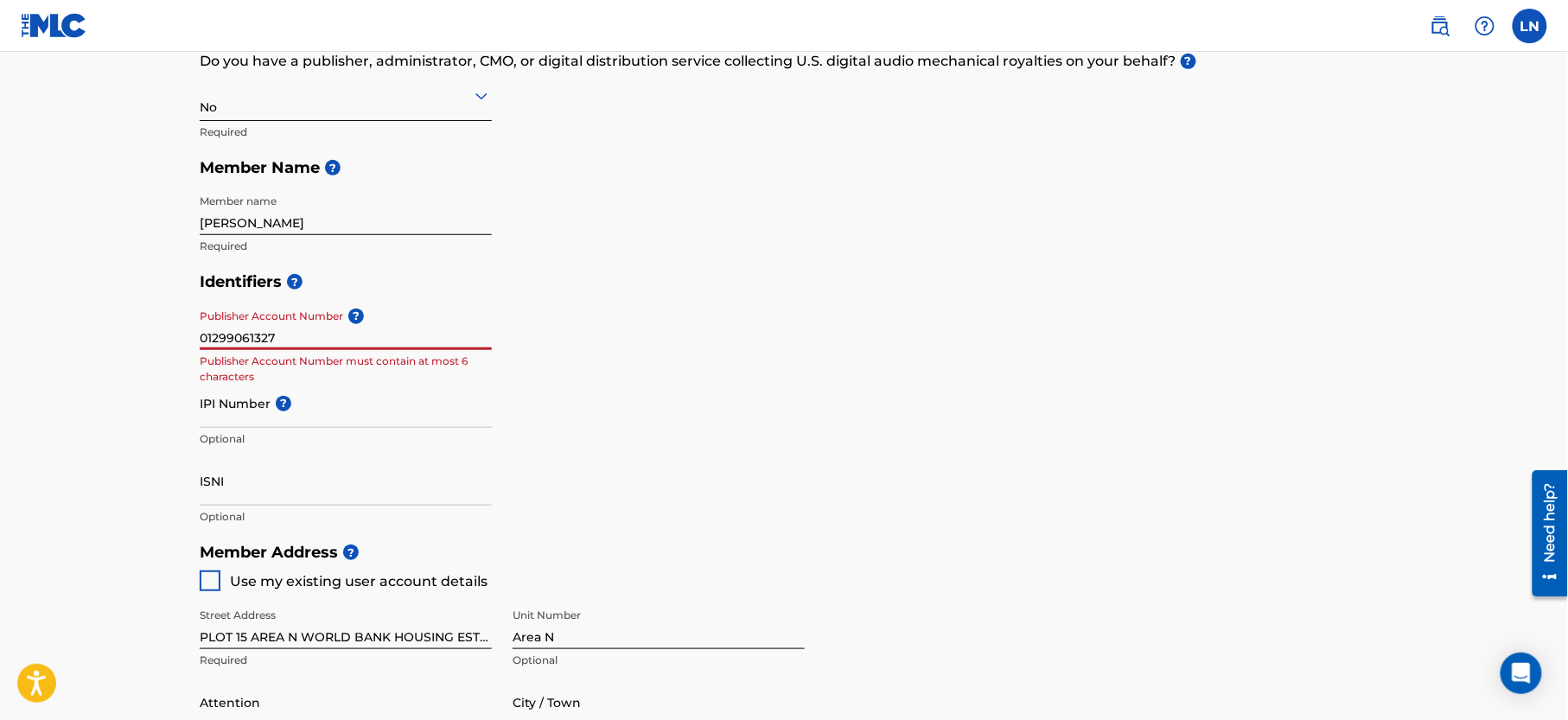 click on "01299061327" at bounding box center [346, 325] 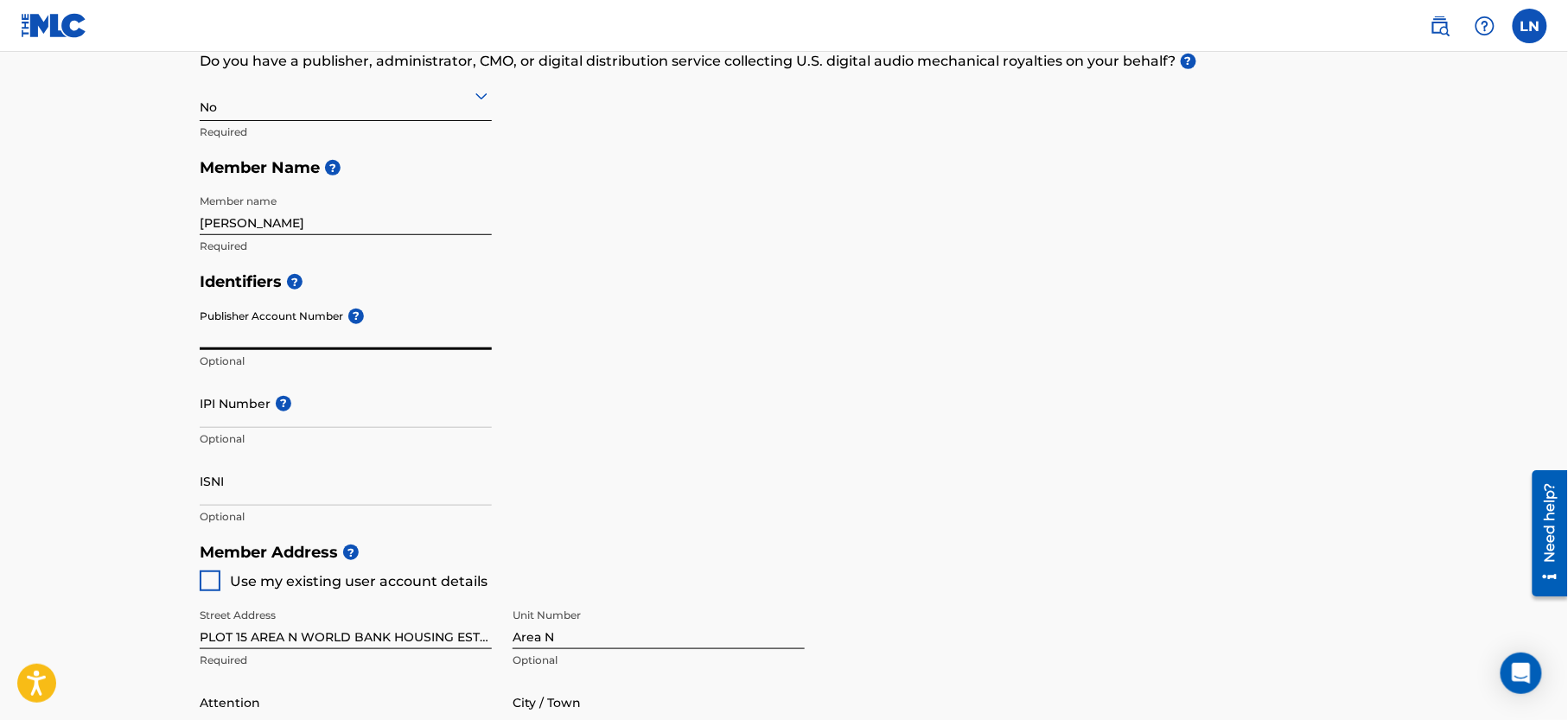 type 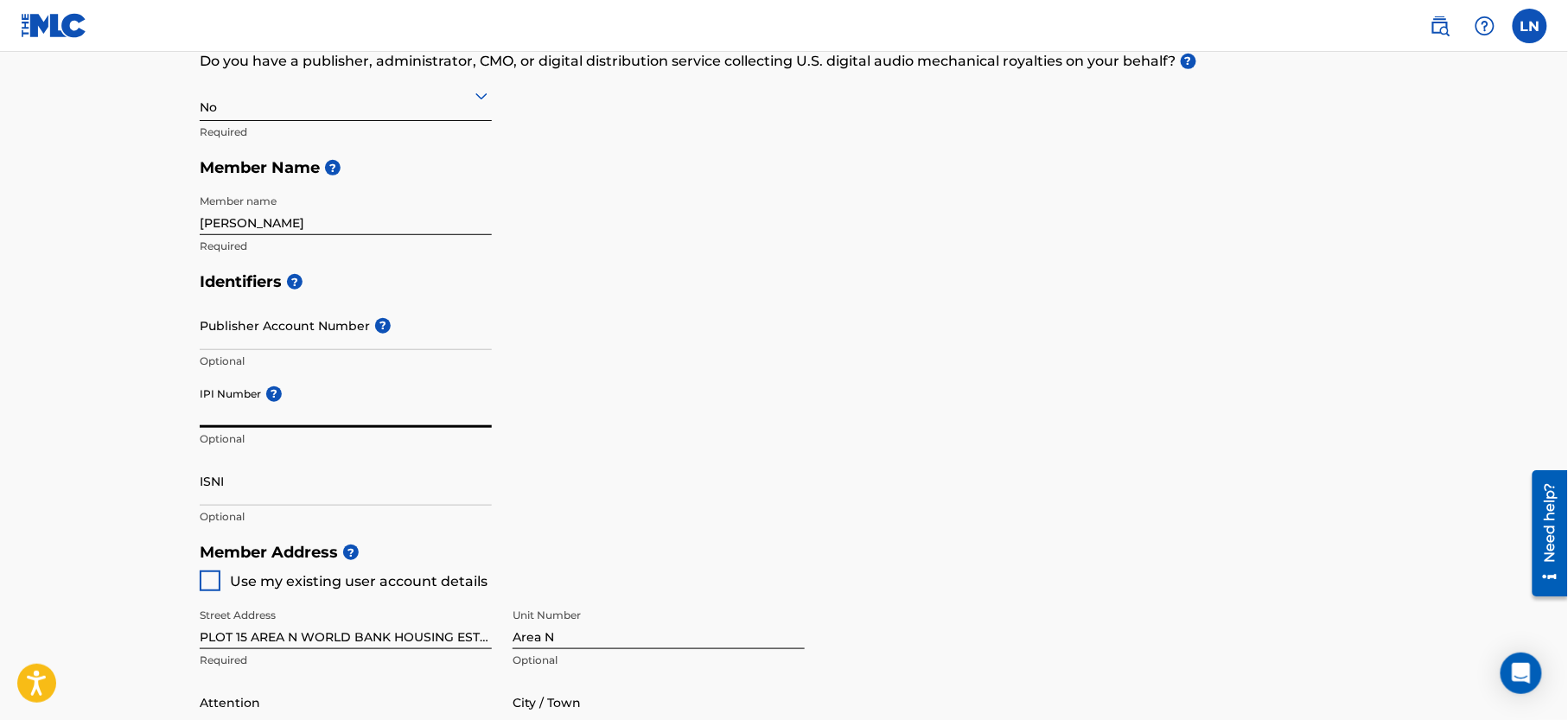 paste on "01299061327" 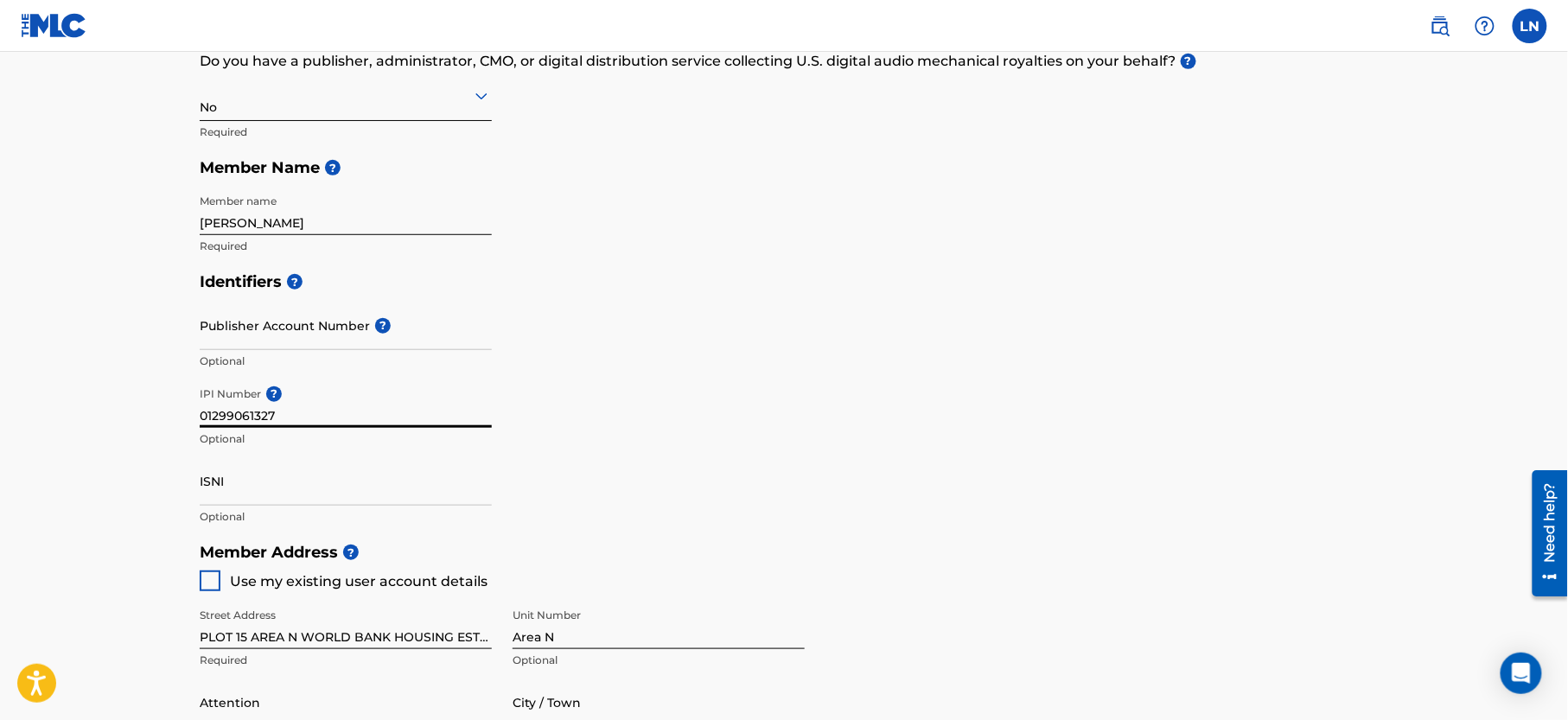 type on "01299061327" 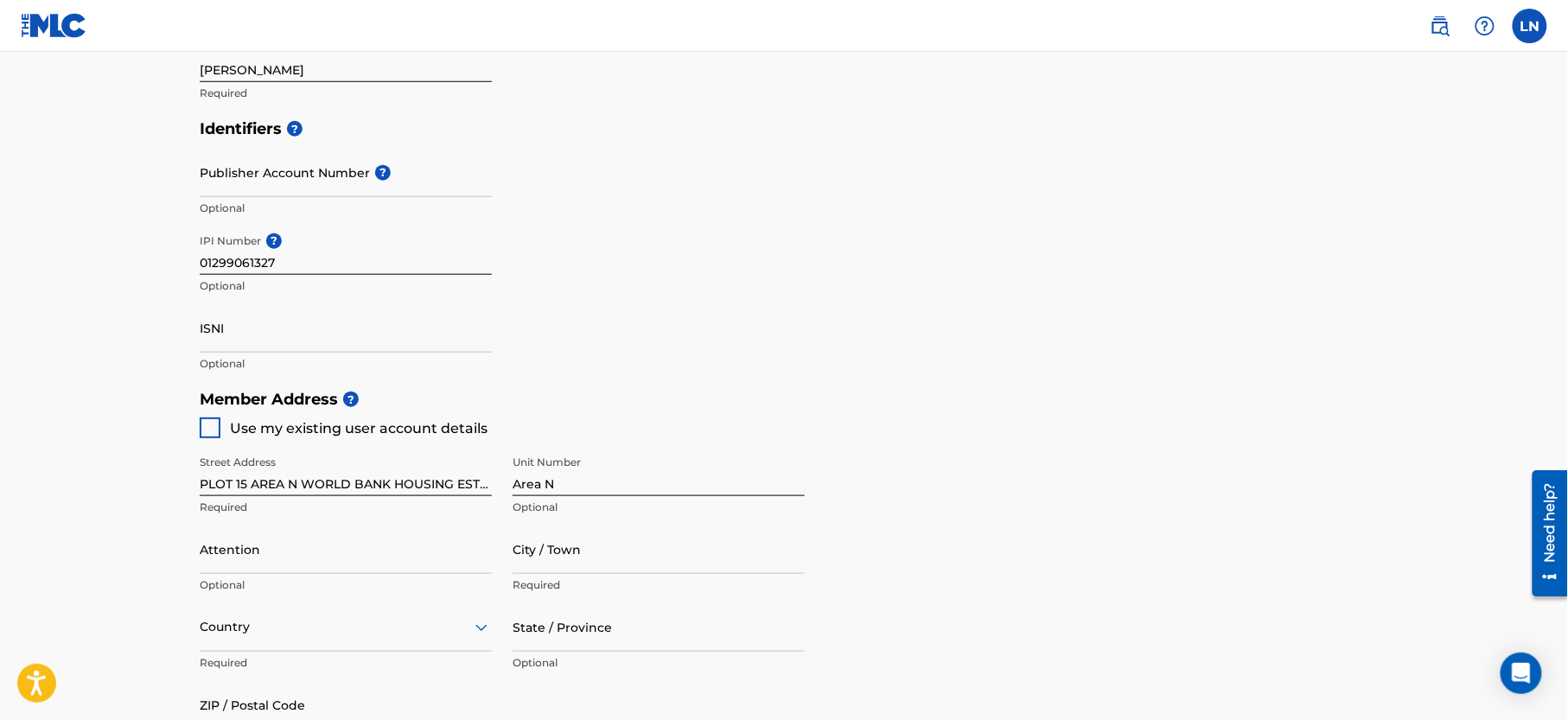 scroll, scrollTop: 502, scrollLeft: 0, axis: vertical 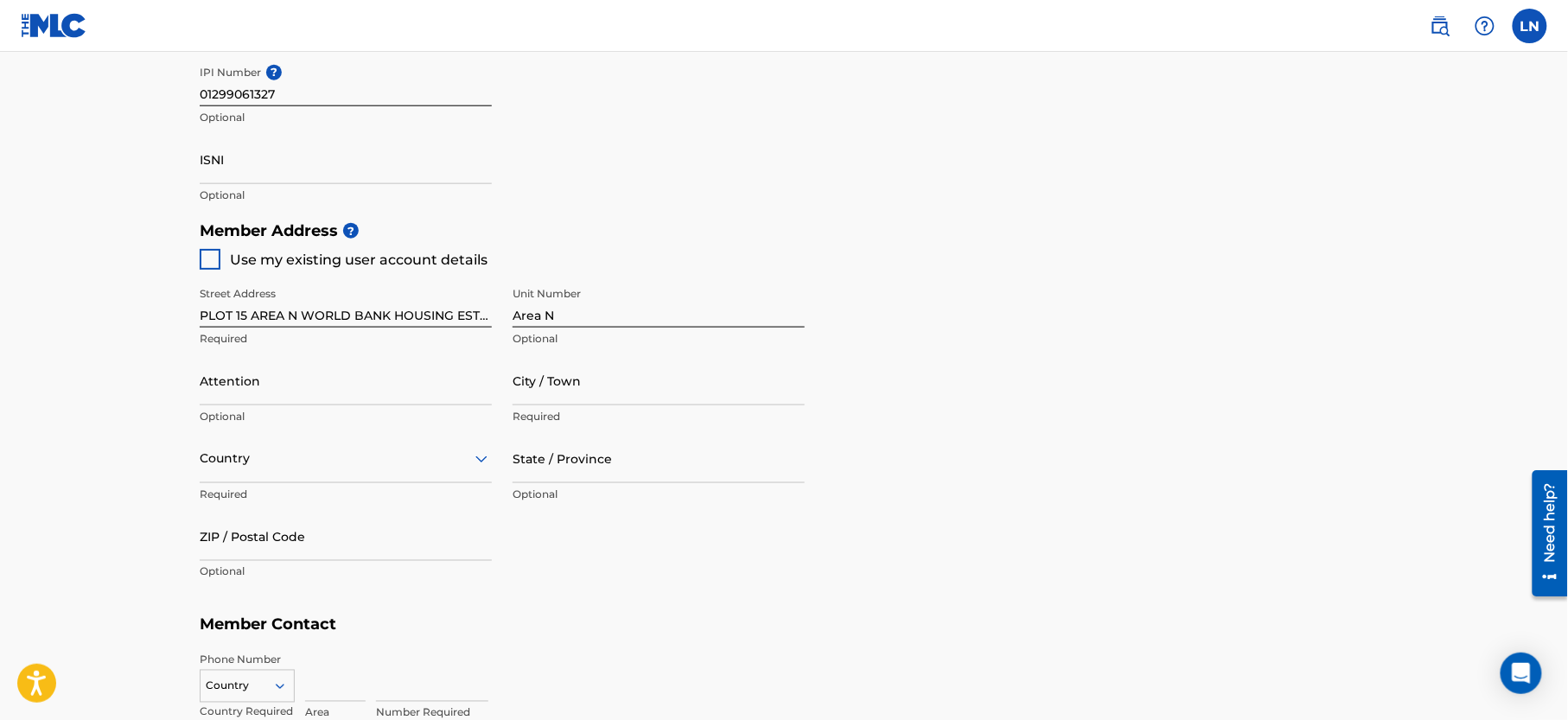 click on "Use my existing user account details" at bounding box center (359, 259) 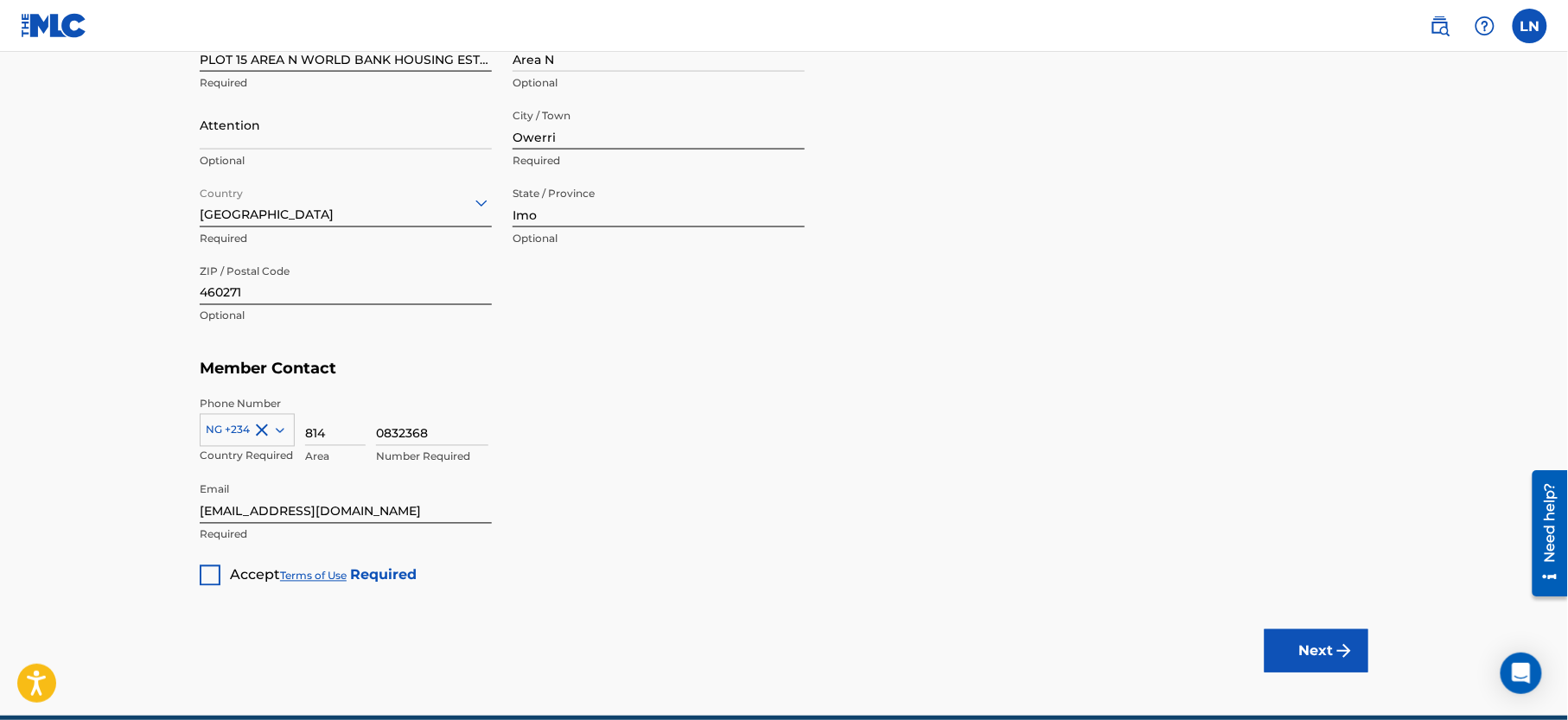 scroll, scrollTop: 945, scrollLeft: 0, axis: vertical 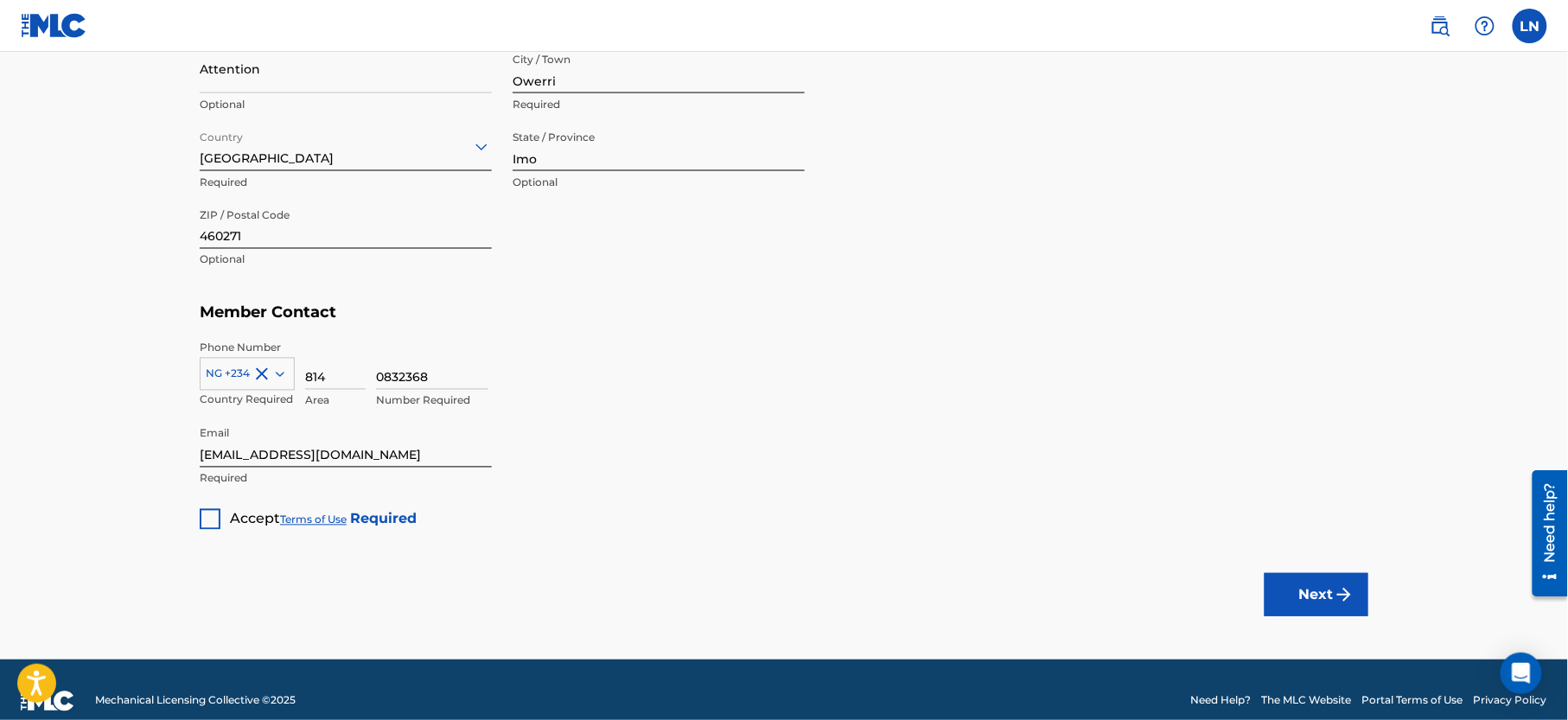 click at bounding box center [210, 519] 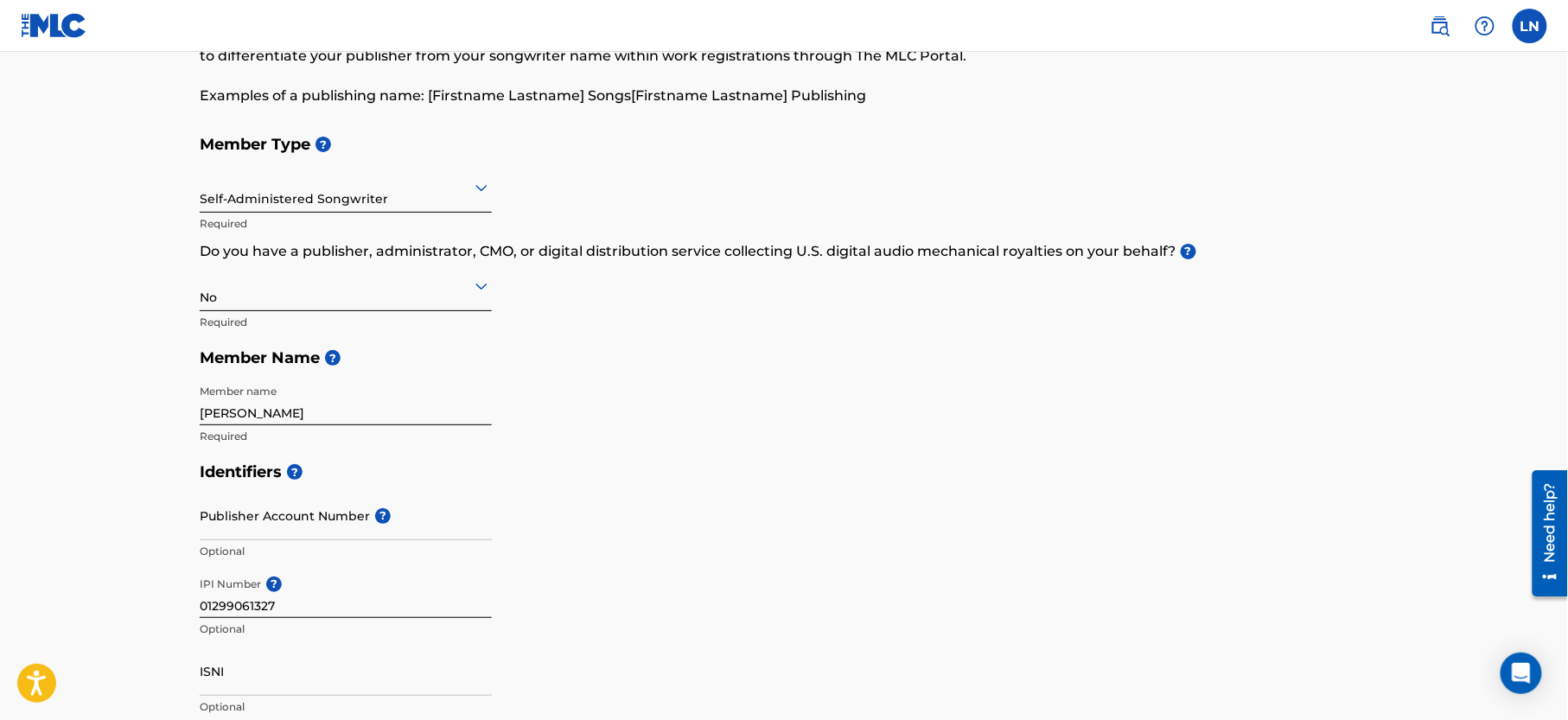 scroll, scrollTop: 116, scrollLeft: 0, axis: vertical 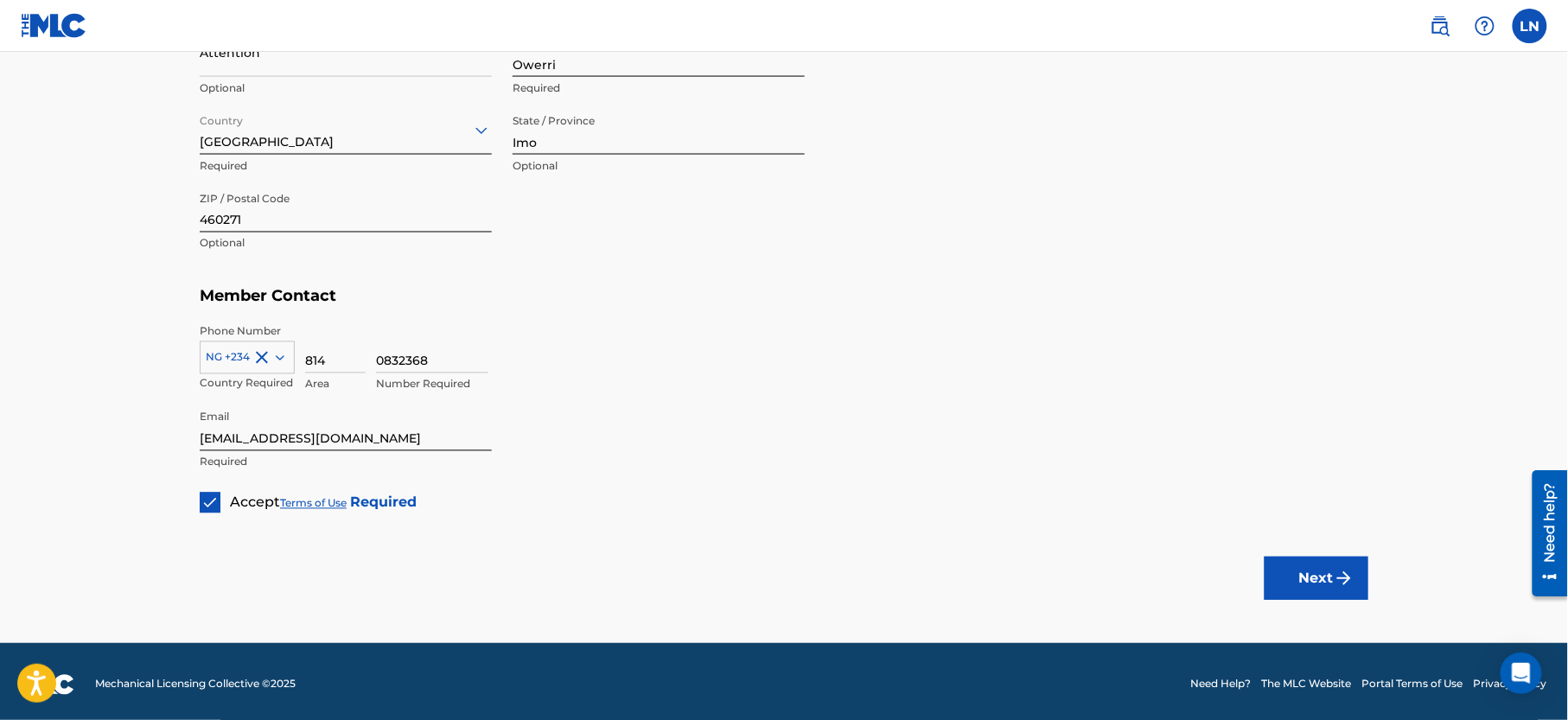click at bounding box center [1344, 578] 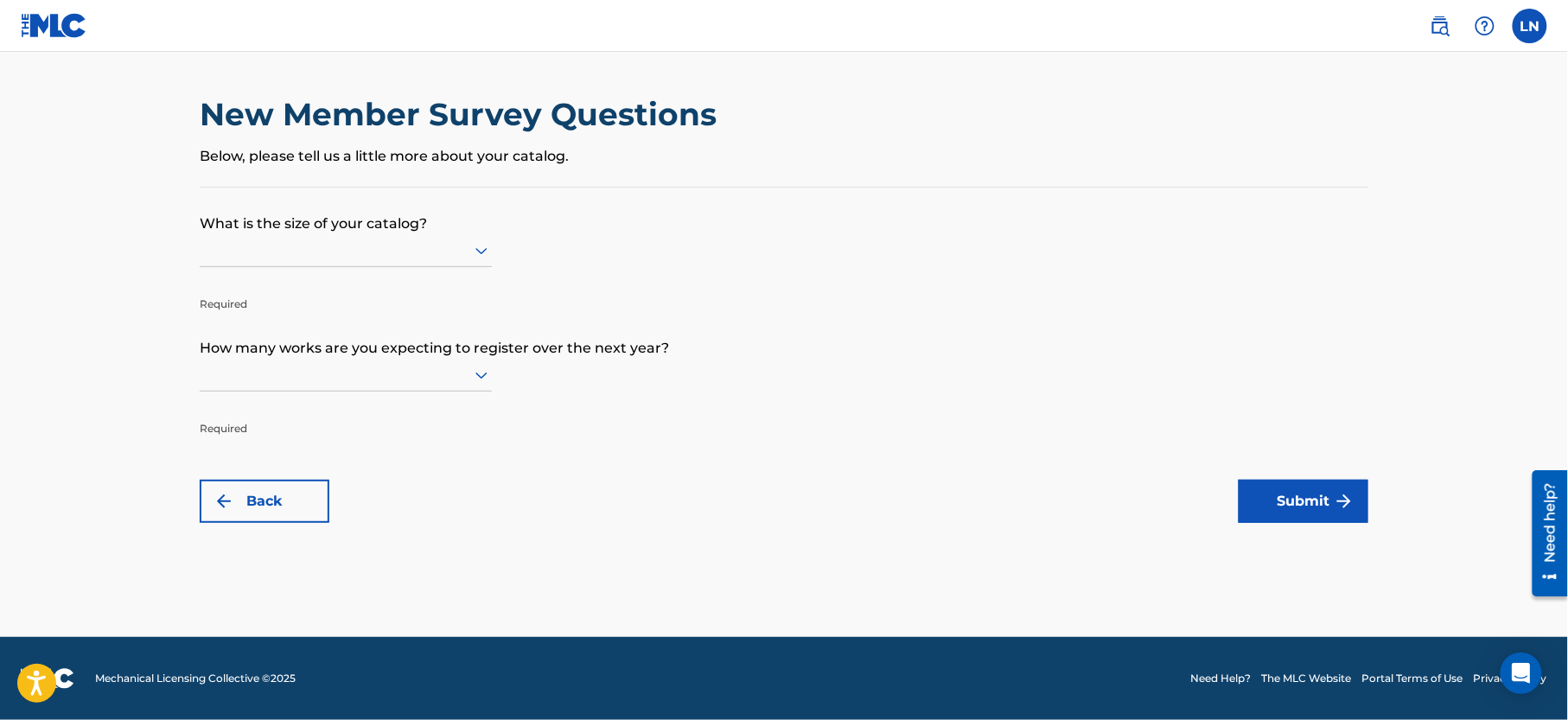 scroll, scrollTop: 0, scrollLeft: 0, axis: both 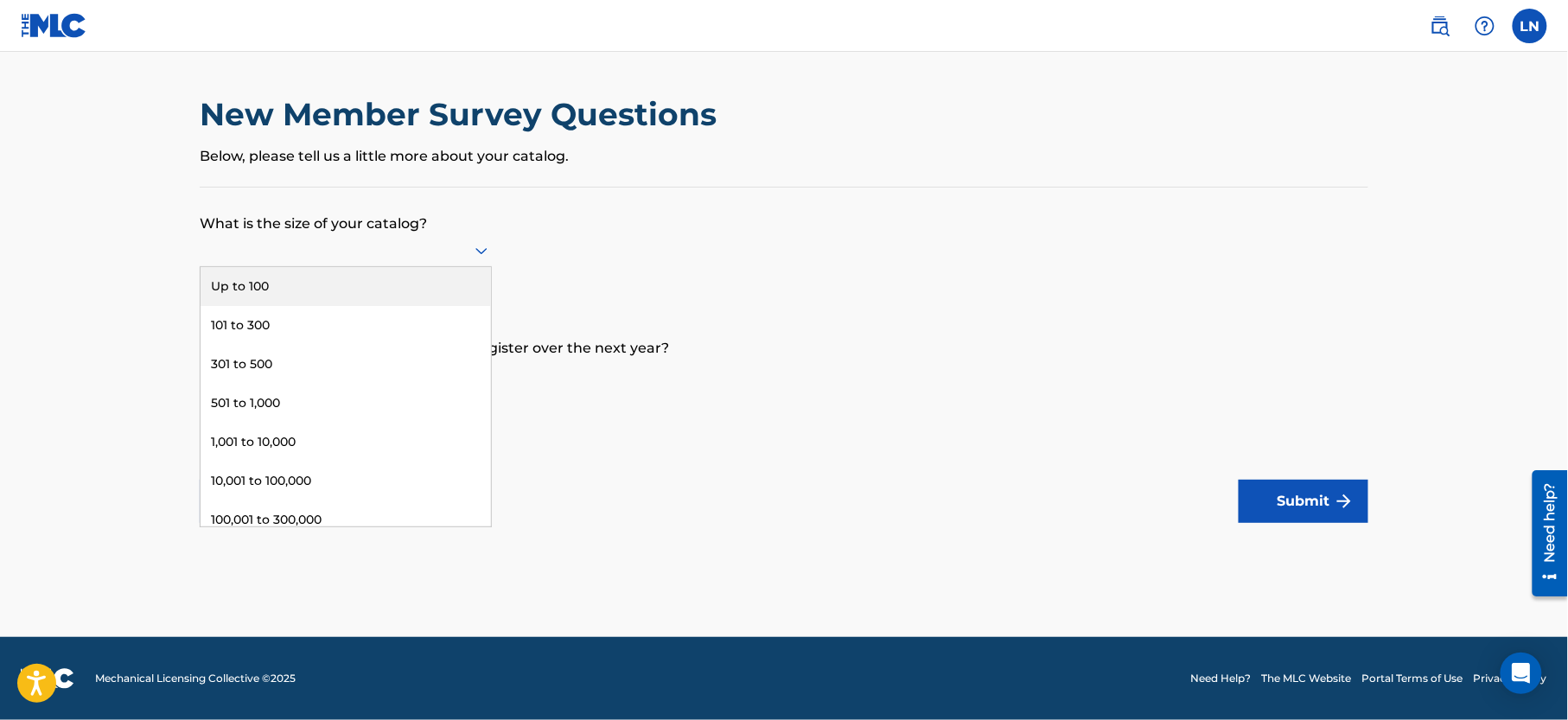 click at bounding box center (346, 250) 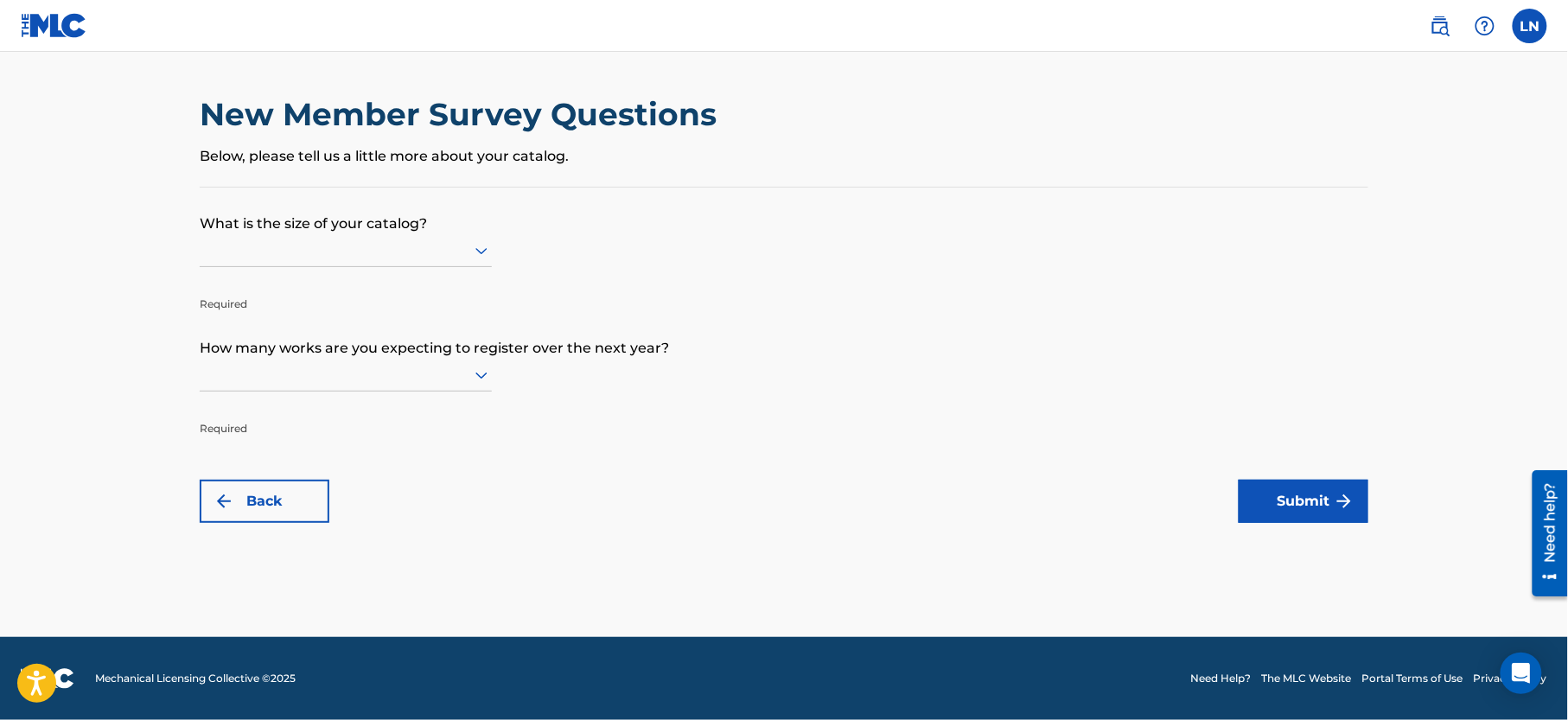 click 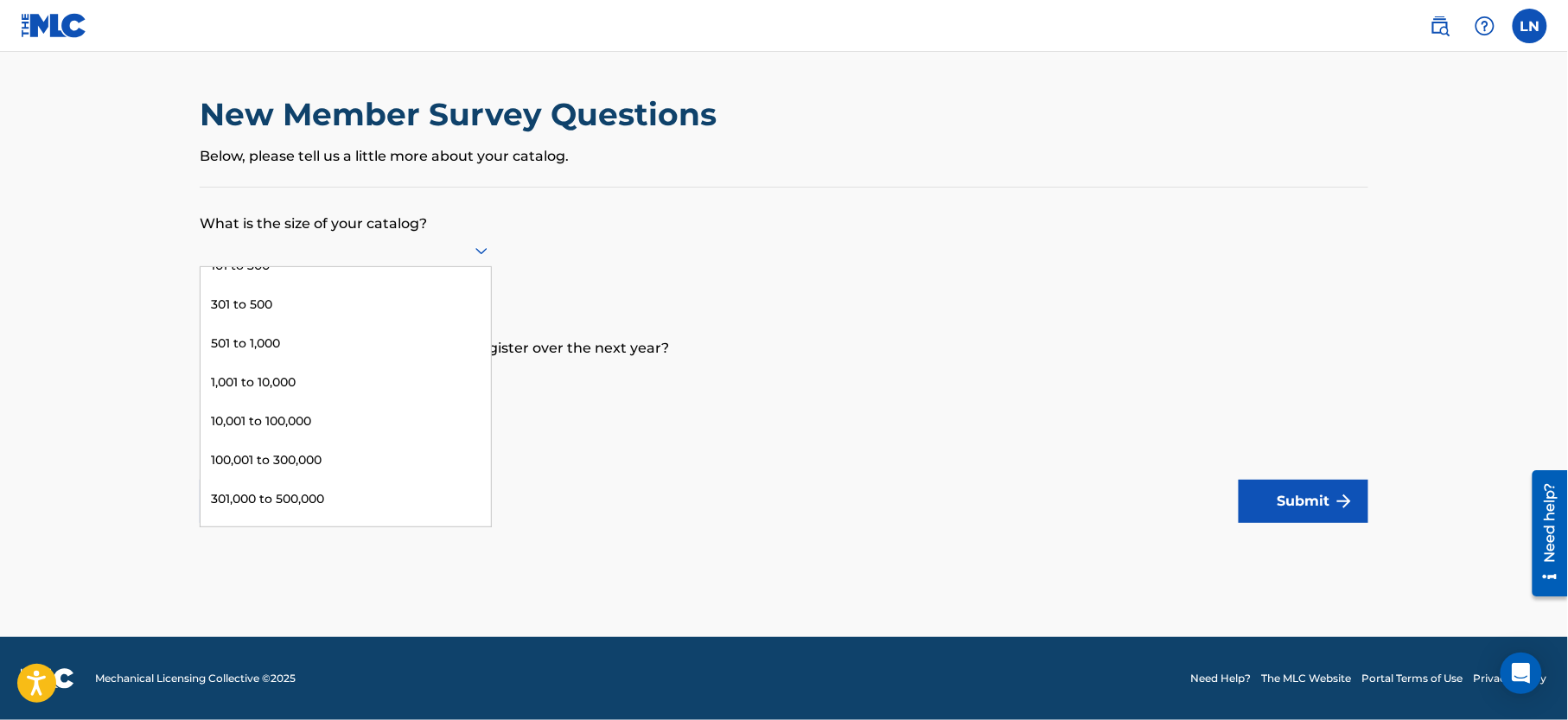 scroll, scrollTop: 91, scrollLeft: 0, axis: vertical 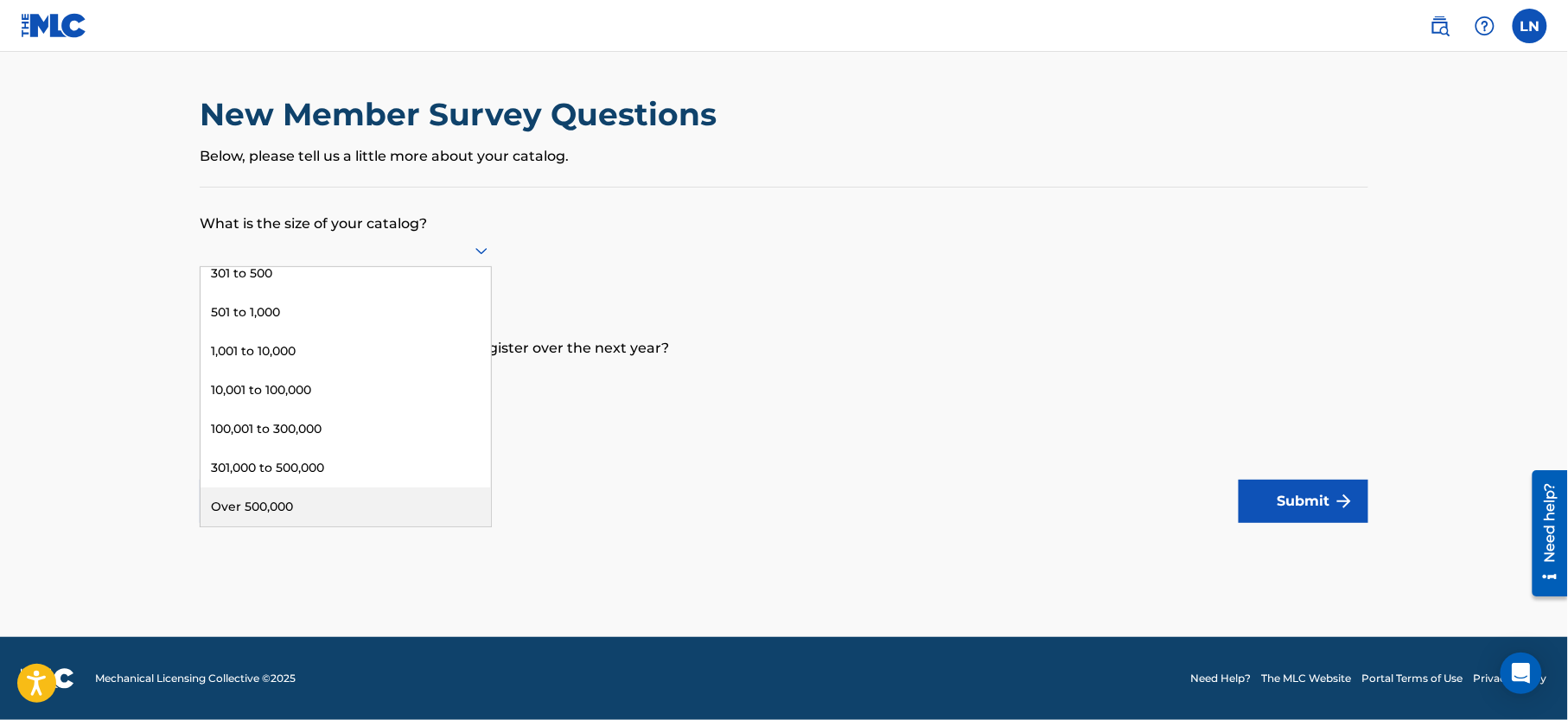 click on "What is the size of your catalog? 9 results available. Use Up and Down to choose options, press Enter to select the currently focused option, press Escape to exit the menu, press Tab to select the option and exit the menu. Up to 100 101 to 300 301 to 500 501 to 1,000 1,001 to 10,000 10,001 to 100,000 100,001 to 300,000 301,000 to 500,000 Over 500,000 Required How many works are you expecting to register over the next year? Required Back Submit" at bounding box center [784, 355] 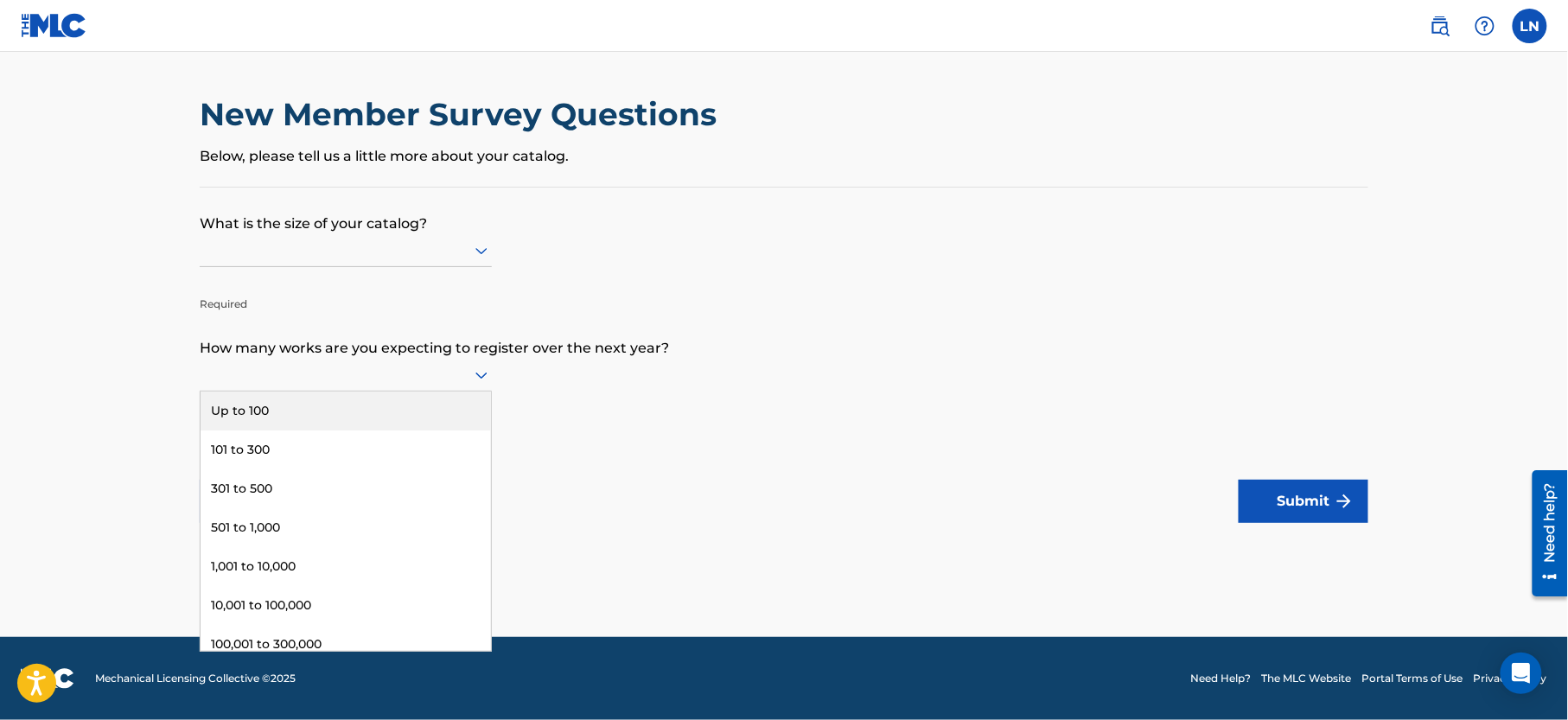click at bounding box center [346, 374] 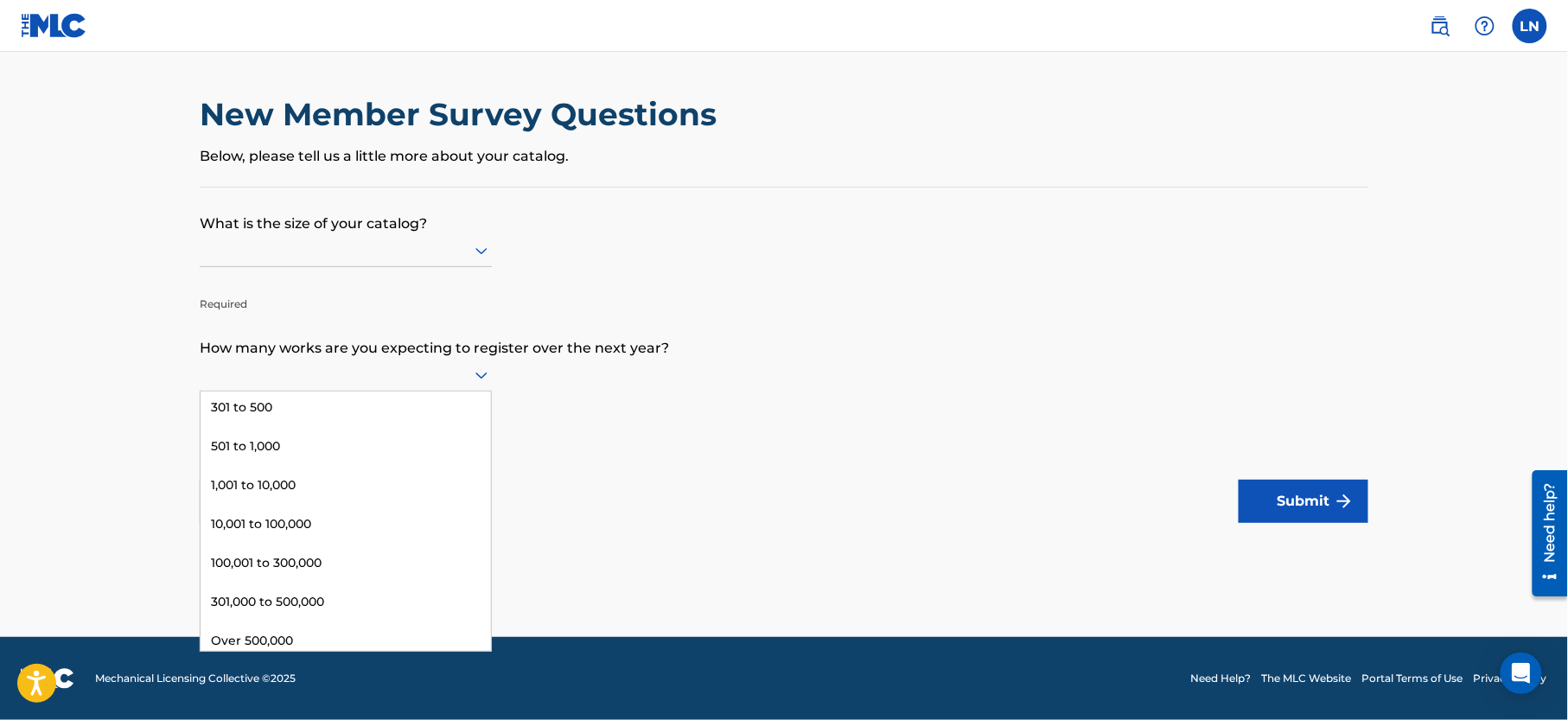 scroll, scrollTop: 91, scrollLeft: 0, axis: vertical 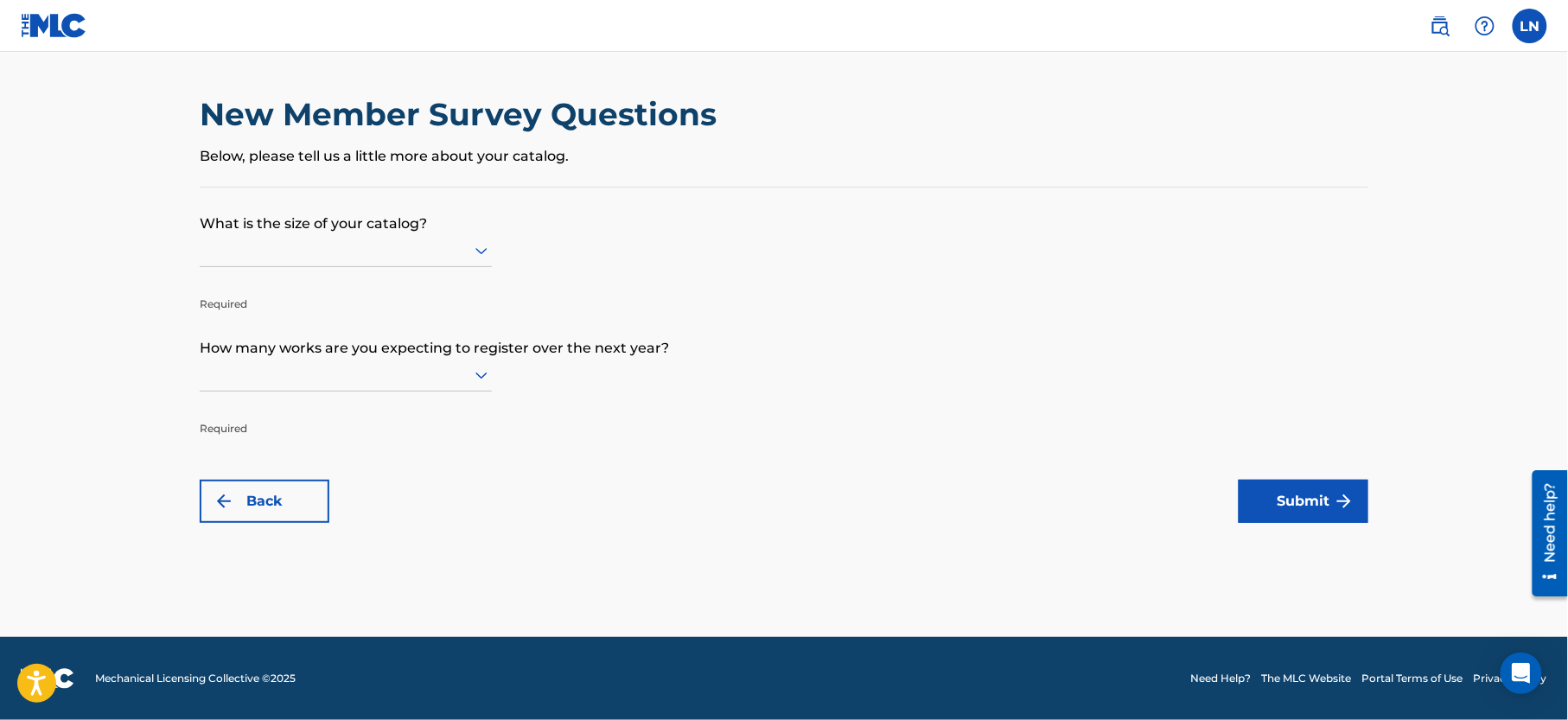 click on "Back Submit" at bounding box center (784, 501) 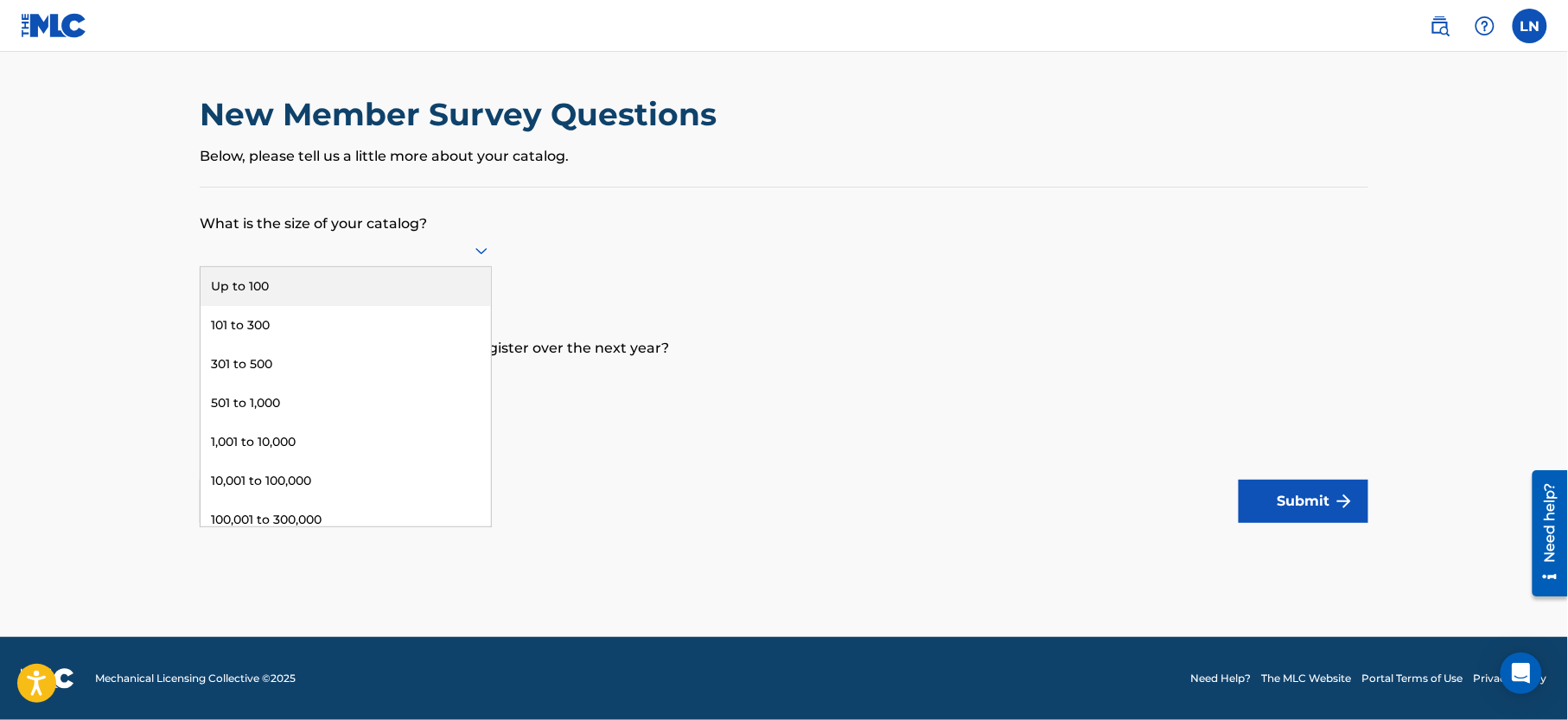 click at bounding box center (346, 250) 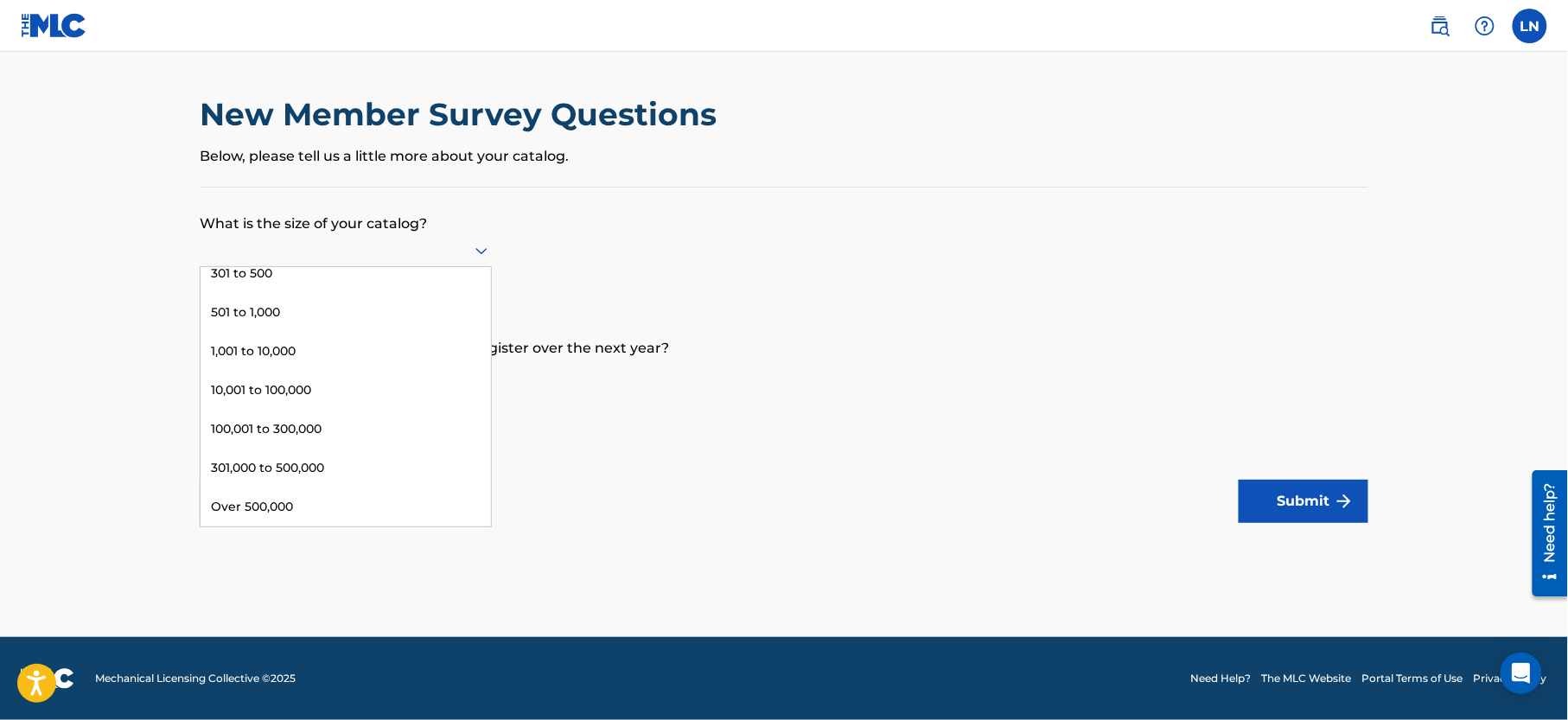 scroll, scrollTop: 0, scrollLeft: 0, axis: both 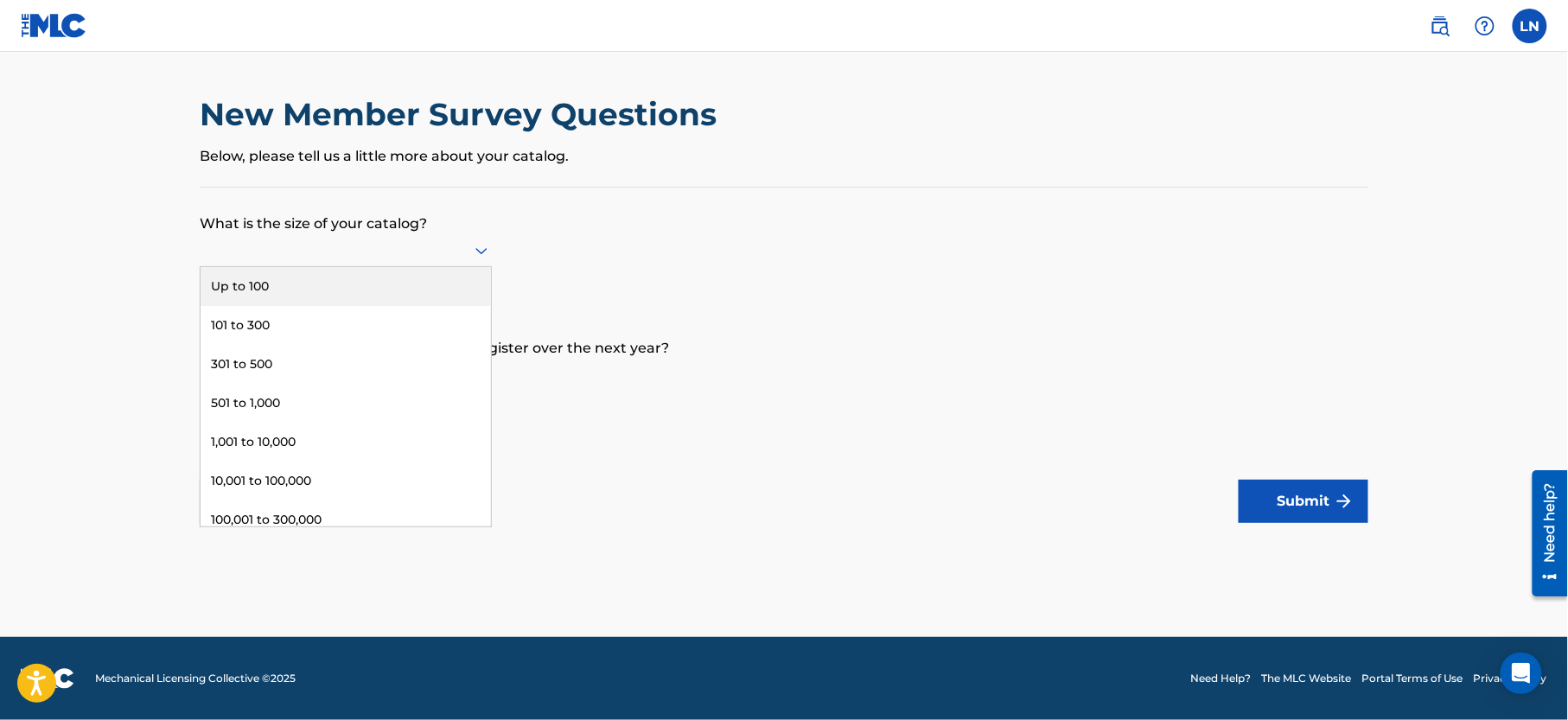 click at bounding box center (346, 250) 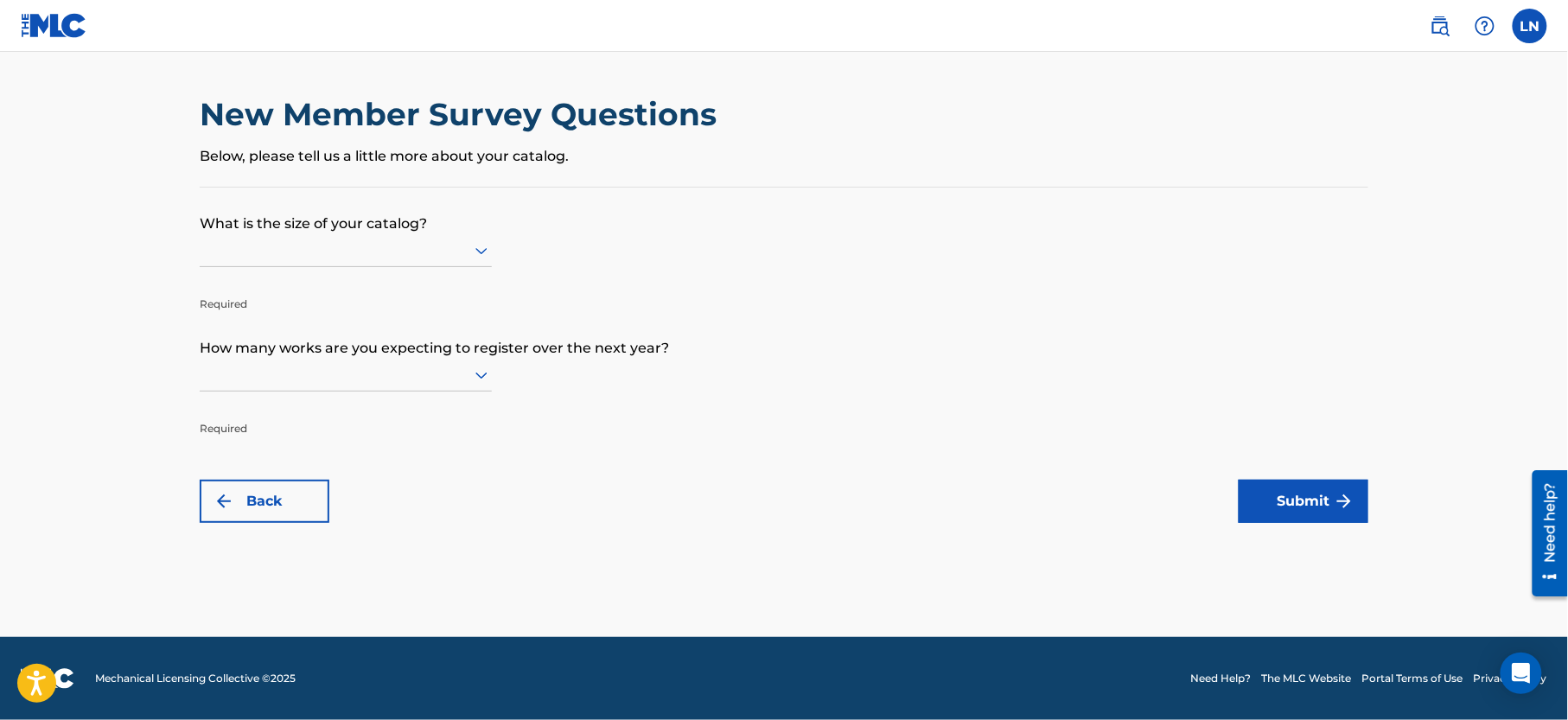 click at bounding box center (346, 250) 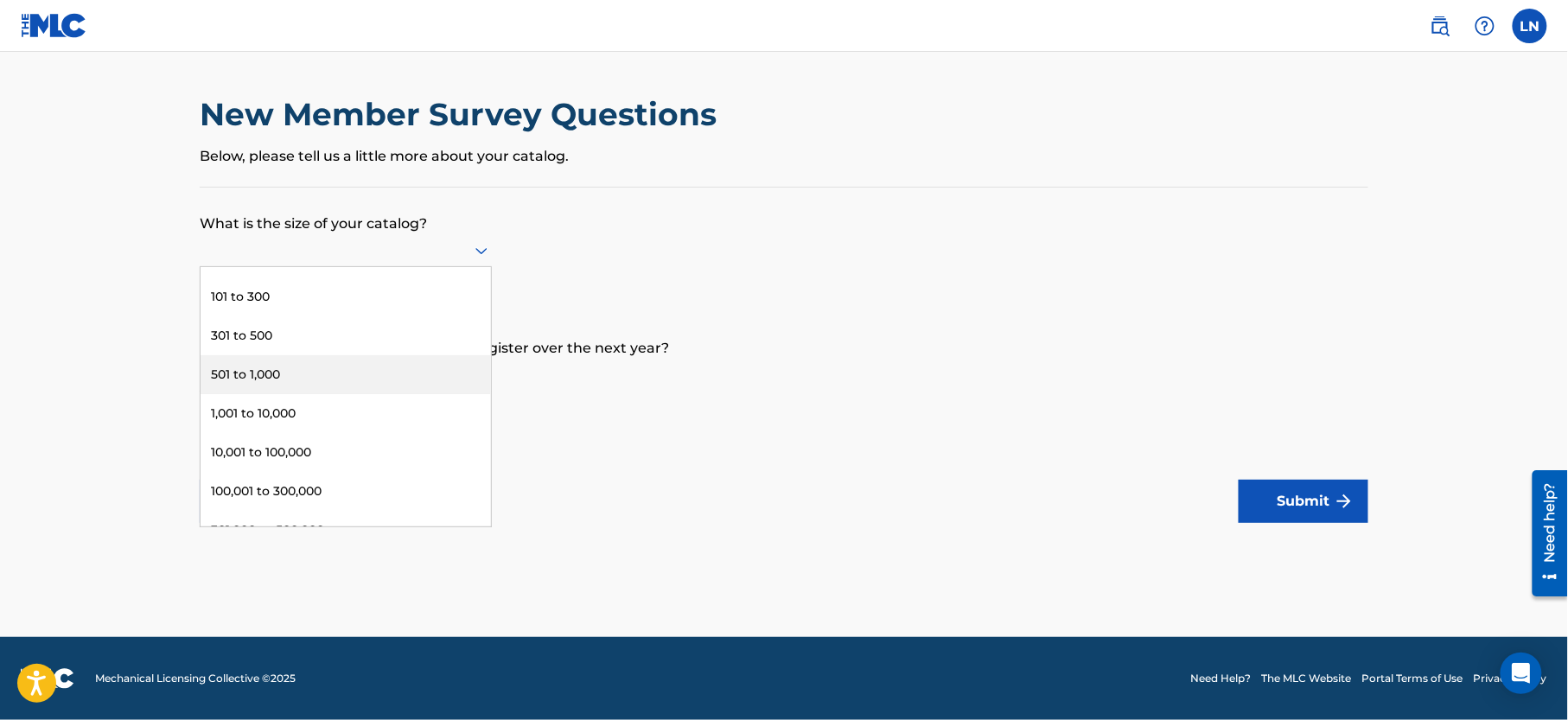 scroll, scrollTop: 31, scrollLeft: 0, axis: vertical 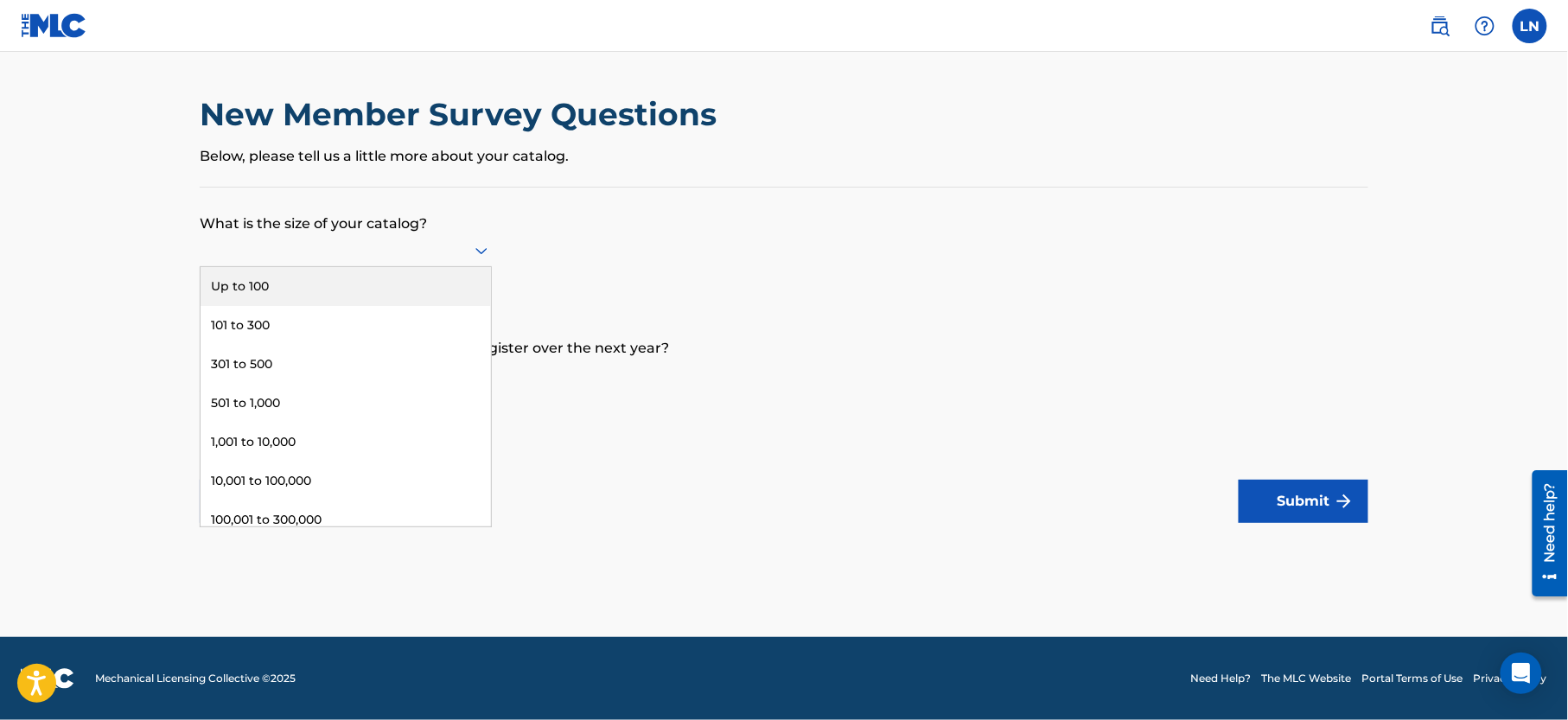 click on "Up to 100" at bounding box center (346, 286) 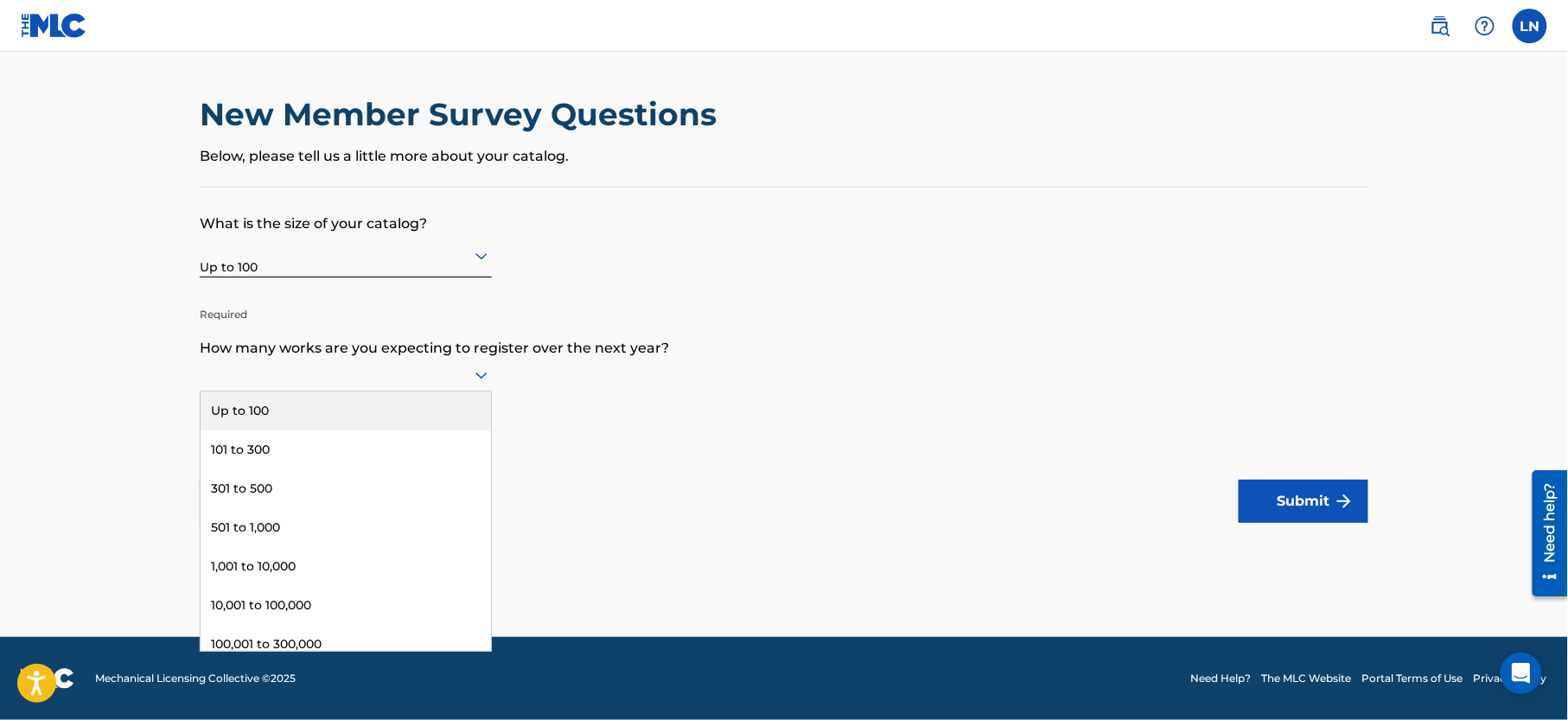 click at bounding box center (346, 374) 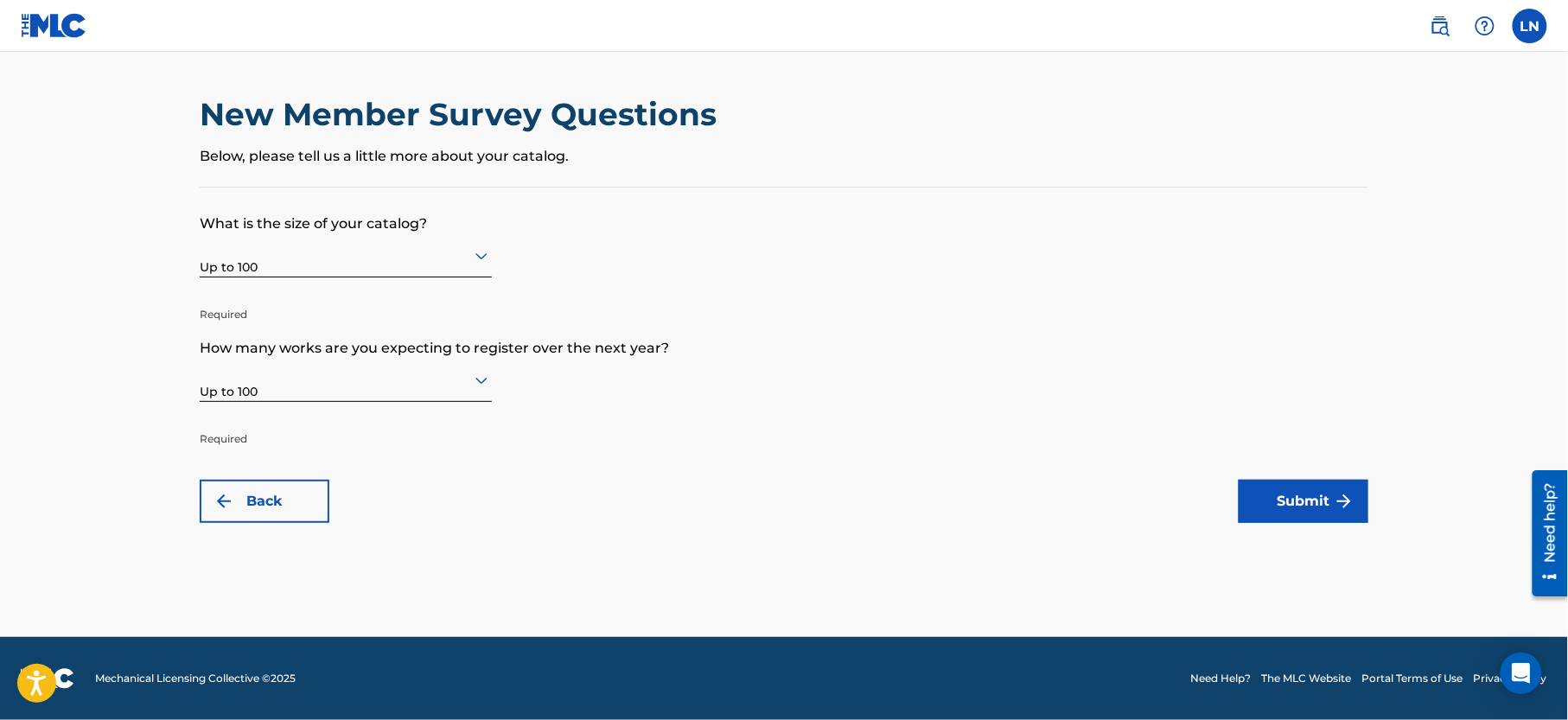 click on "Submit" at bounding box center [1303, 501] 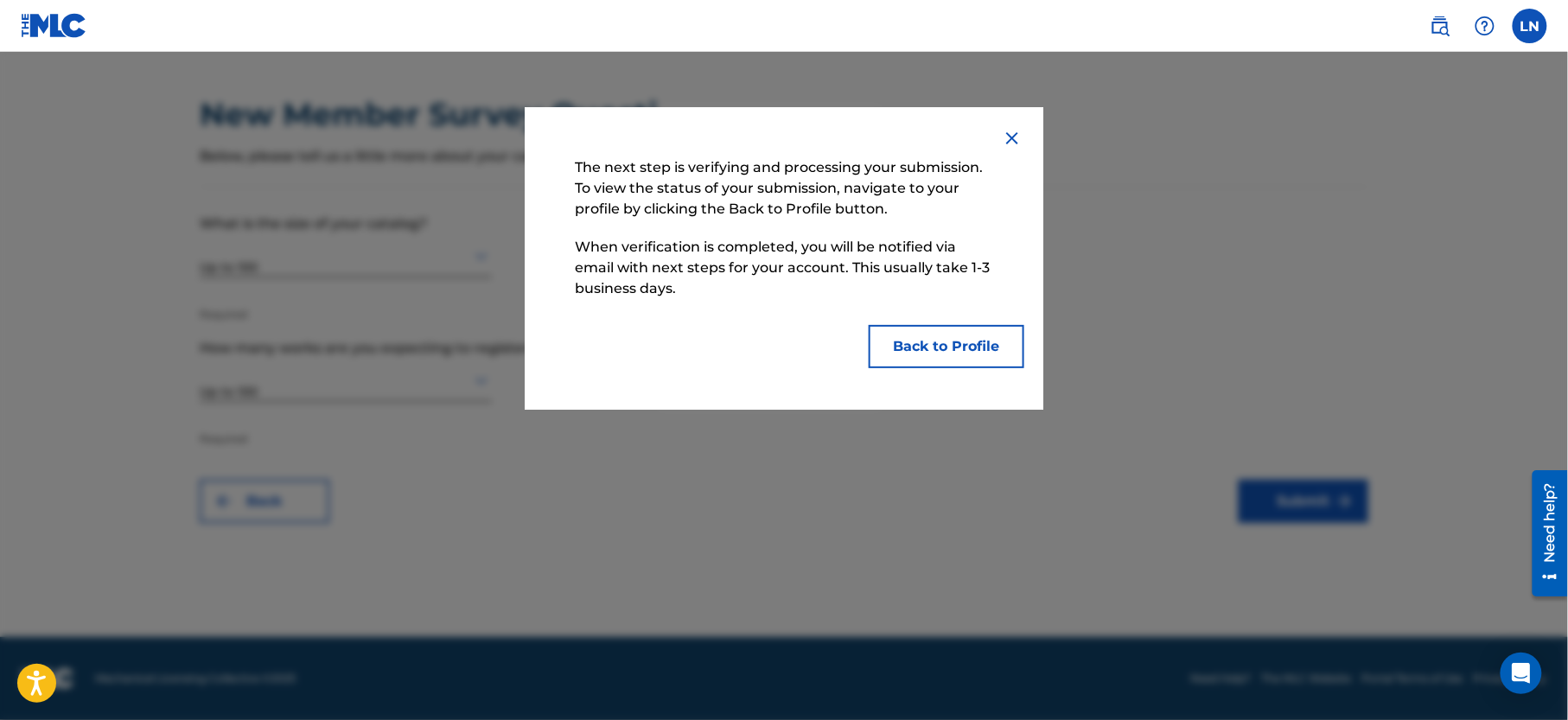 click on "Back to Profile" at bounding box center (947, 347) 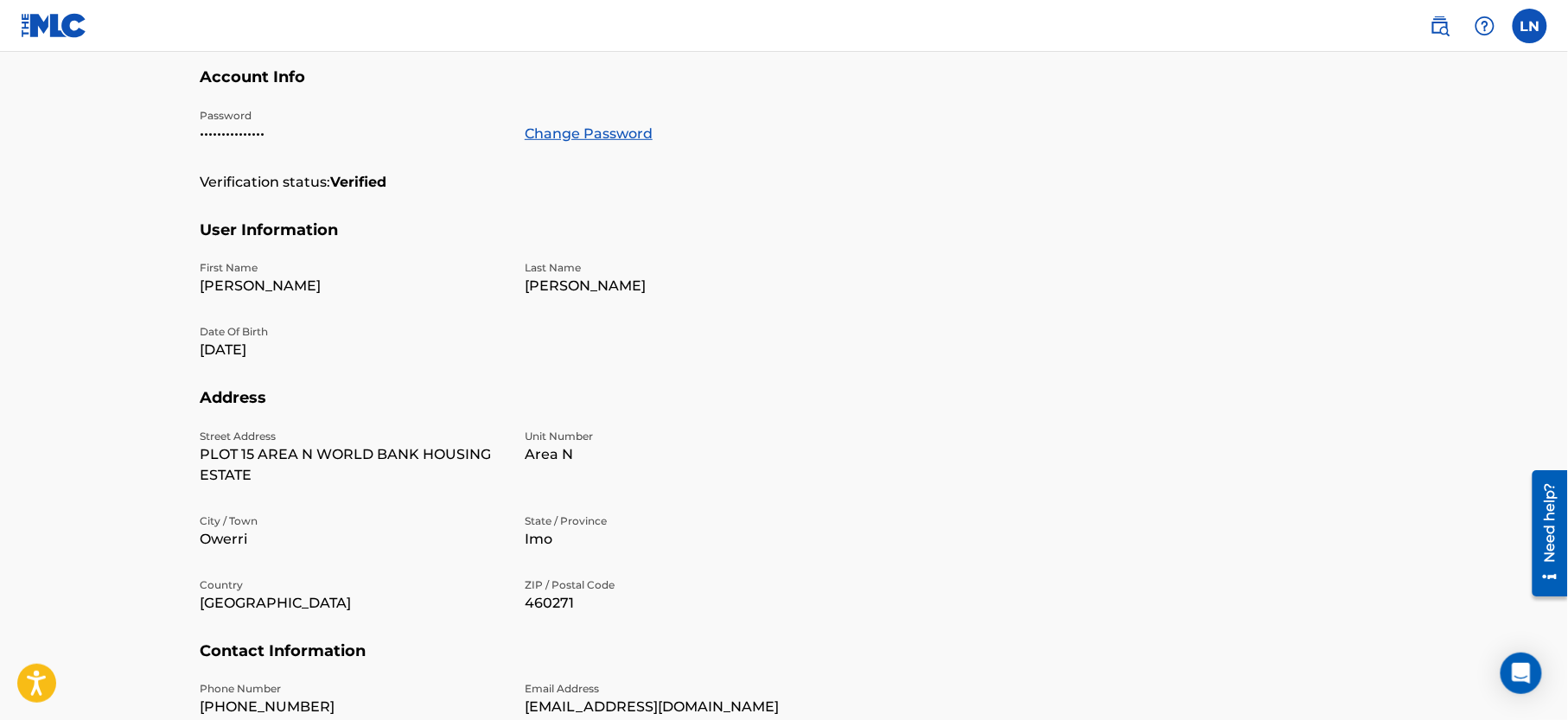 scroll, scrollTop: 319, scrollLeft: 0, axis: vertical 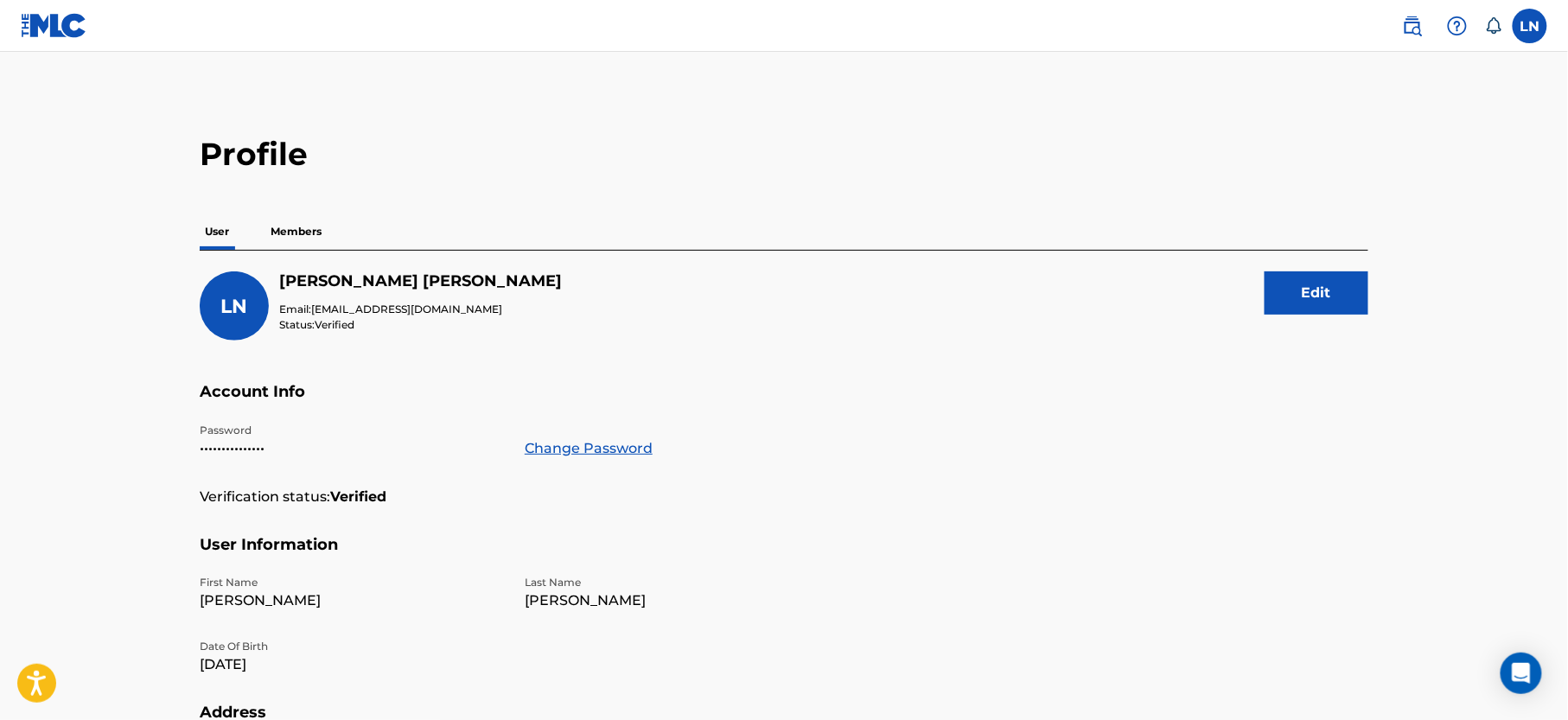 click on "Members" at bounding box center (296, 232) 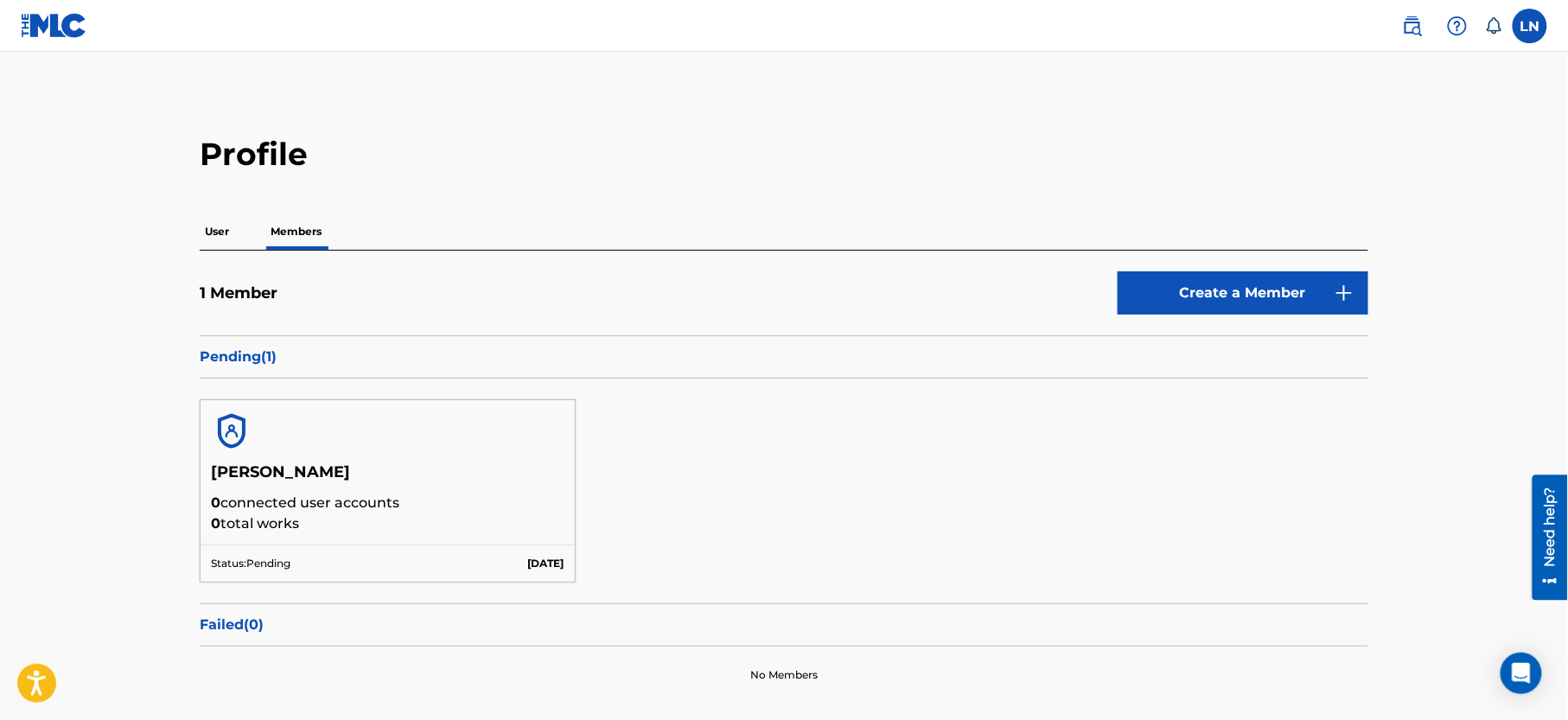 scroll, scrollTop: 0, scrollLeft: 0, axis: both 